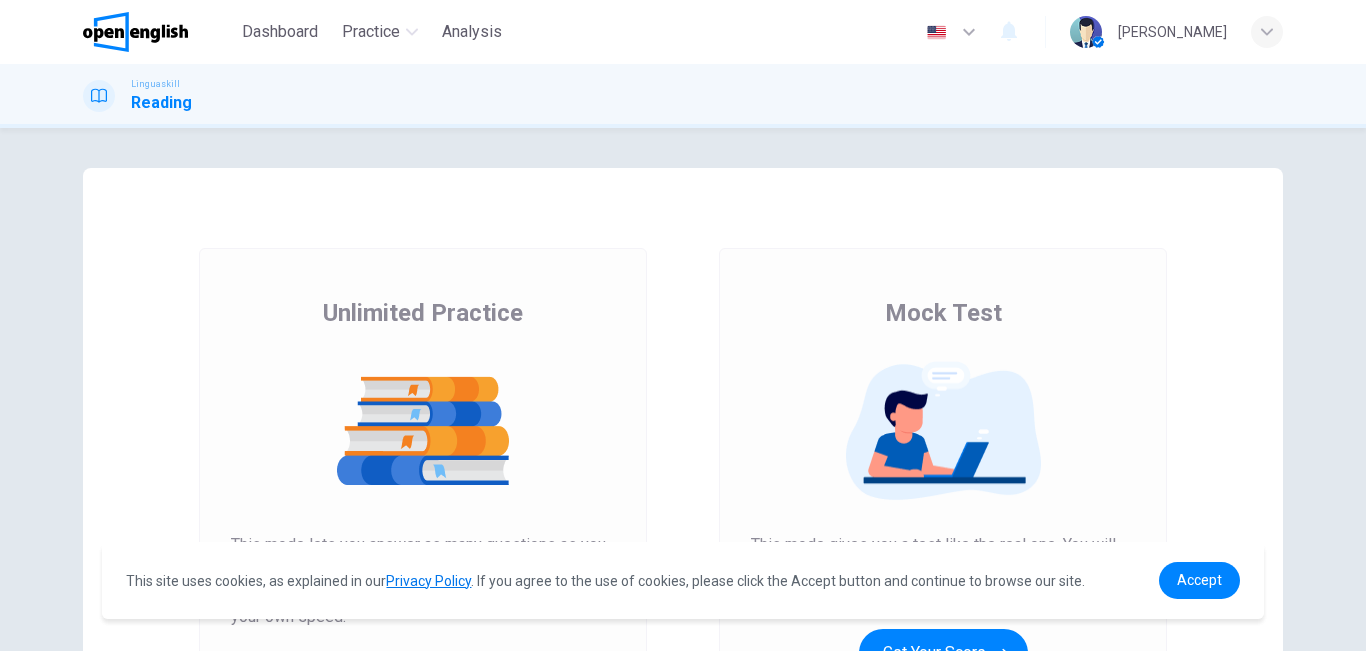 scroll, scrollTop: 0, scrollLeft: 0, axis: both 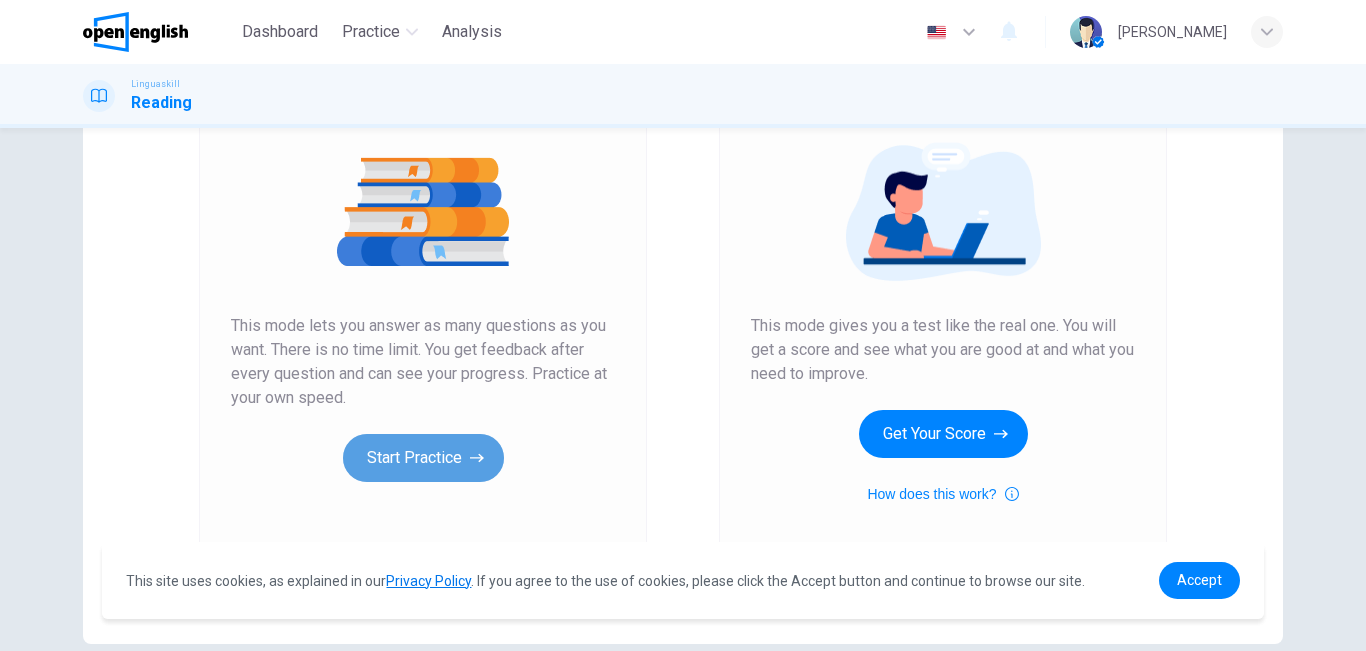 click on "Start Practice" at bounding box center (423, 458) 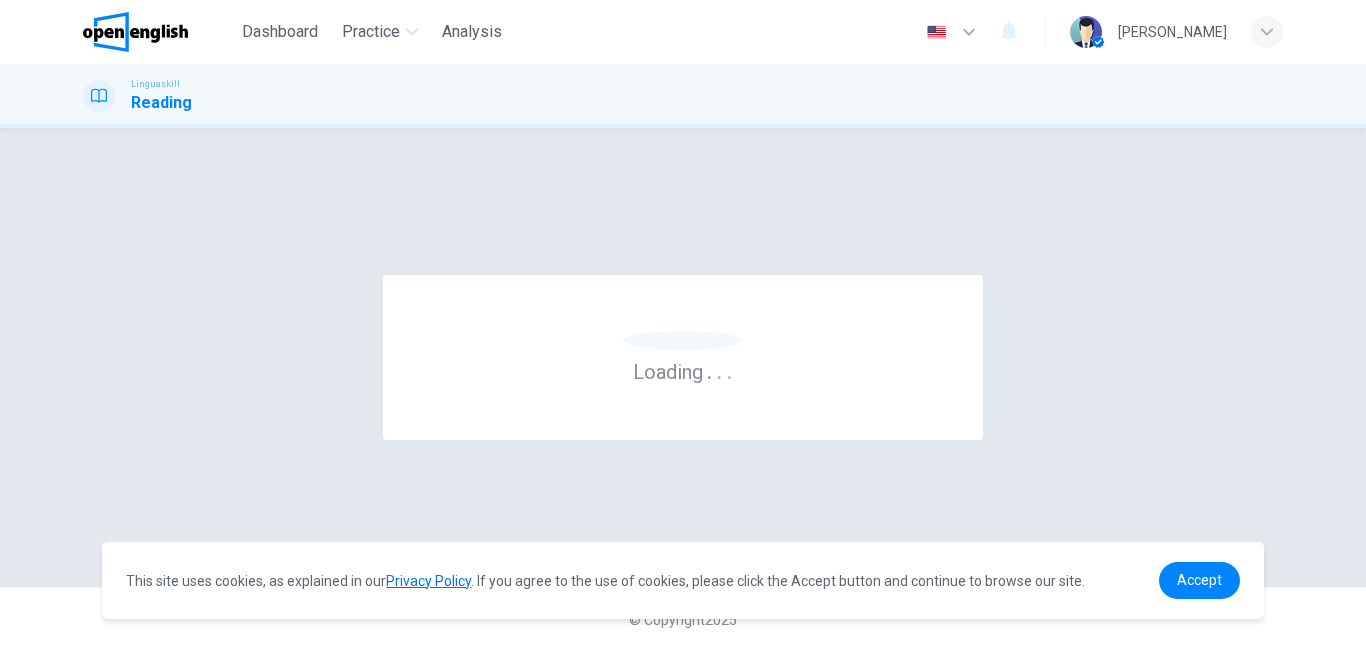 scroll, scrollTop: 0, scrollLeft: 0, axis: both 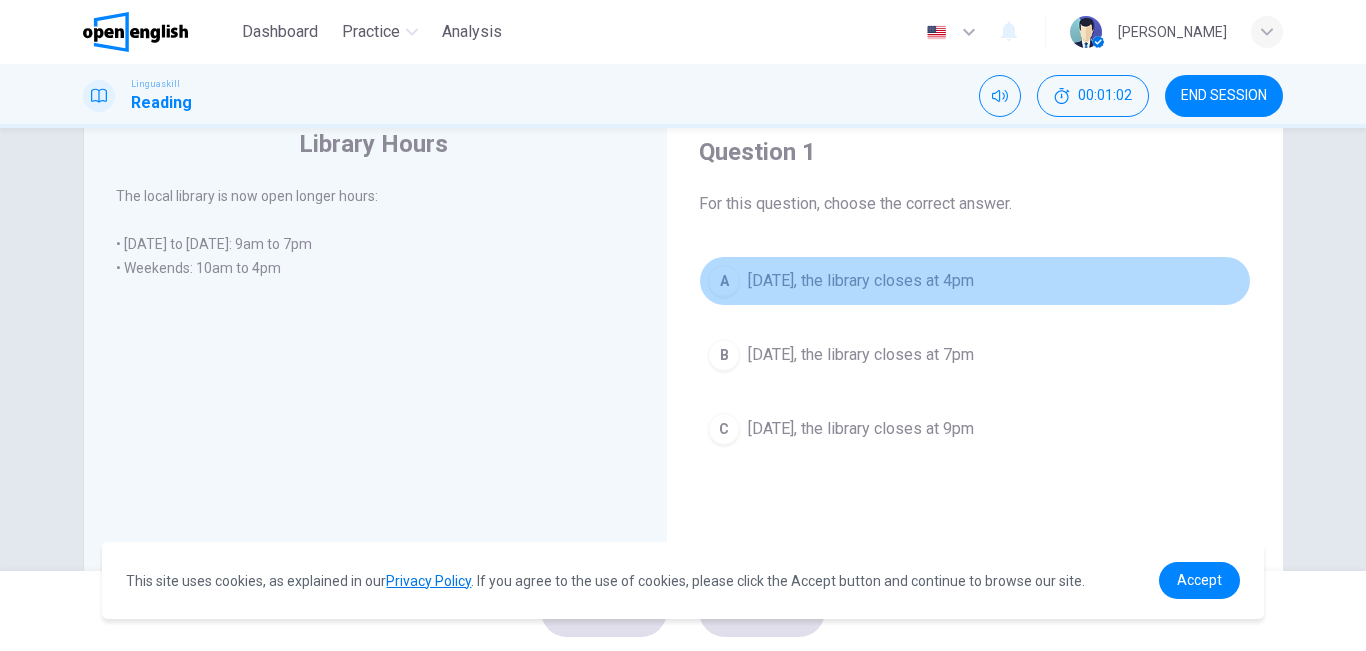 click on "A [DATE], the library closes at 4pm" at bounding box center (975, 281) 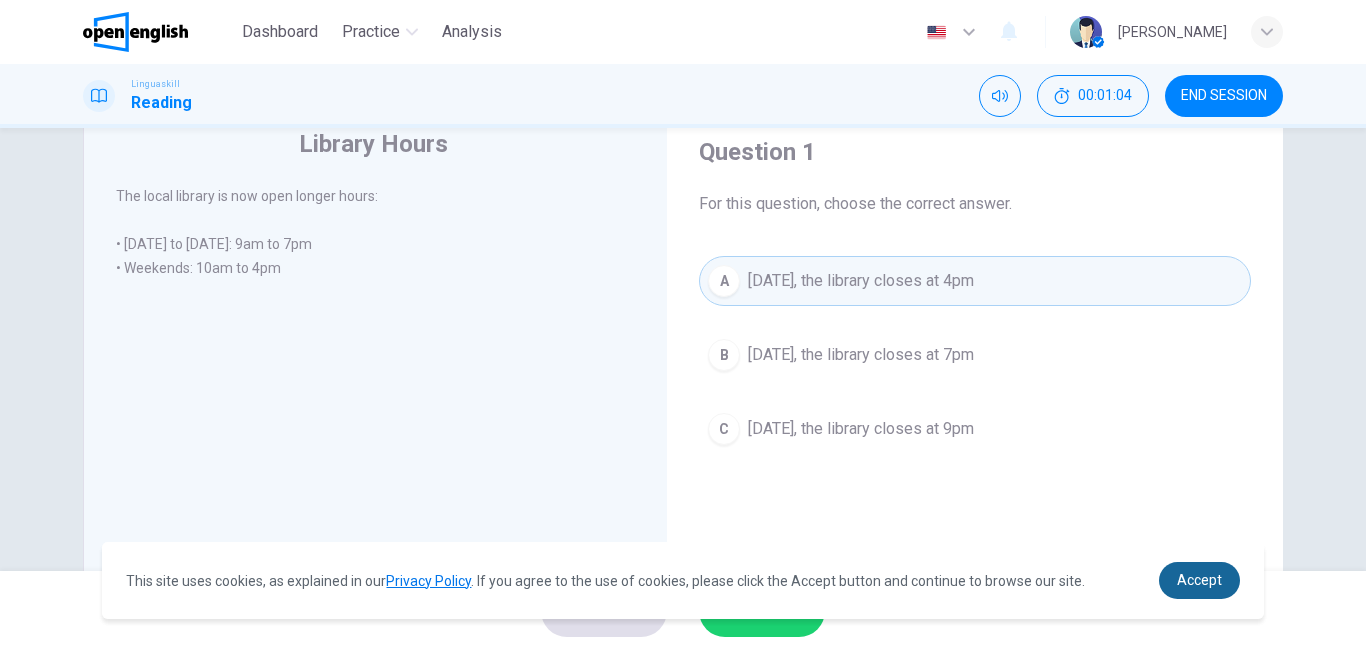 click on "Accept" at bounding box center (1199, 580) 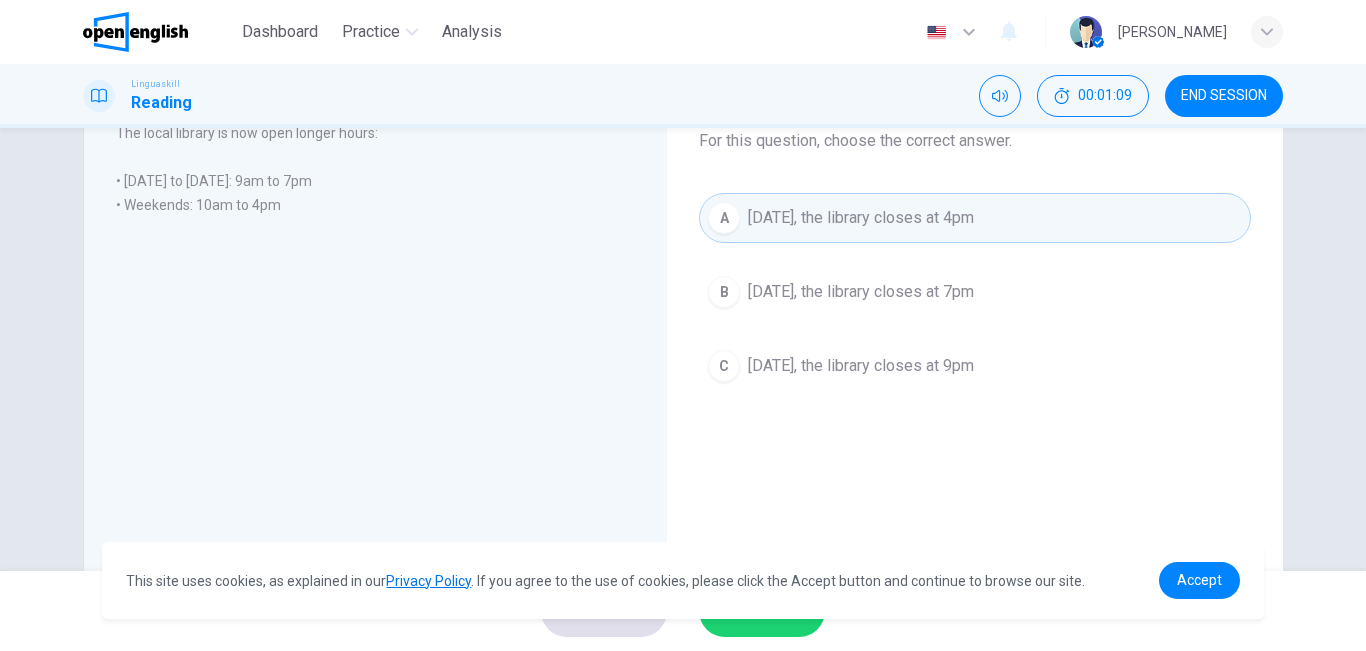 scroll, scrollTop: 139, scrollLeft: 0, axis: vertical 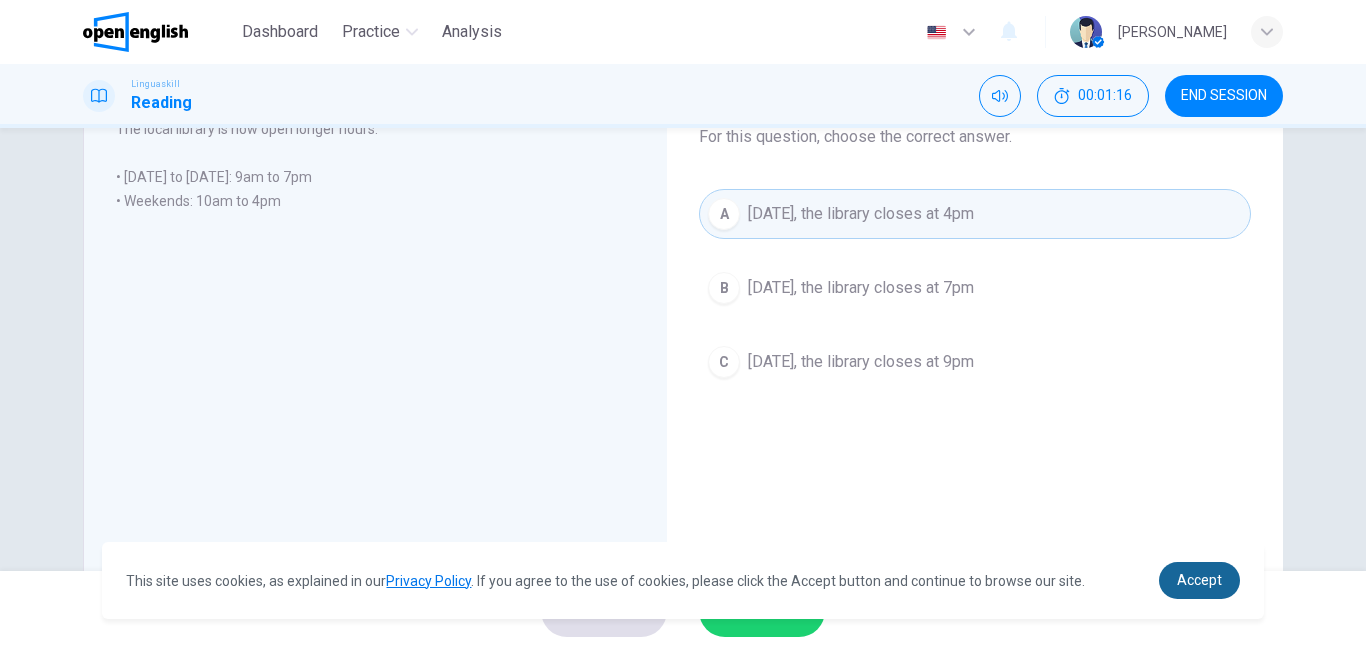 click on "Accept" at bounding box center [1199, 580] 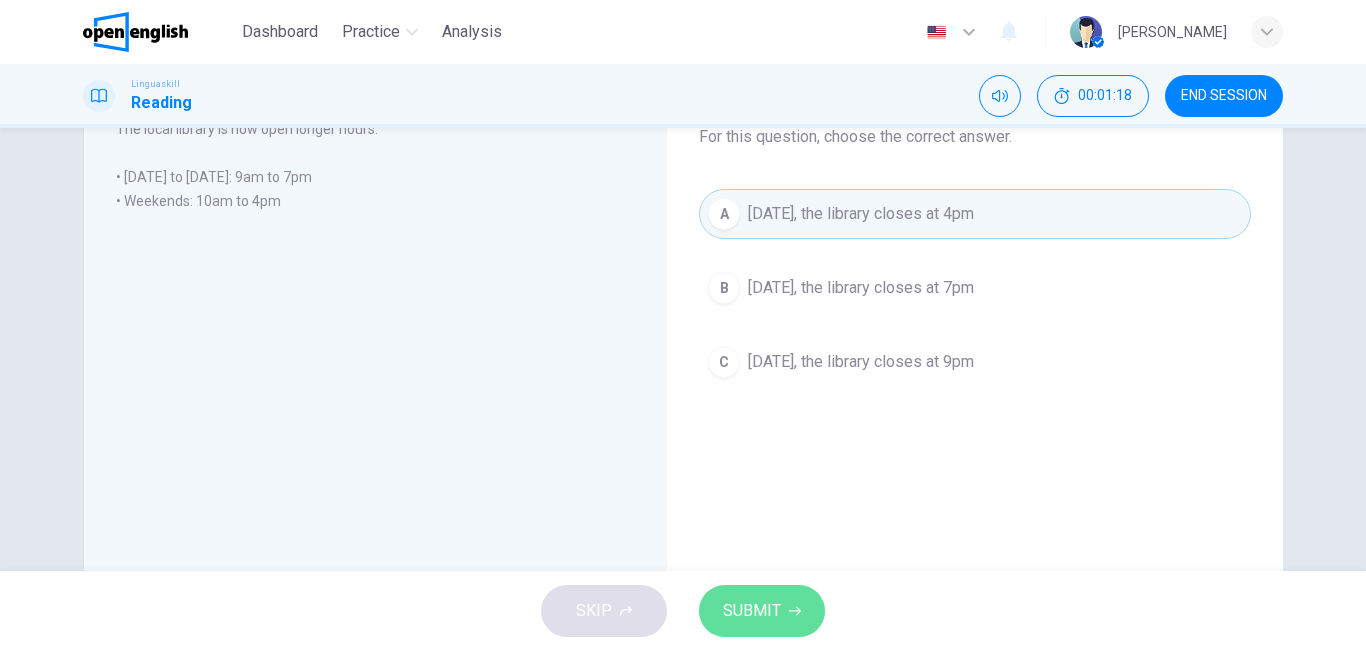 click on "SUBMIT" at bounding box center [752, 611] 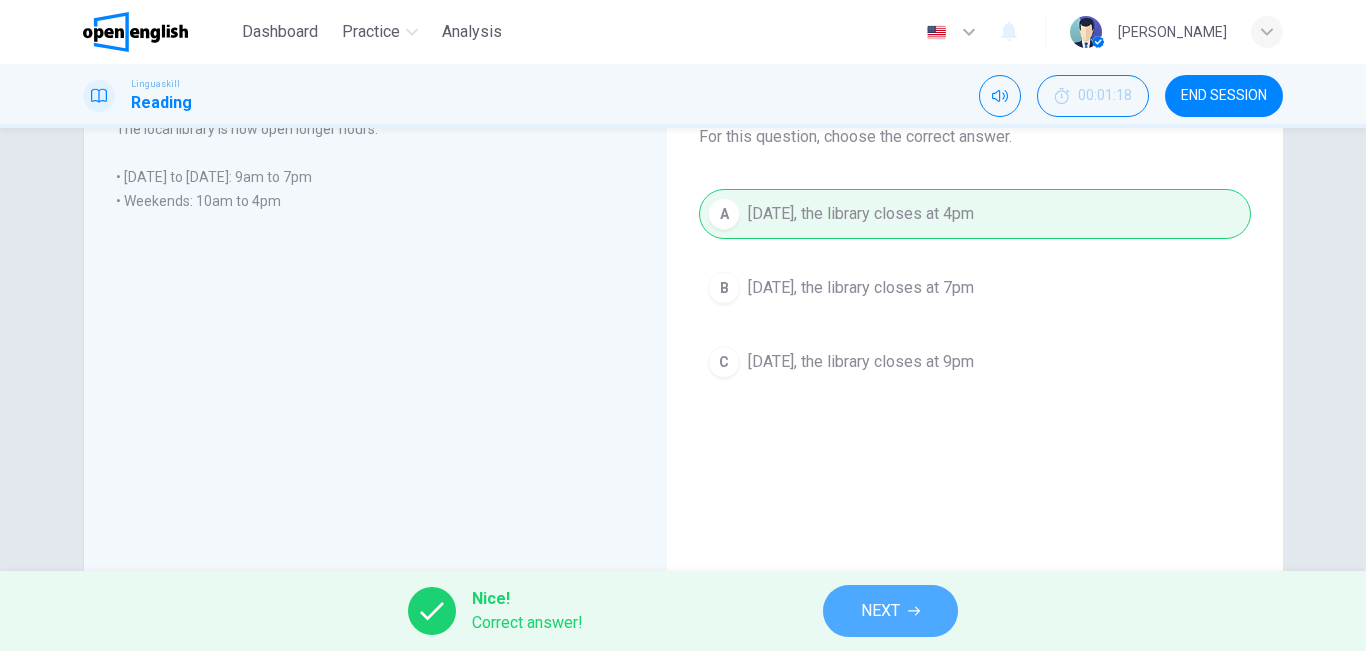 click on "NEXT" at bounding box center [880, 611] 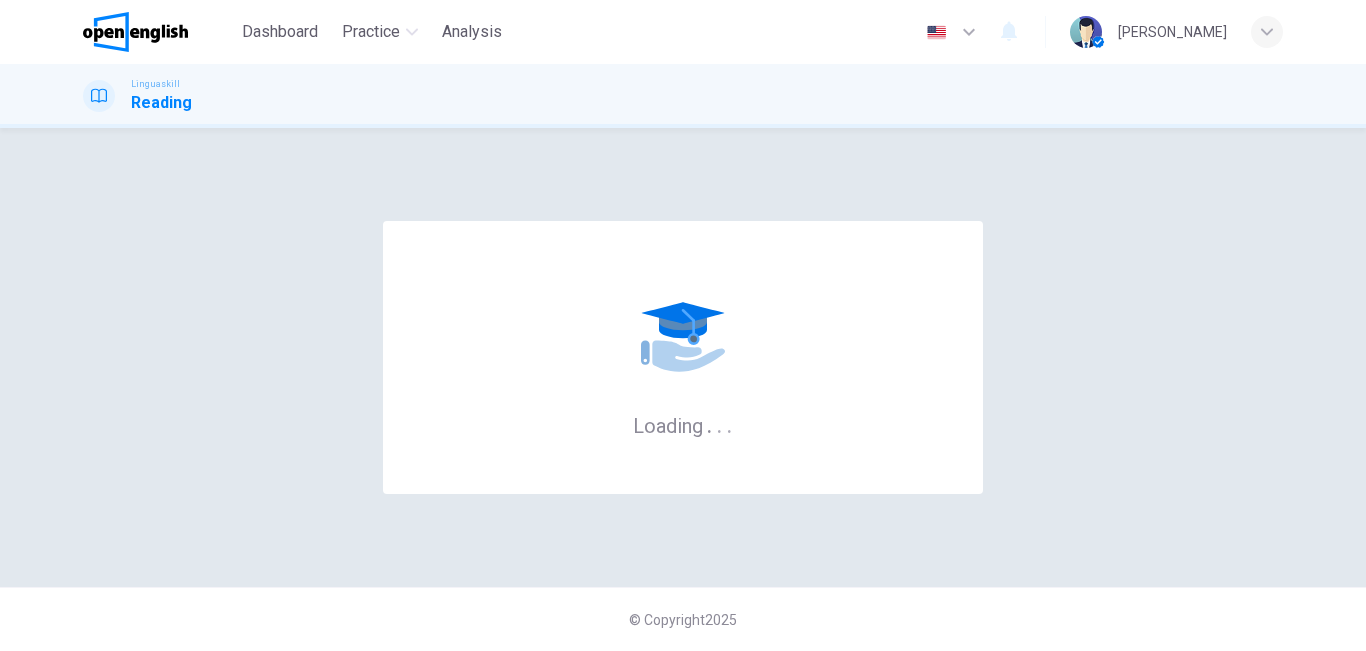 scroll, scrollTop: 0, scrollLeft: 0, axis: both 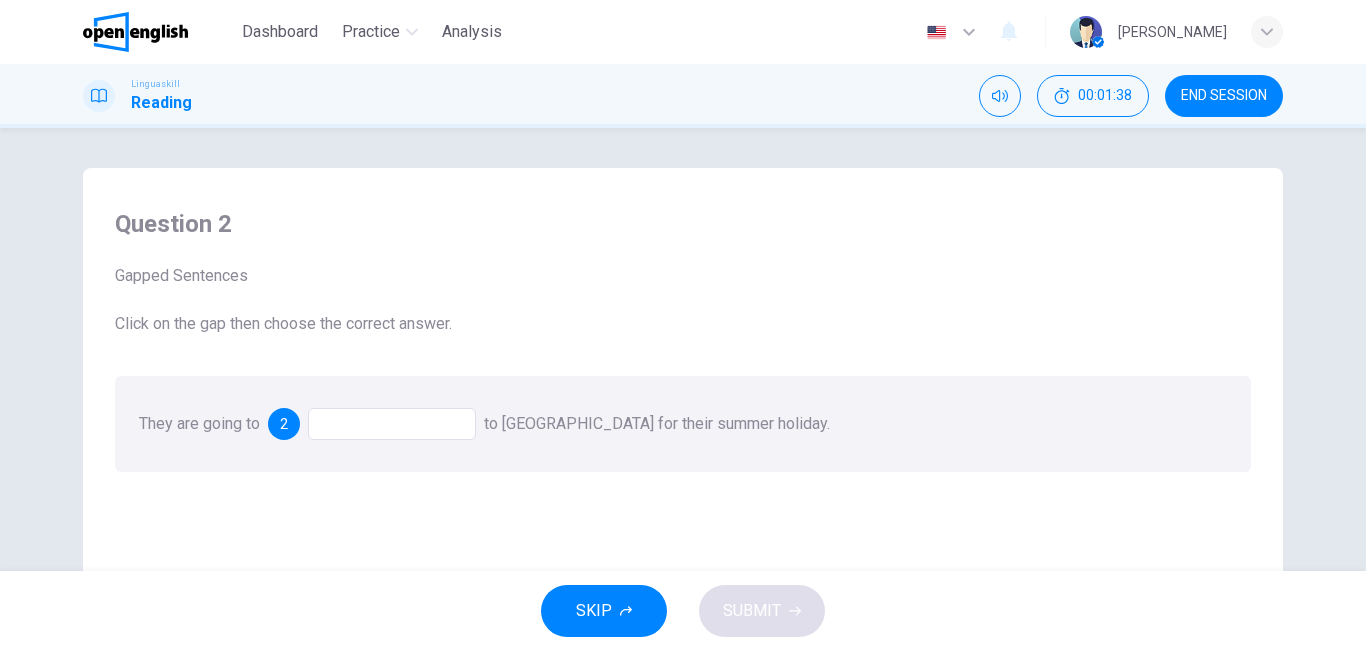 click at bounding box center [392, 424] 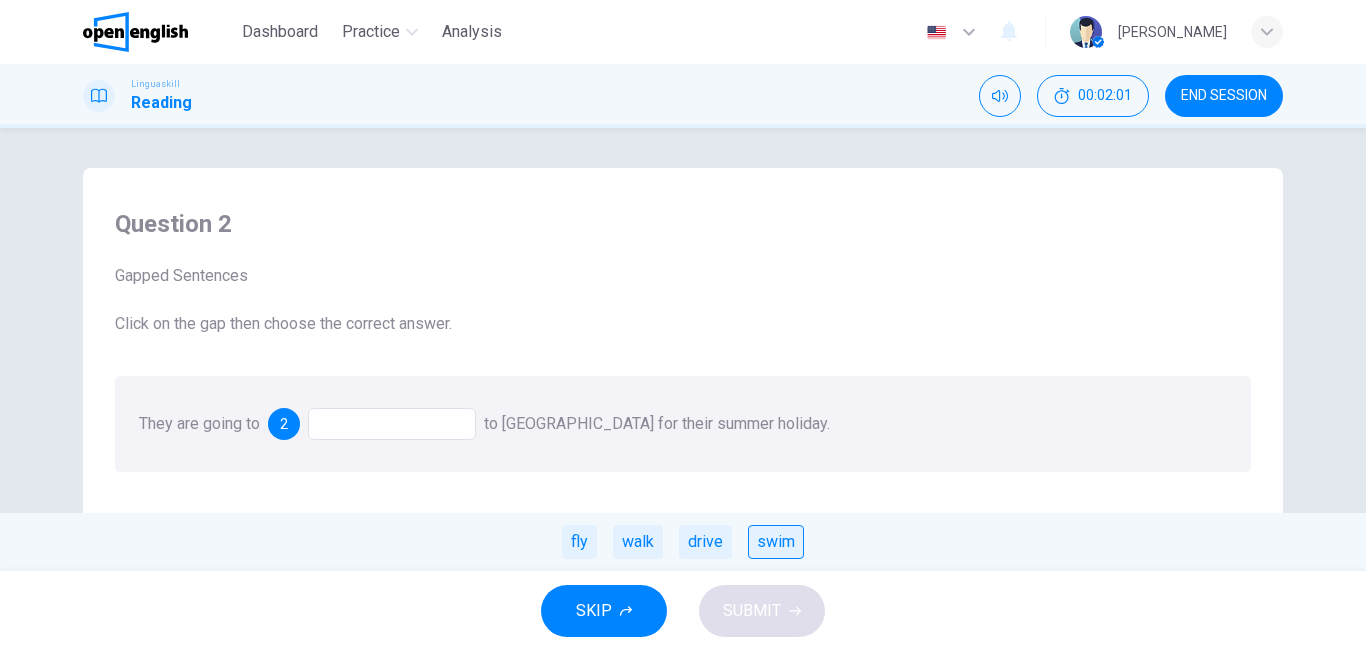 click on "swim" at bounding box center (776, 542) 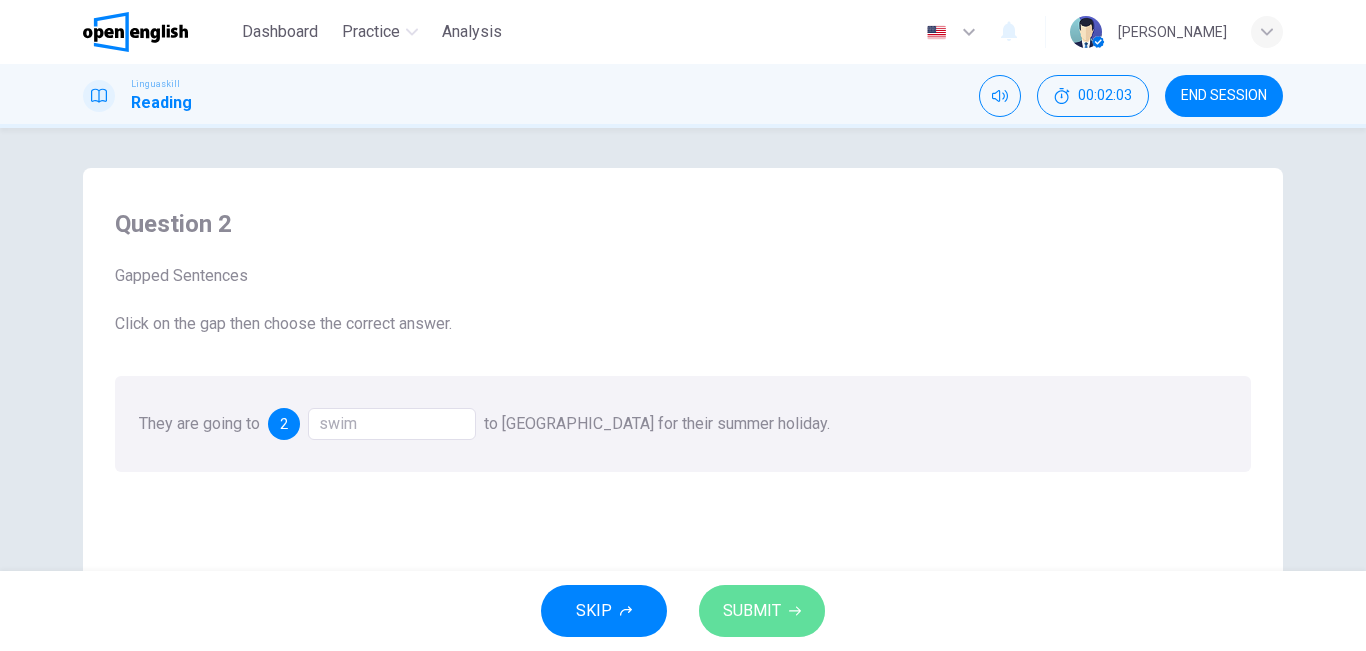 click on "SUBMIT" at bounding box center (752, 611) 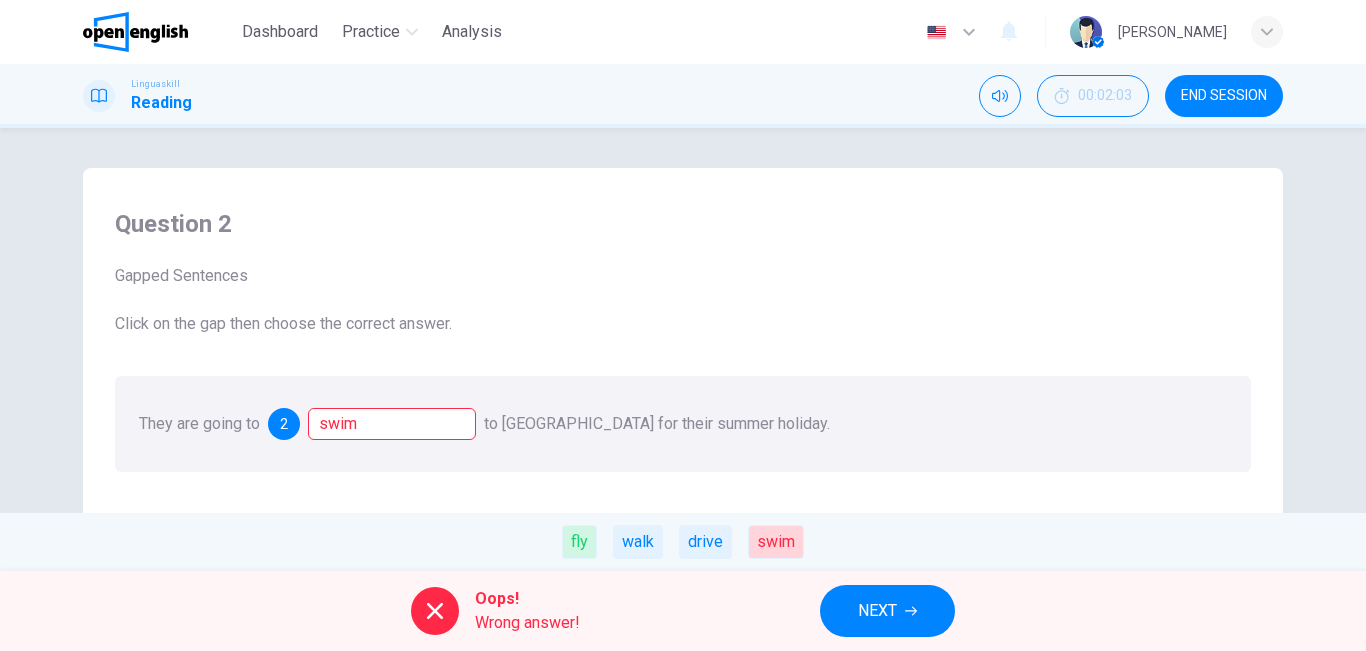 click on "NEXT" at bounding box center (877, 611) 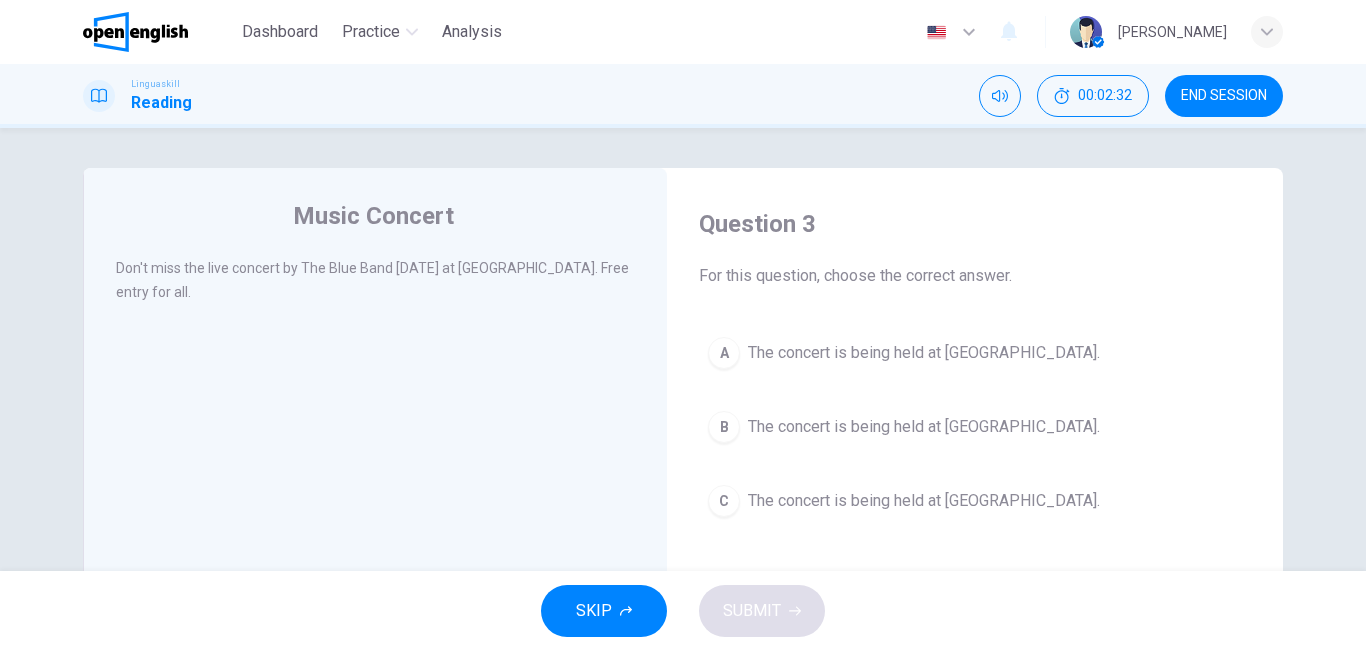 click on "The concert is being held at [GEOGRAPHIC_DATA]." at bounding box center [924, 501] 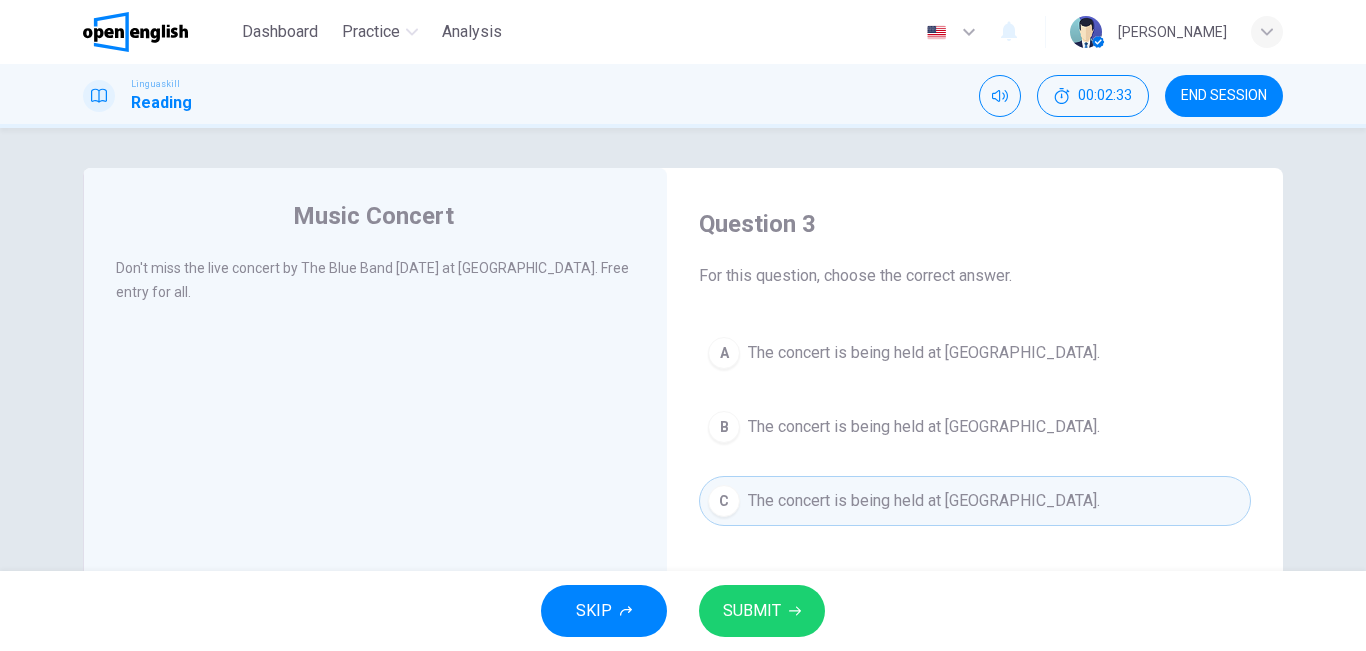 click on "SUBMIT" at bounding box center (762, 611) 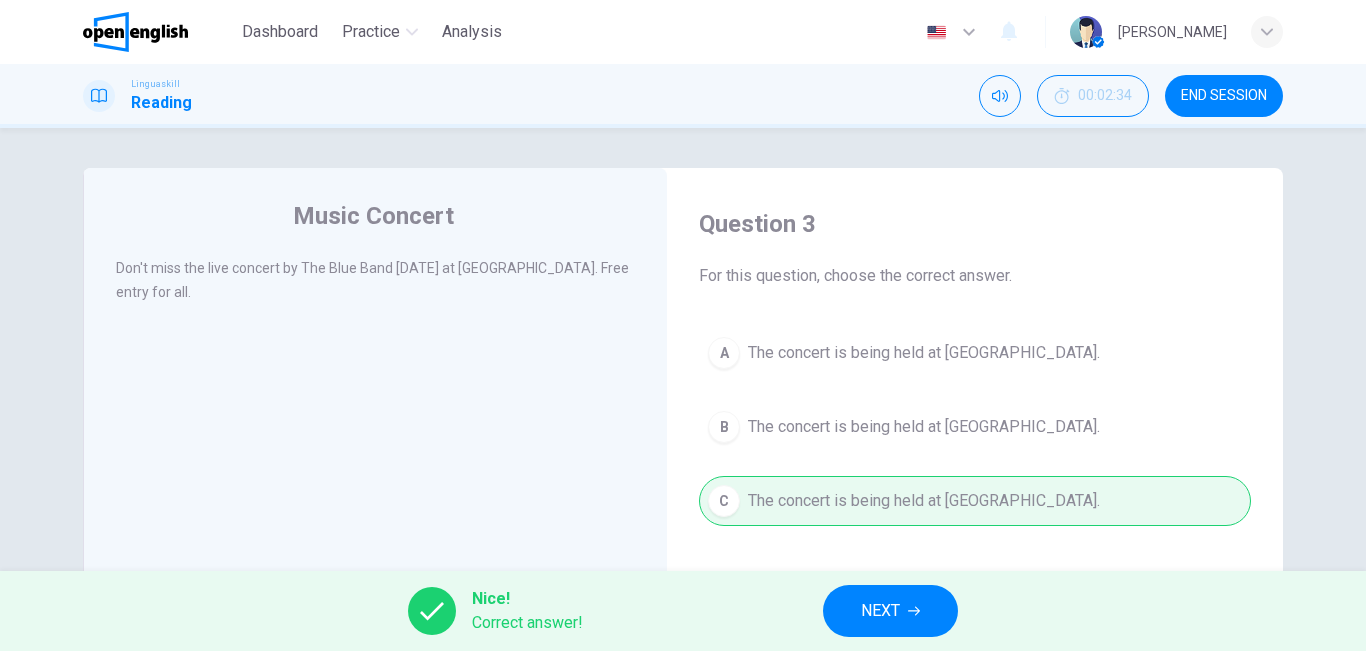 click on "NEXT" at bounding box center (880, 611) 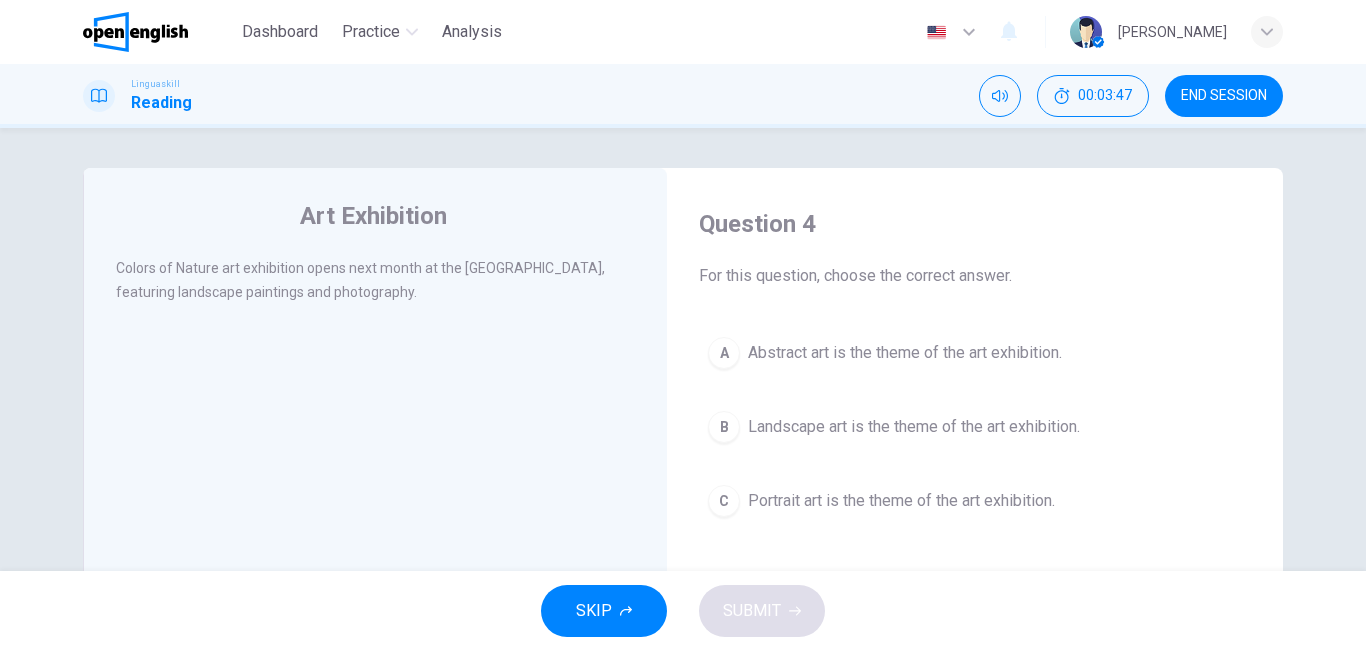 click on "Landscape art is the theme of the art exhibition." at bounding box center (914, 427) 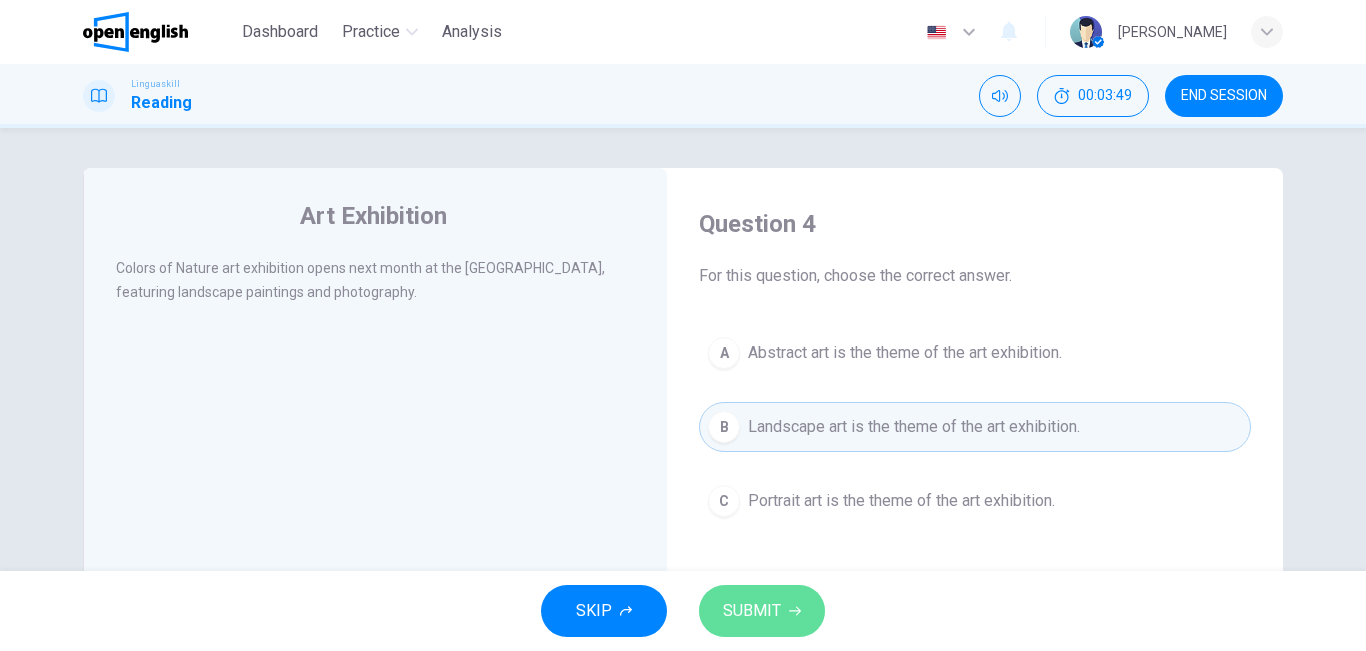 click on "SUBMIT" at bounding box center [752, 611] 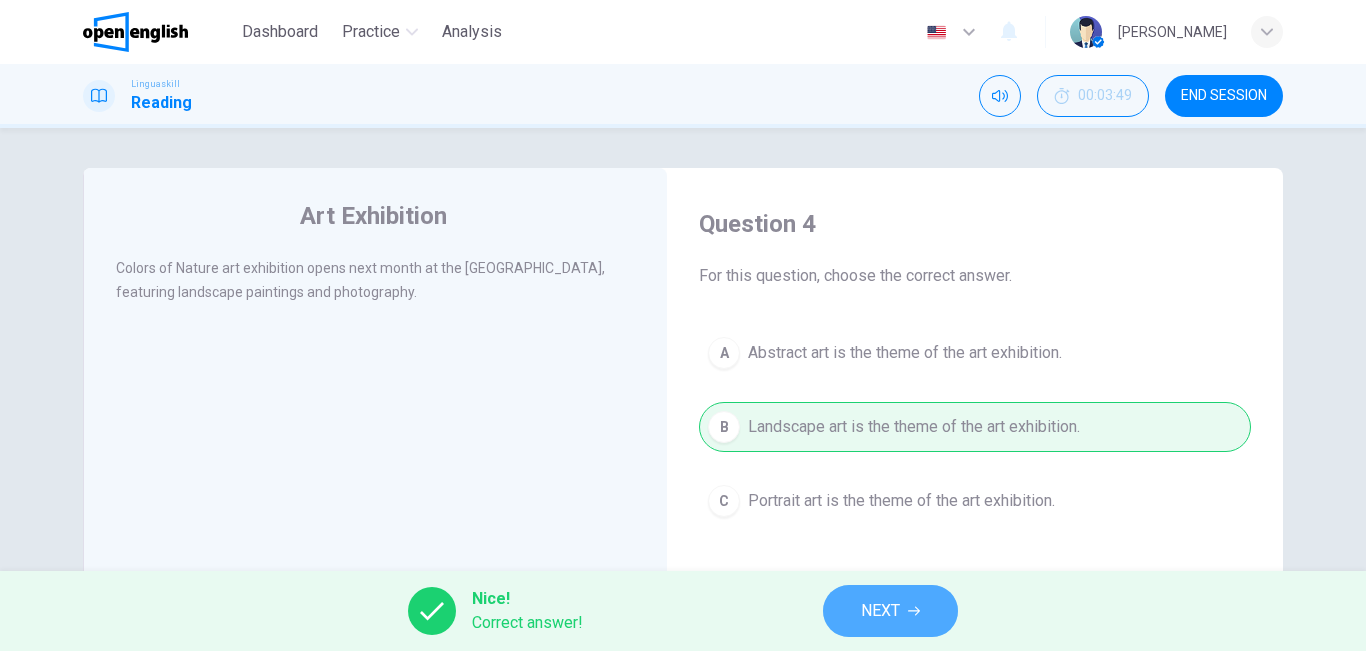 click on "NEXT" at bounding box center (880, 611) 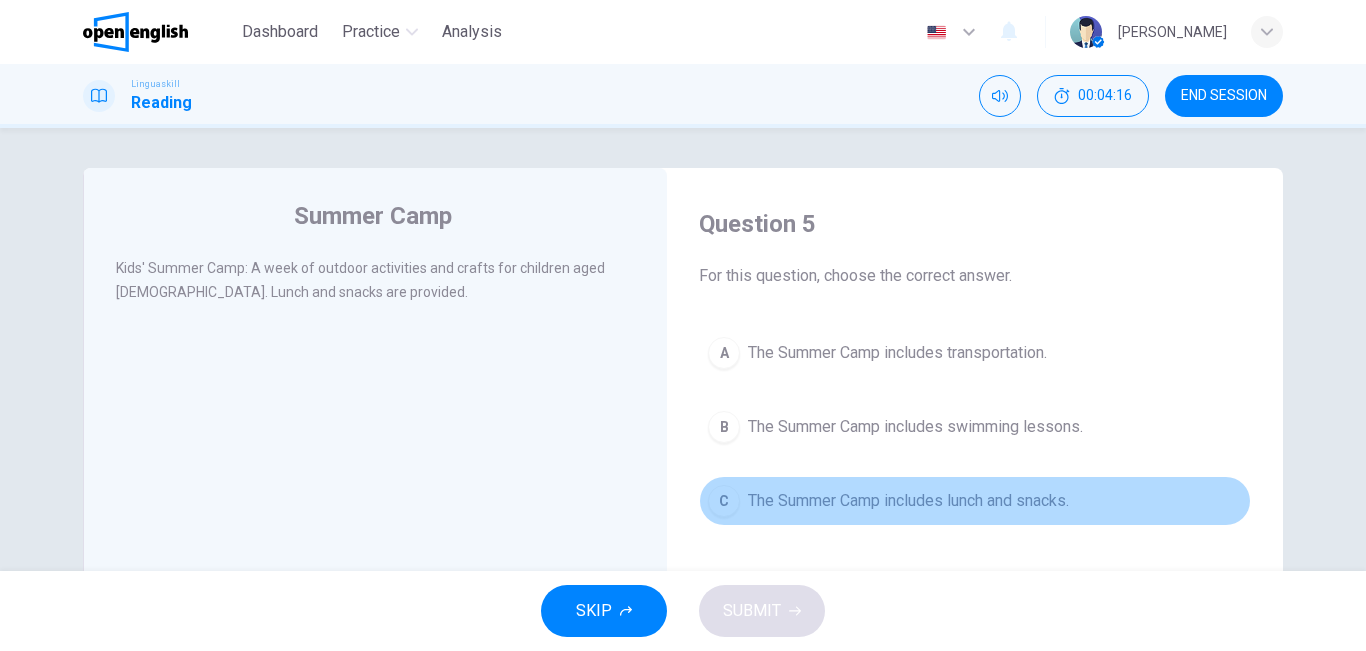 click on "The Summer Camp includes lunch and snacks." at bounding box center [908, 501] 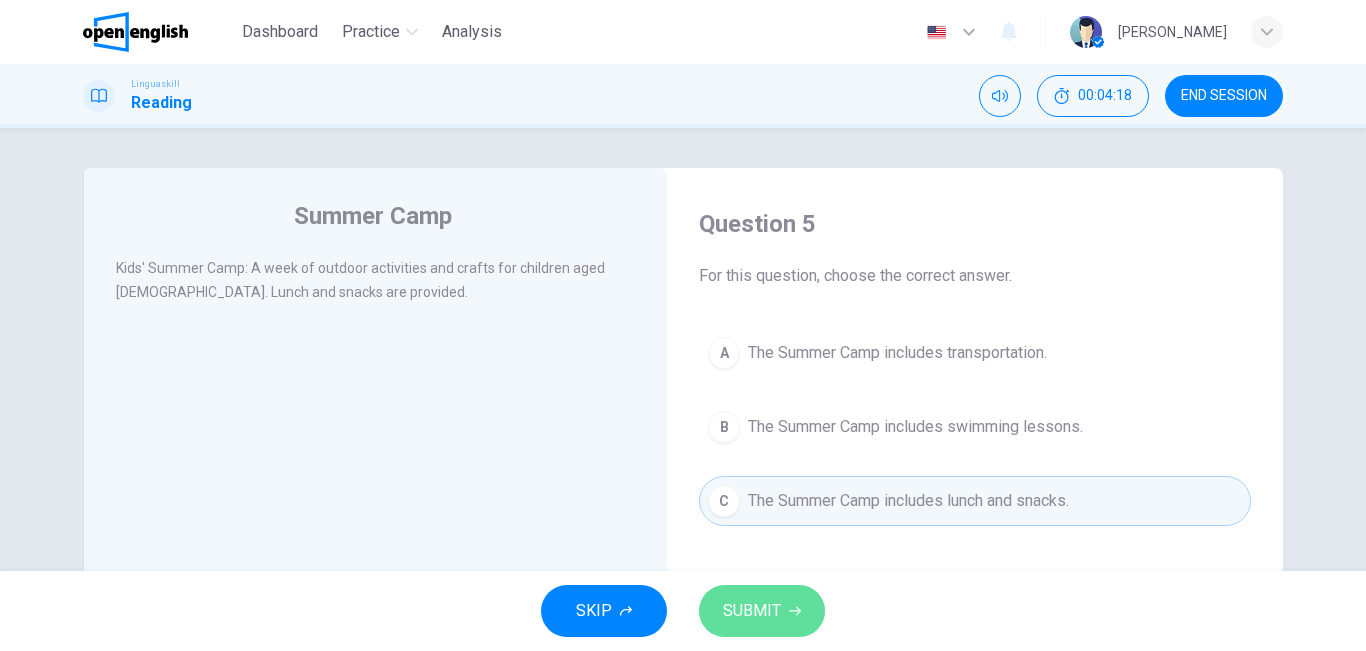 click on "SUBMIT" at bounding box center [752, 611] 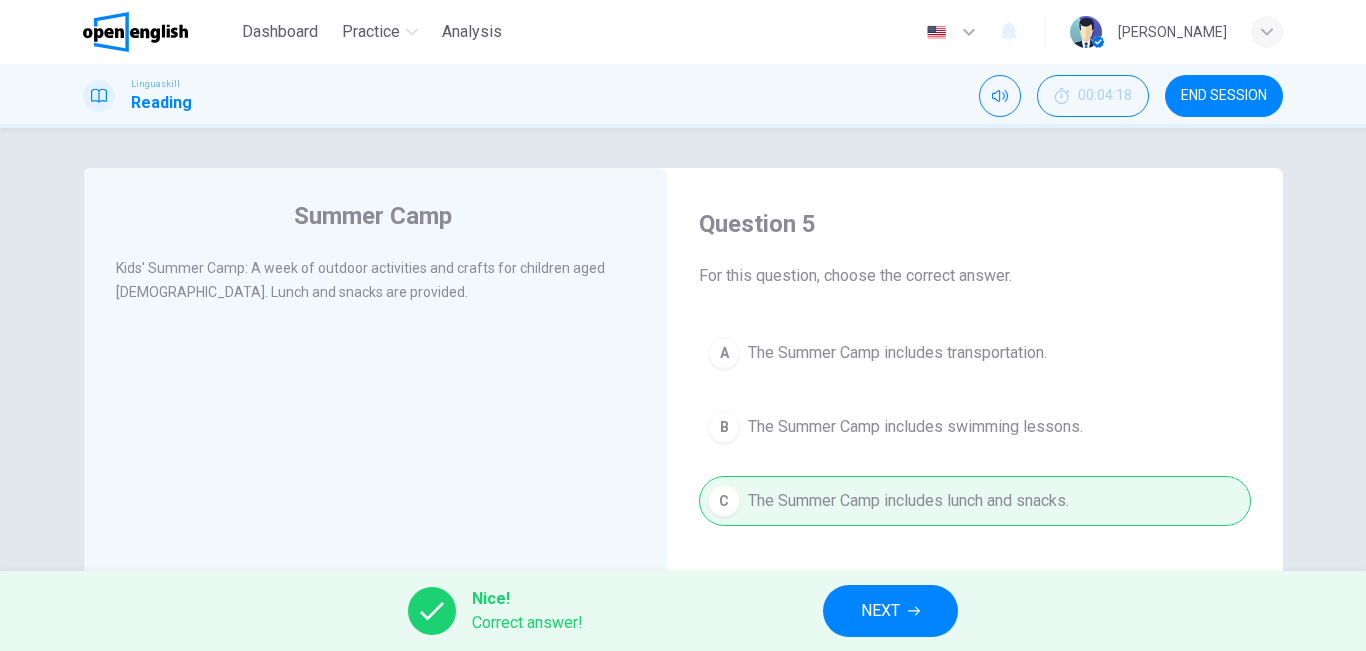 click on "NEXT" at bounding box center [890, 611] 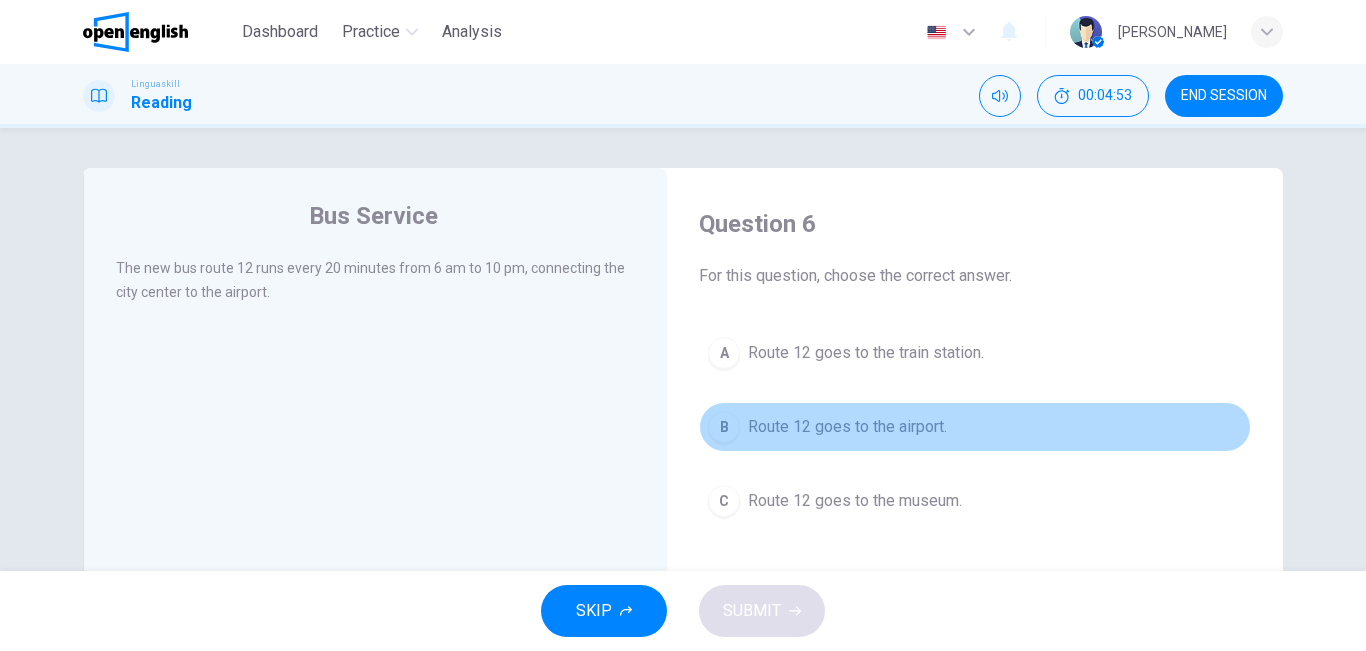 click on "Route 12 goes to the airport." at bounding box center [847, 427] 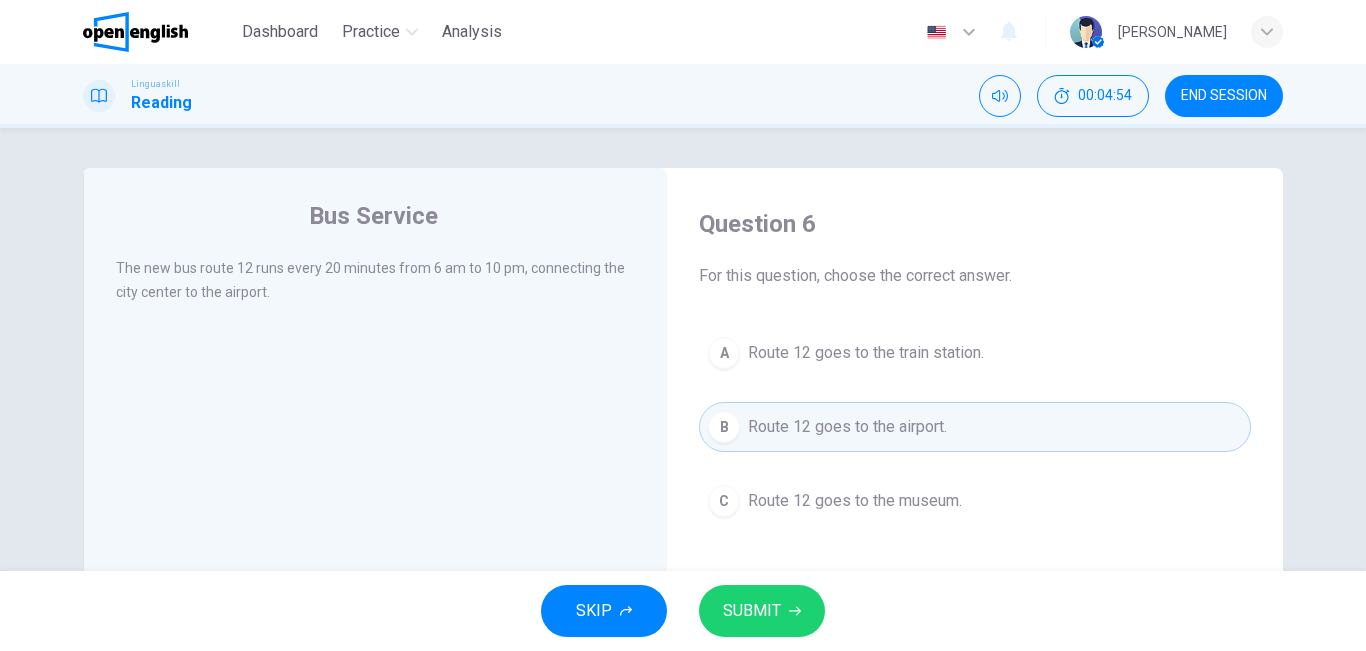 click on "SUBMIT" at bounding box center (752, 611) 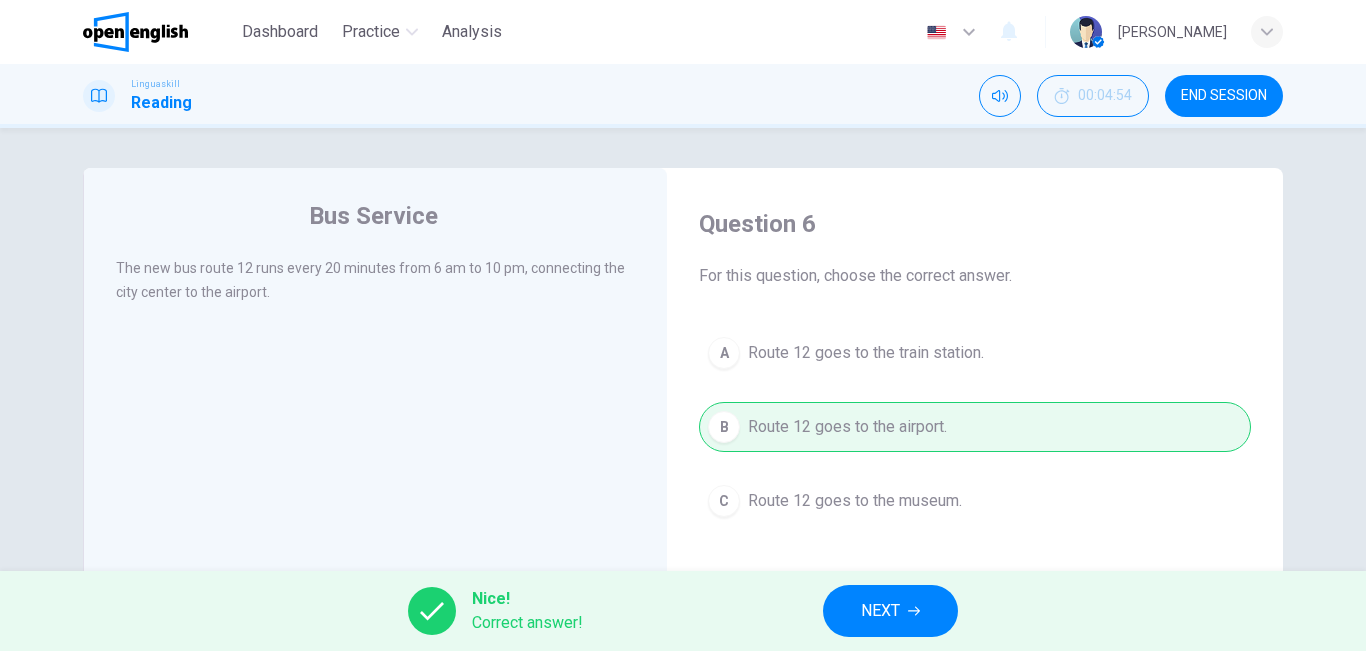 click on "NEXT" at bounding box center (890, 611) 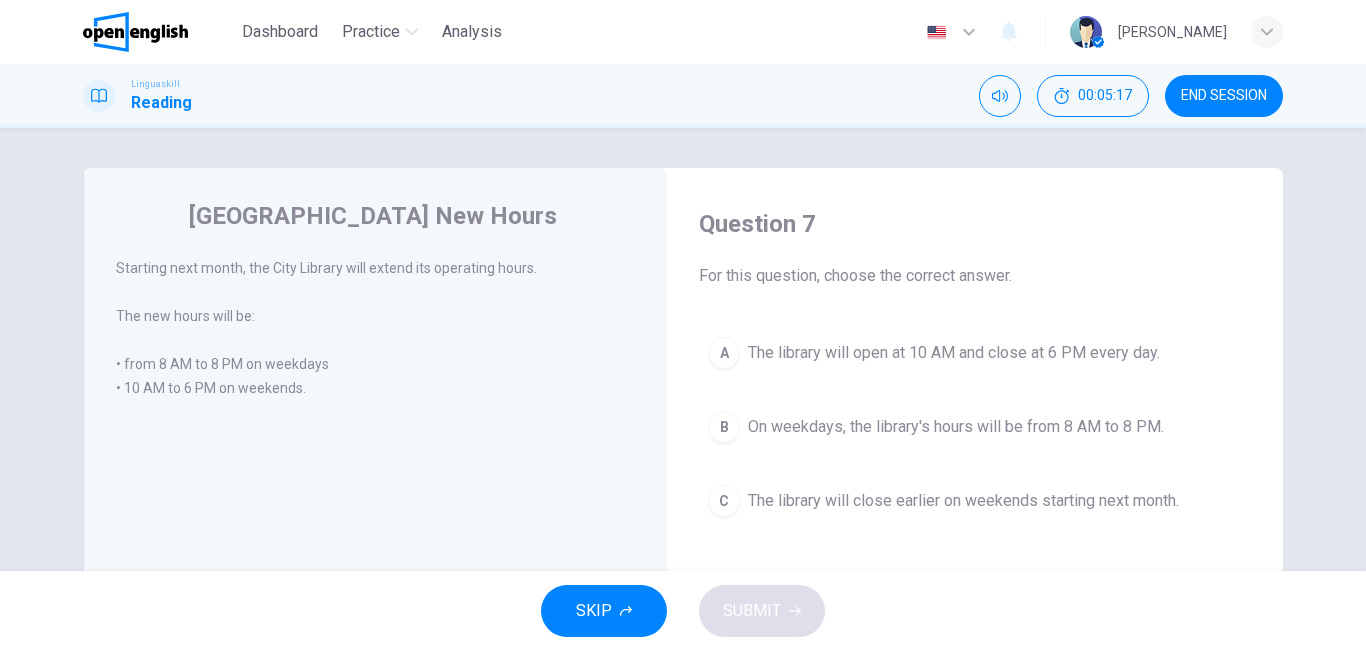 click on "The library will open at 10 AM and close at 6 PM every day." at bounding box center (954, 353) 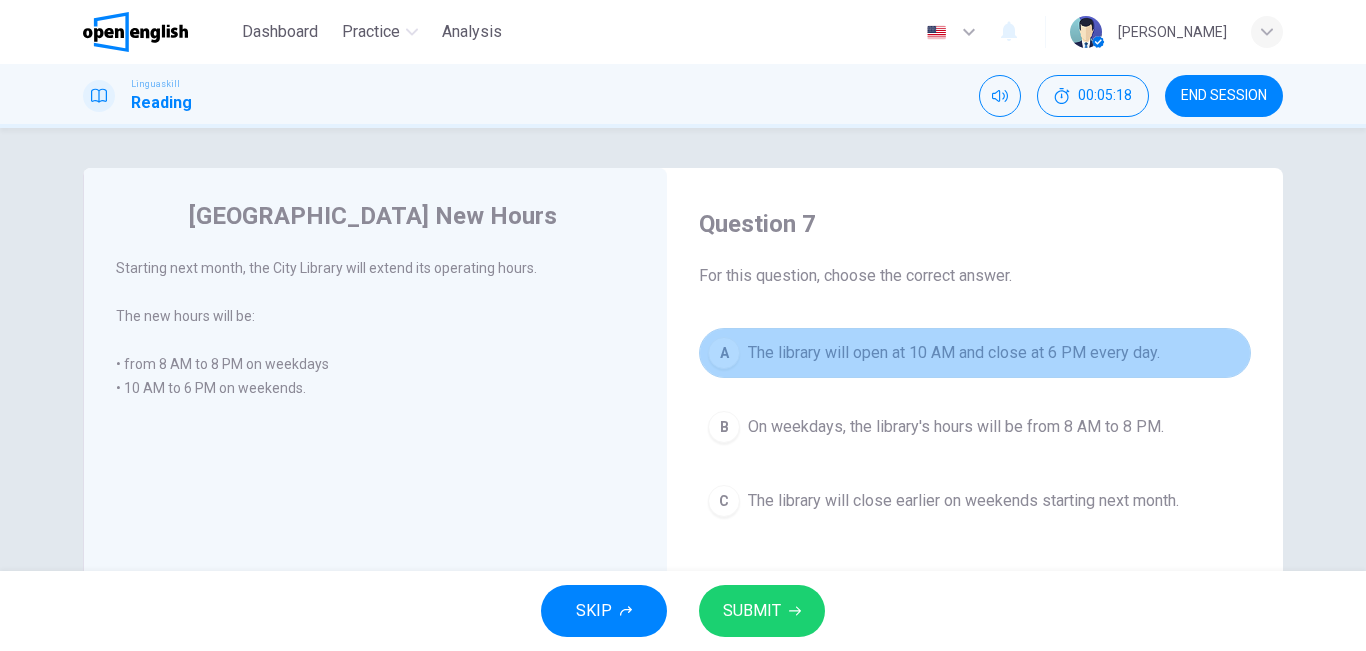 click on "The library will open at 10 AM and close at 6 PM every day." at bounding box center (954, 353) 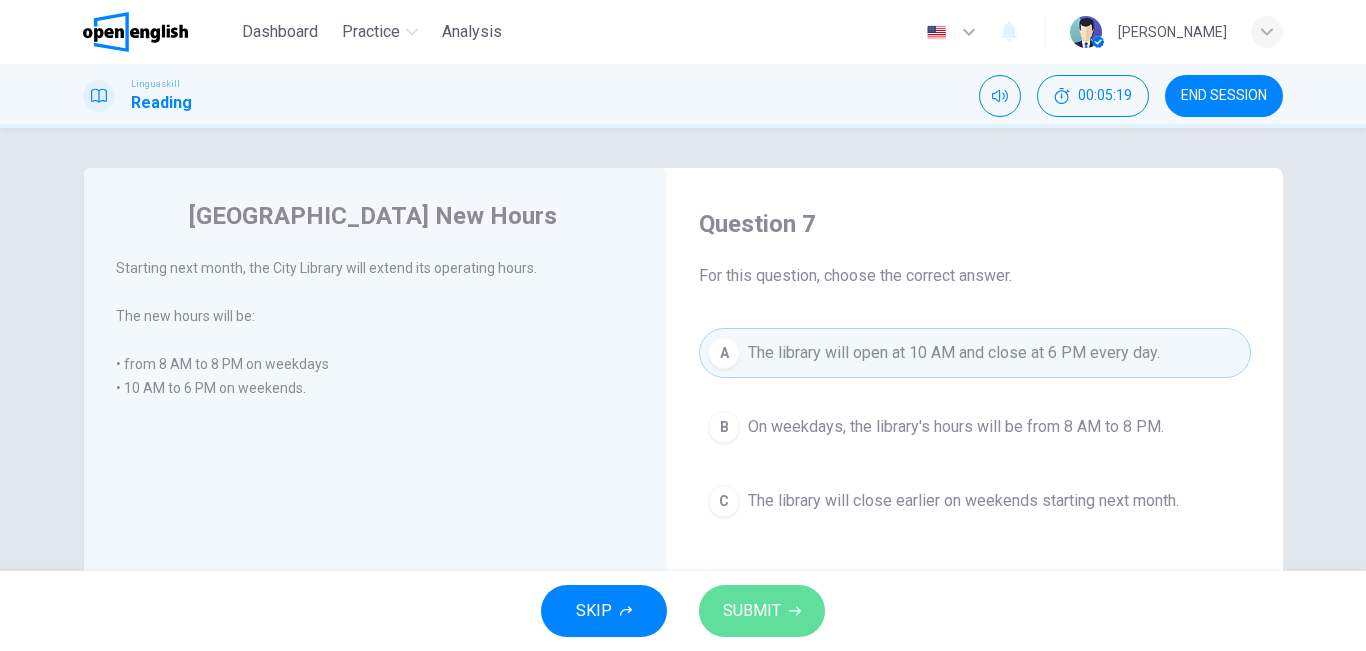 click on "SUBMIT" at bounding box center [752, 611] 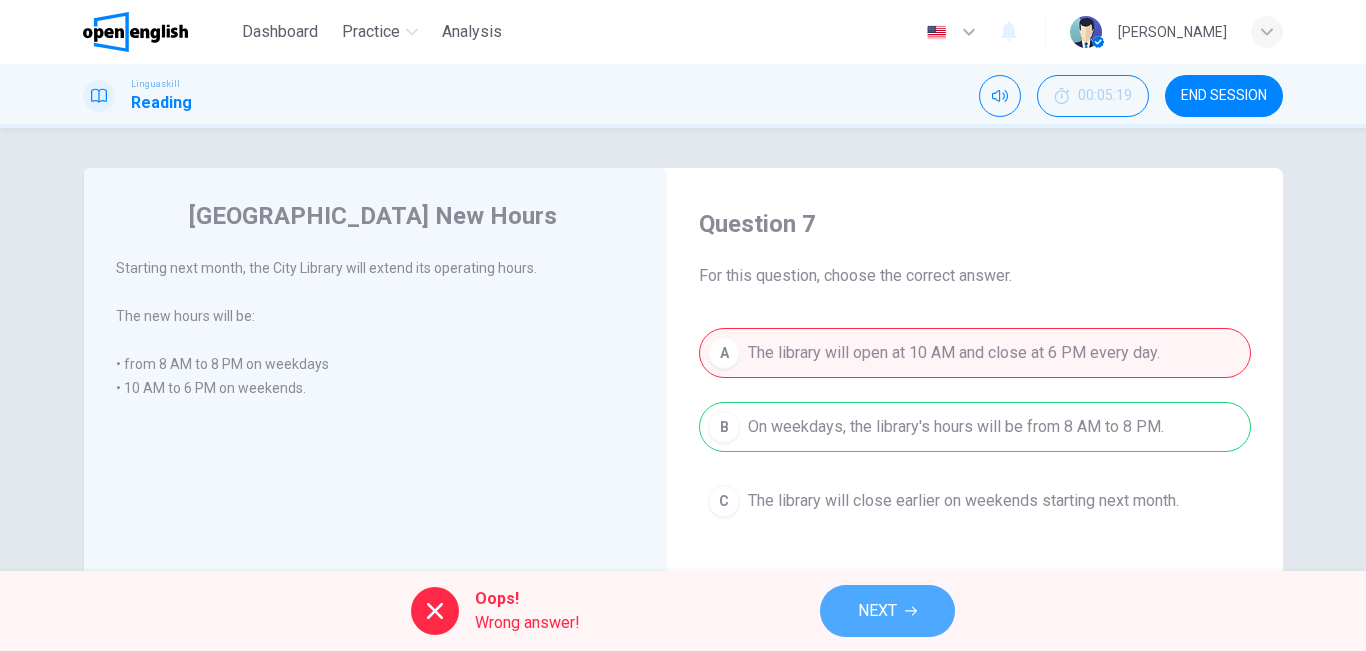 click on "NEXT" at bounding box center (877, 611) 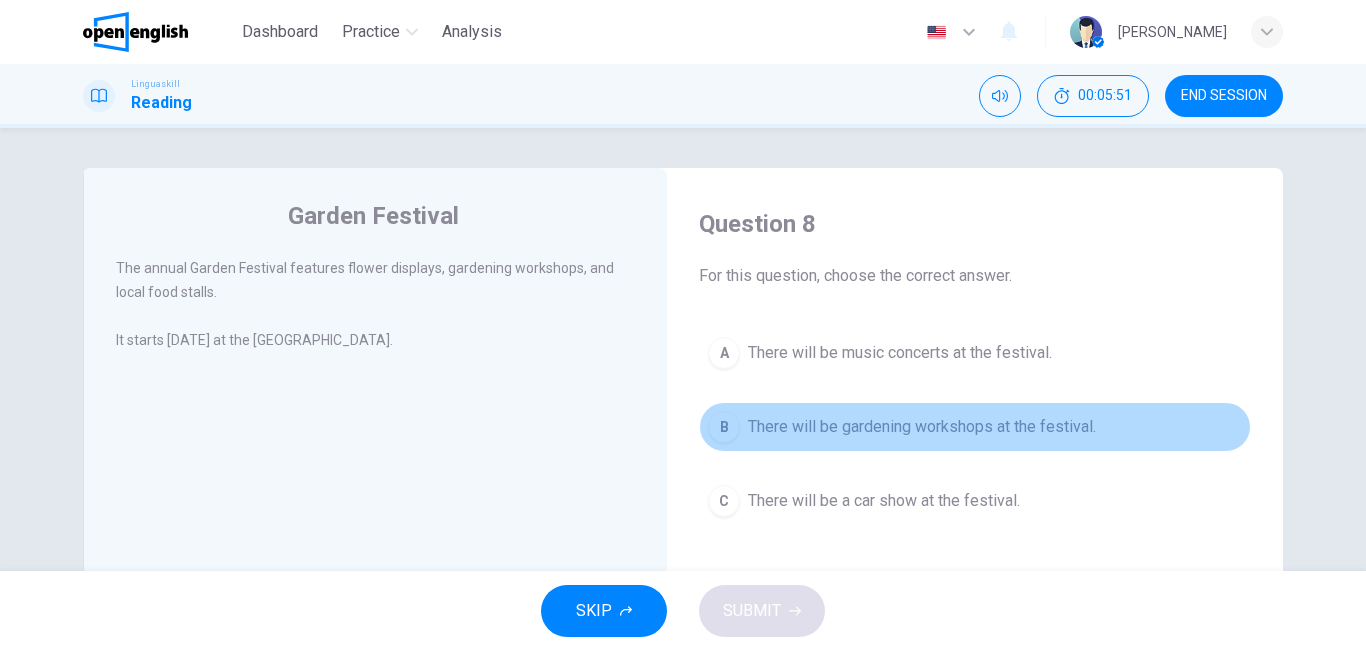 click on "There will be gardening workshops at the festival." at bounding box center [922, 427] 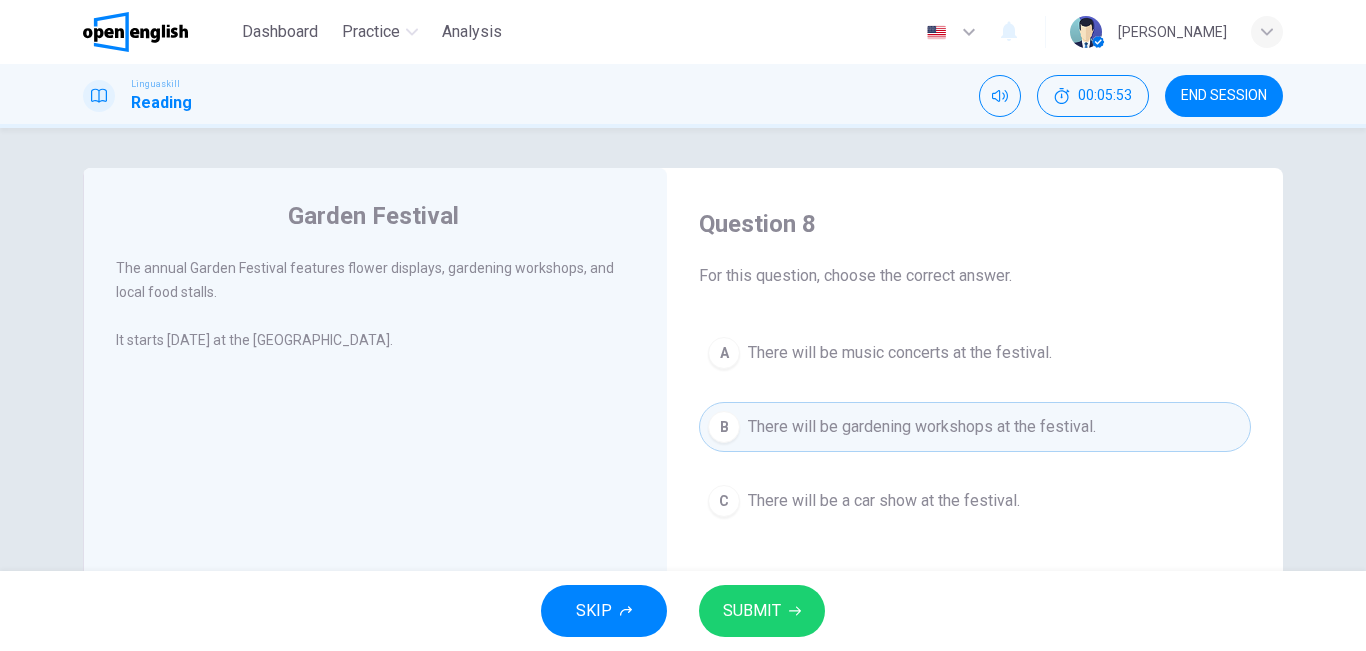 click on "SUBMIT" at bounding box center (752, 611) 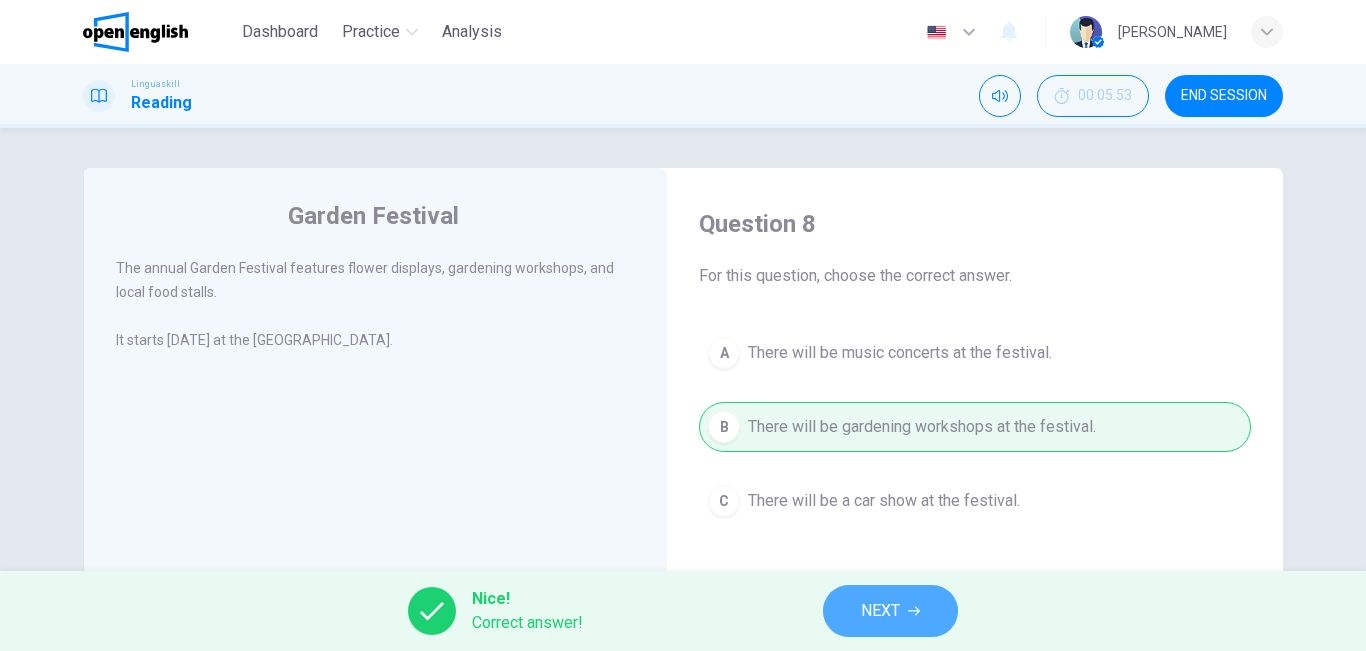 click on "NEXT" at bounding box center [890, 611] 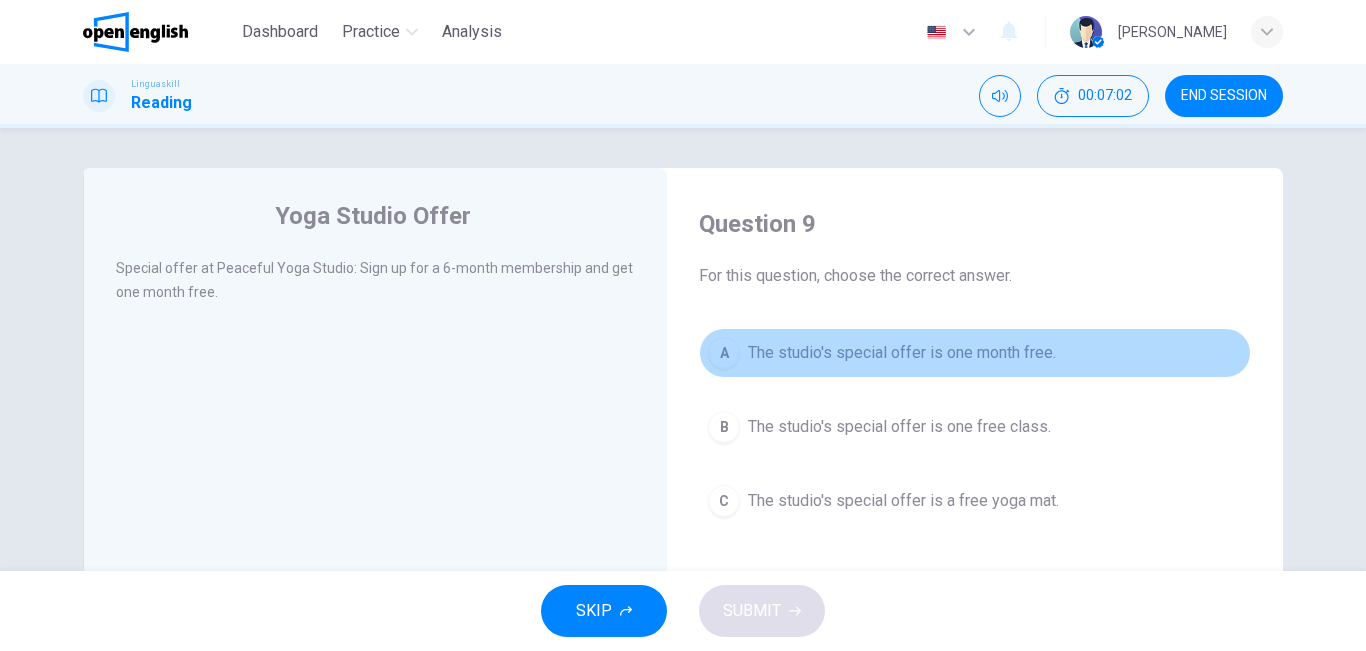 click on "A The studio's special offer is one month free." at bounding box center [975, 353] 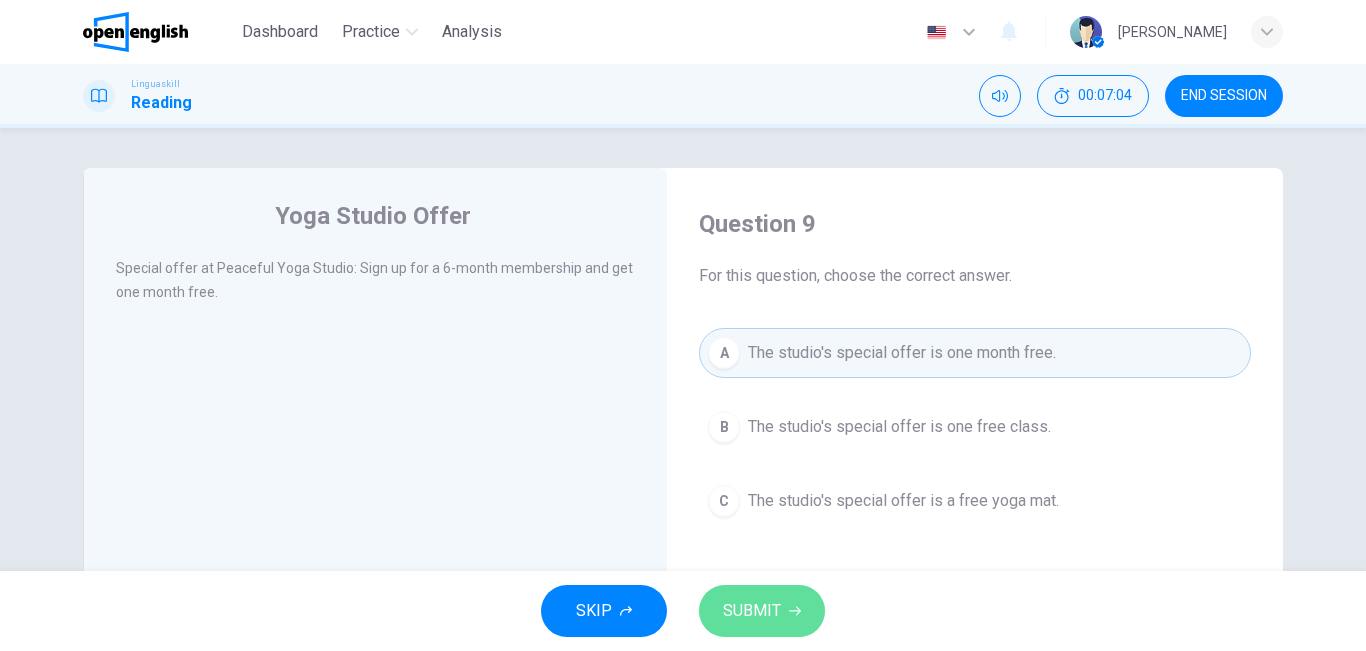 click on "SUBMIT" at bounding box center (752, 611) 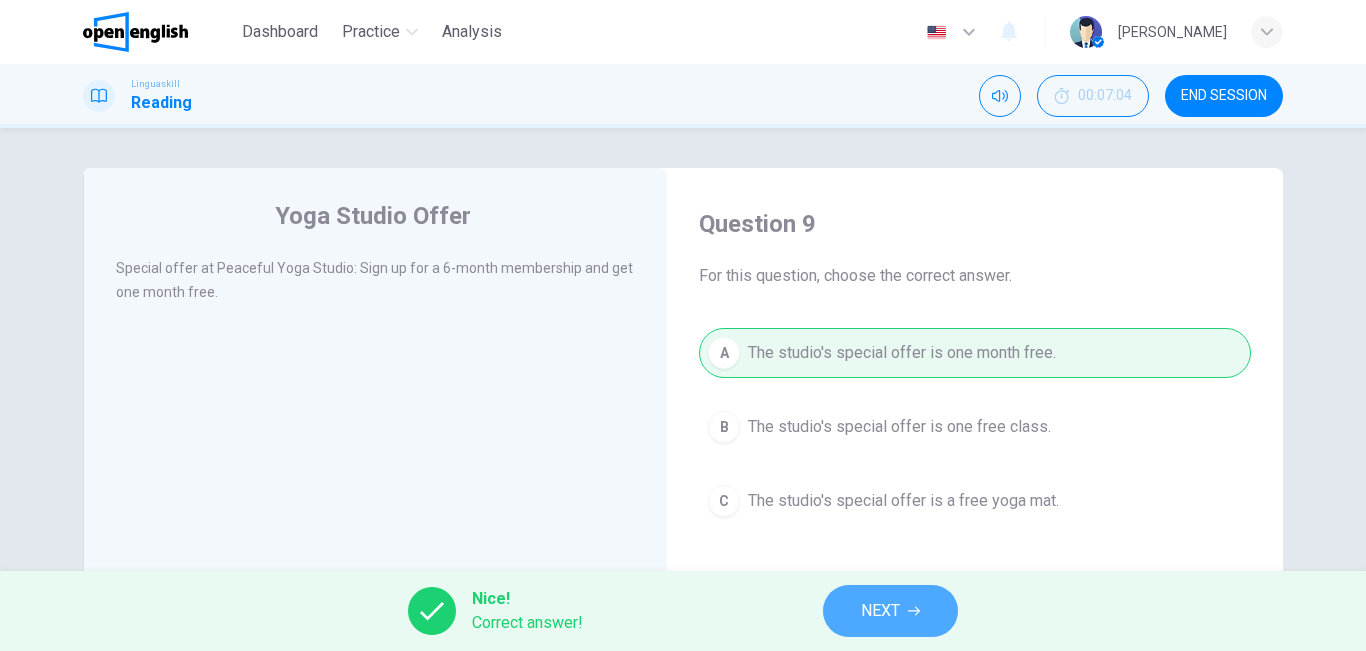 click on "NEXT" at bounding box center (880, 611) 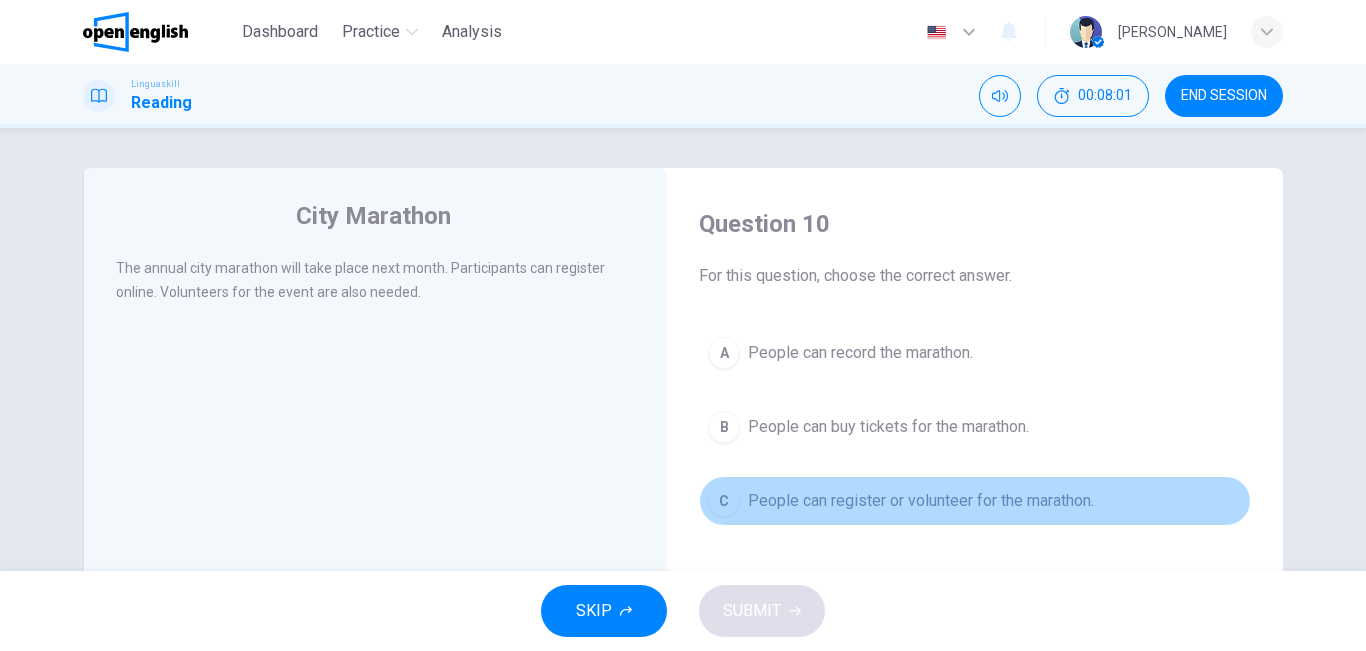 click on "People can register or volunteer for the marathon." at bounding box center (921, 501) 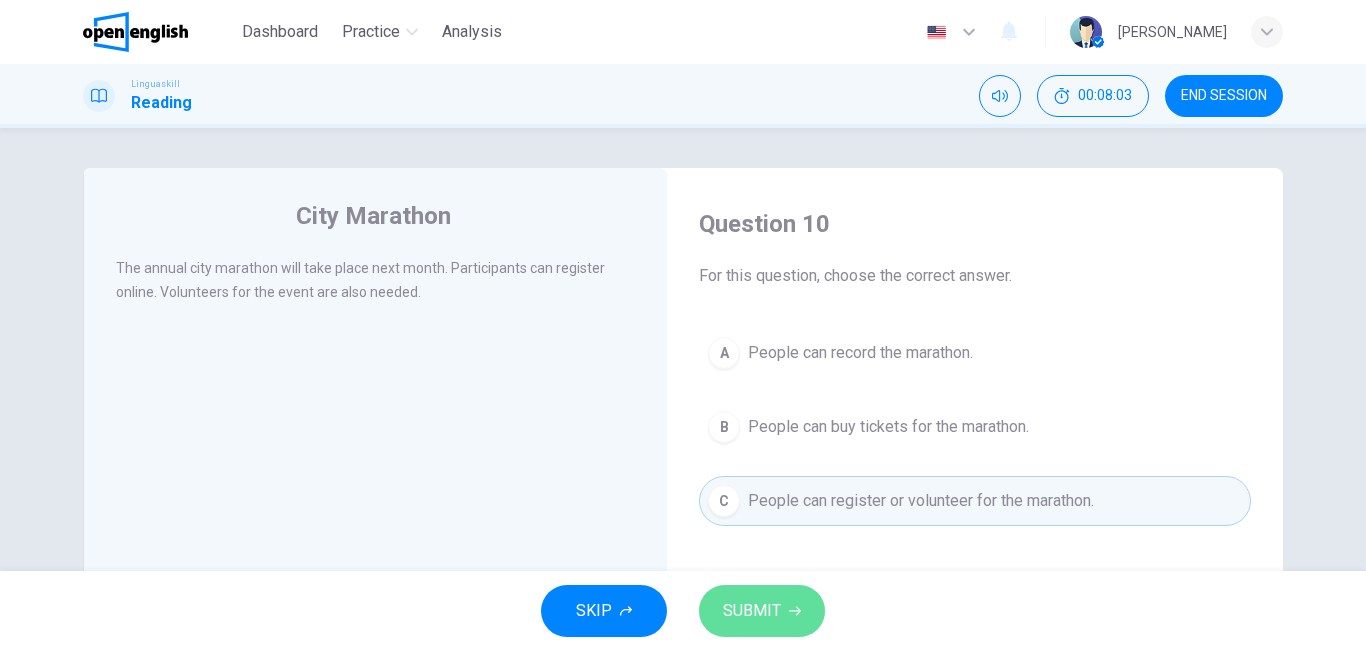click on "SUBMIT" at bounding box center (762, 611) 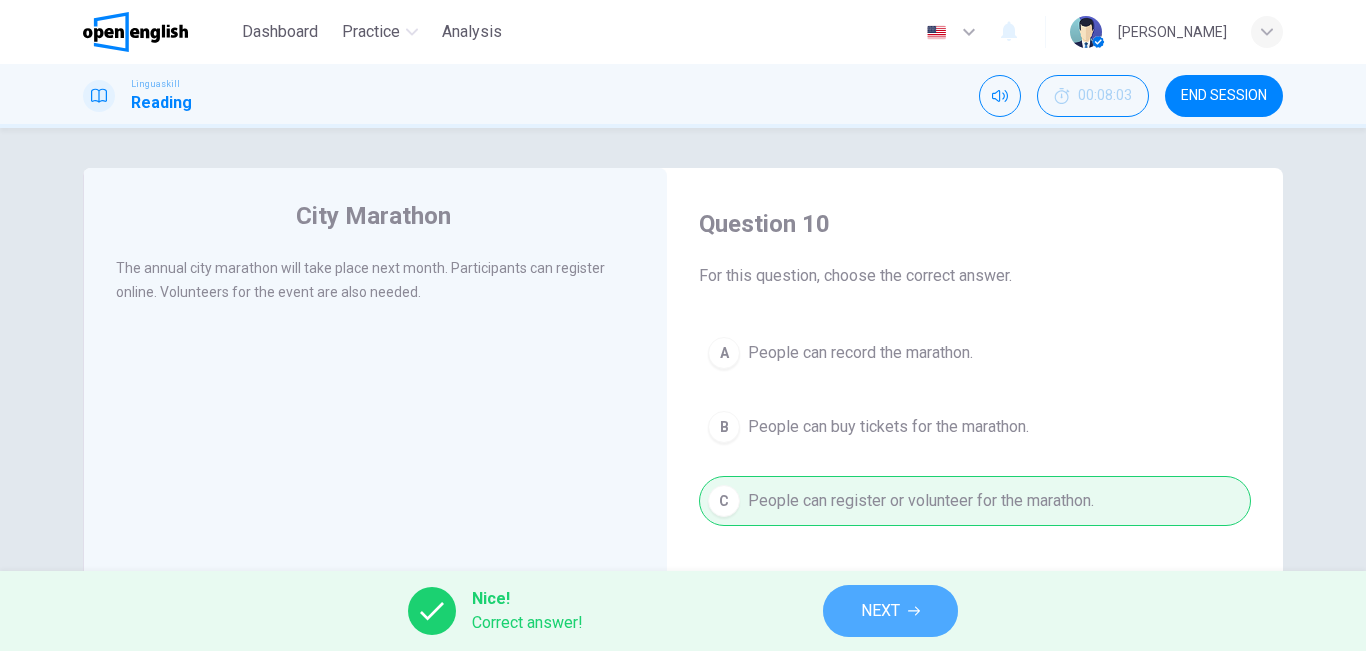 click on "NEXT" at bounding box center [890, 611] 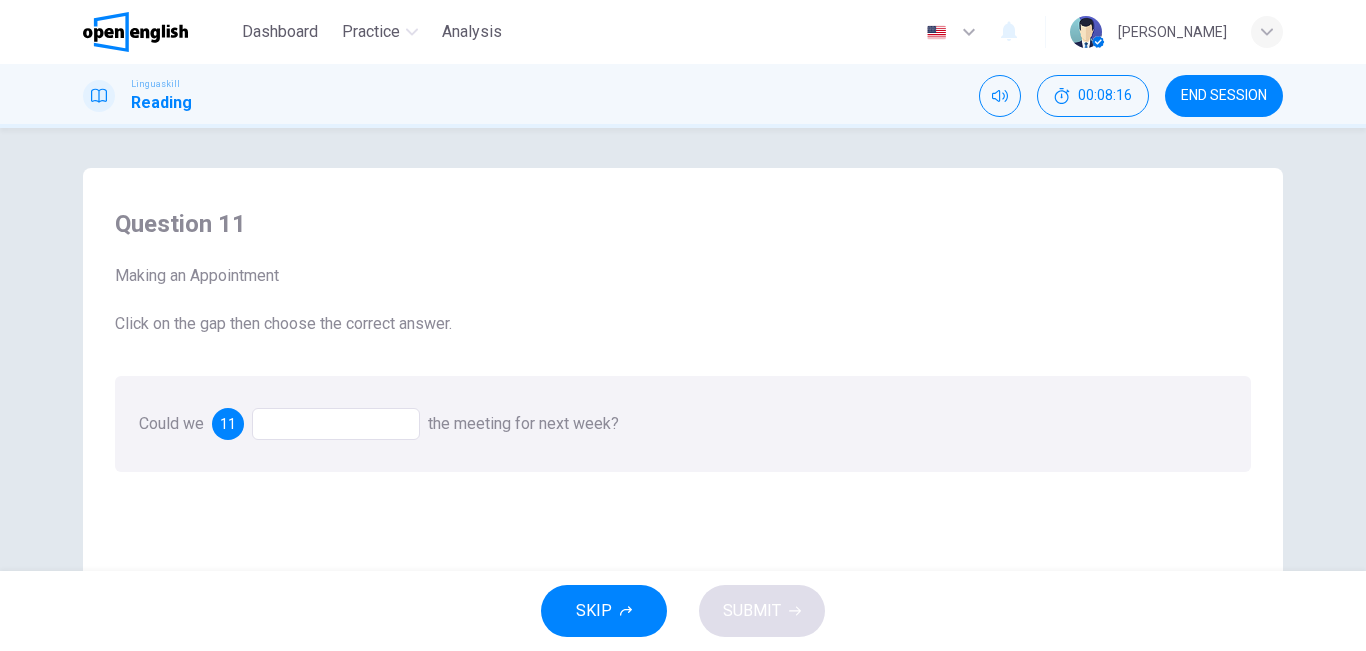click at bounding box center (336, 424) 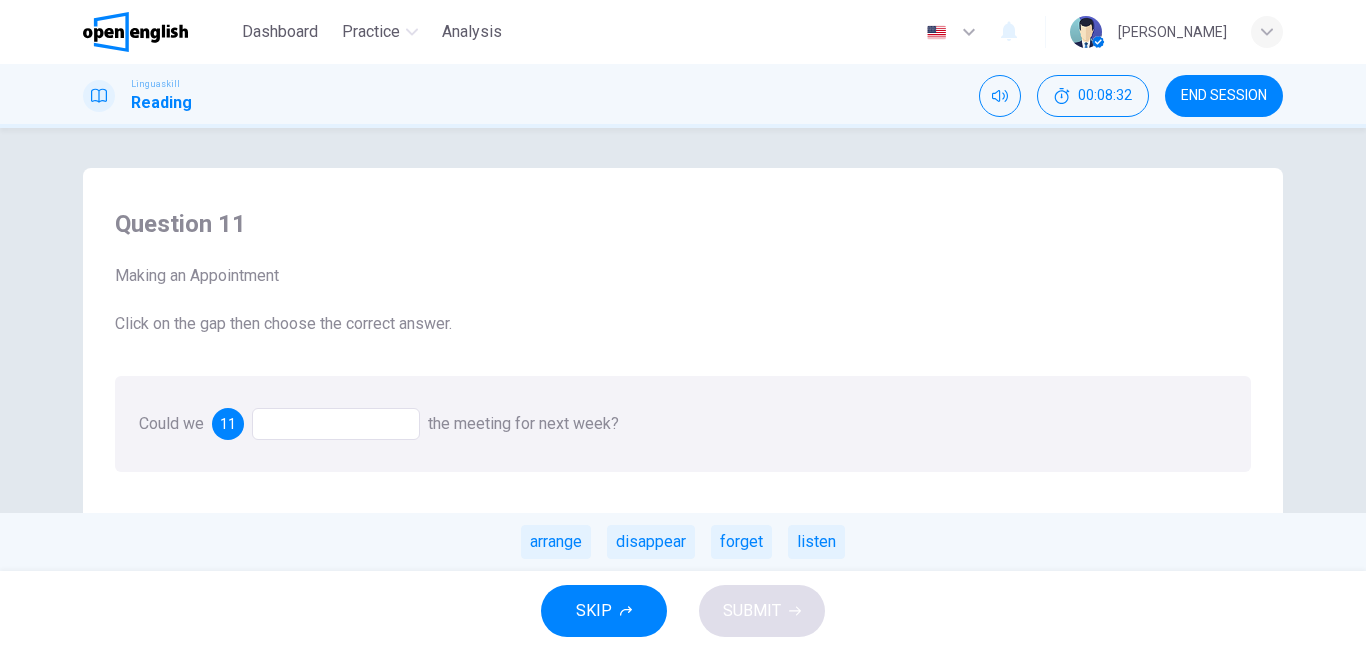 click at bounding box center [336, 424] 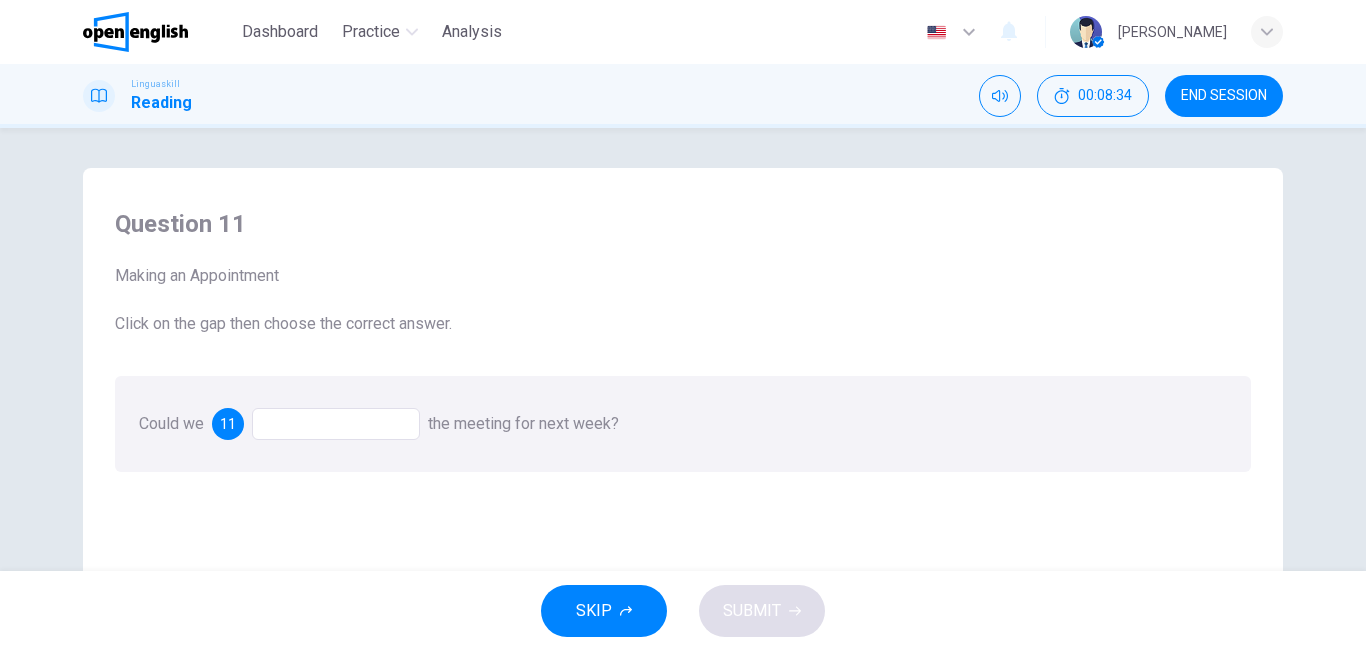 click at bounding box center (336, 424) 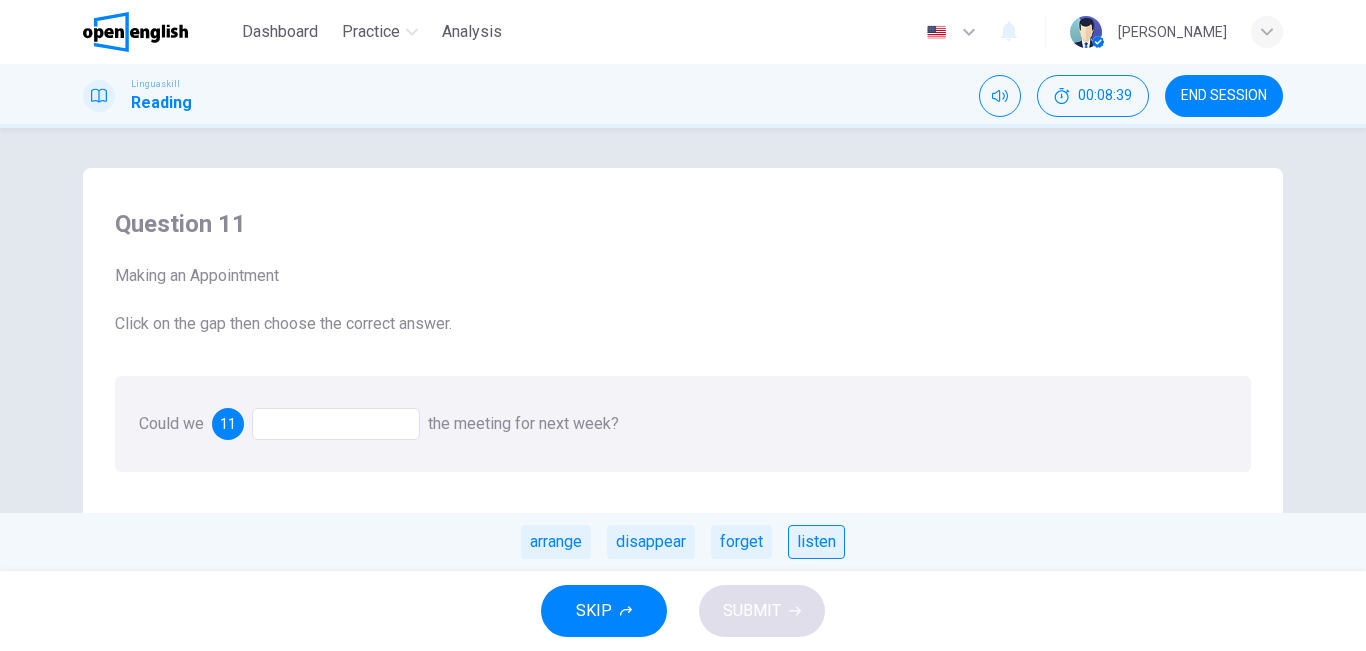 click on "listen" at bounding box center (816, 542) 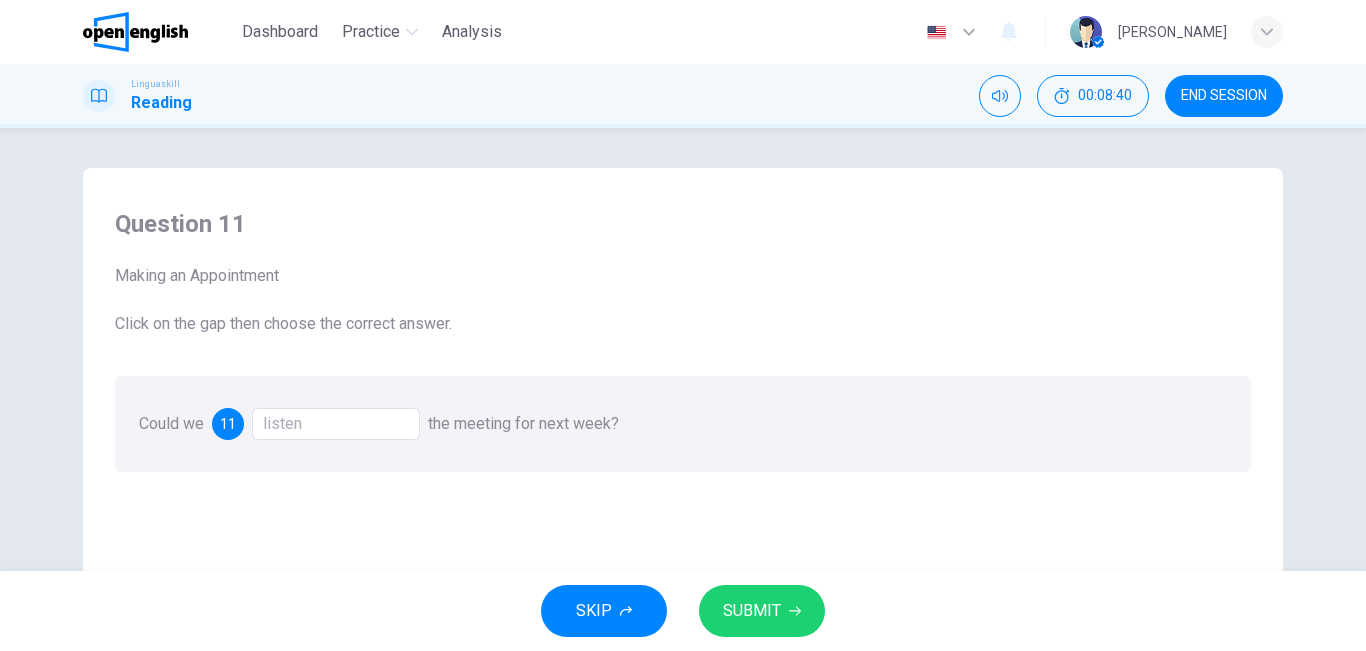 click on "SUBMIT" at bounding box center [752, 611] 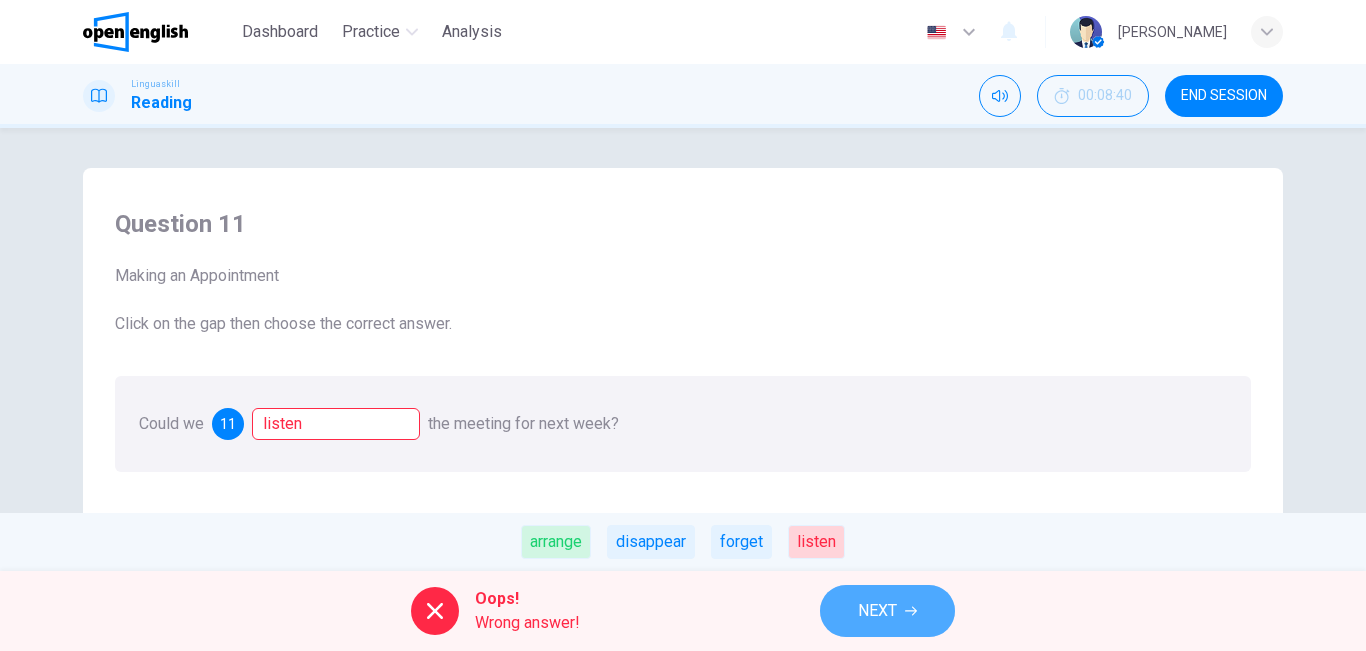 click on "NEXT" at bounding box center [877, 611] 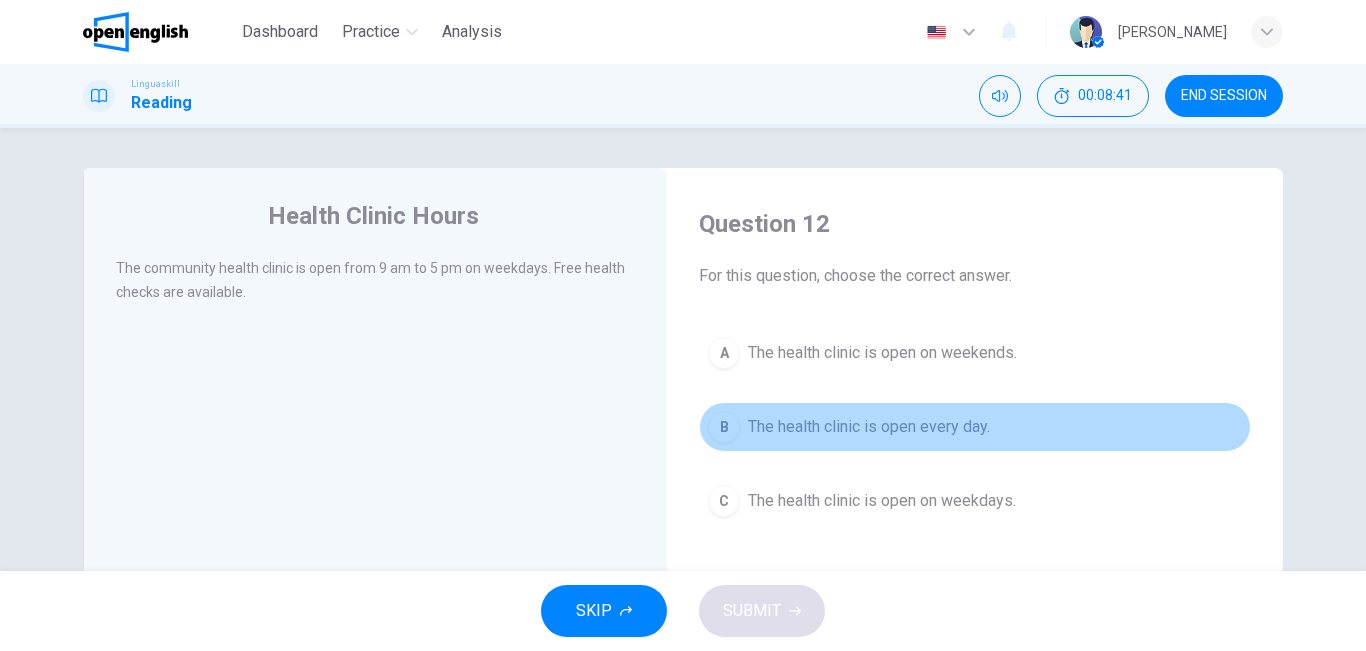 click on "The health clinic is open every day." at bounding box center (869, 427) 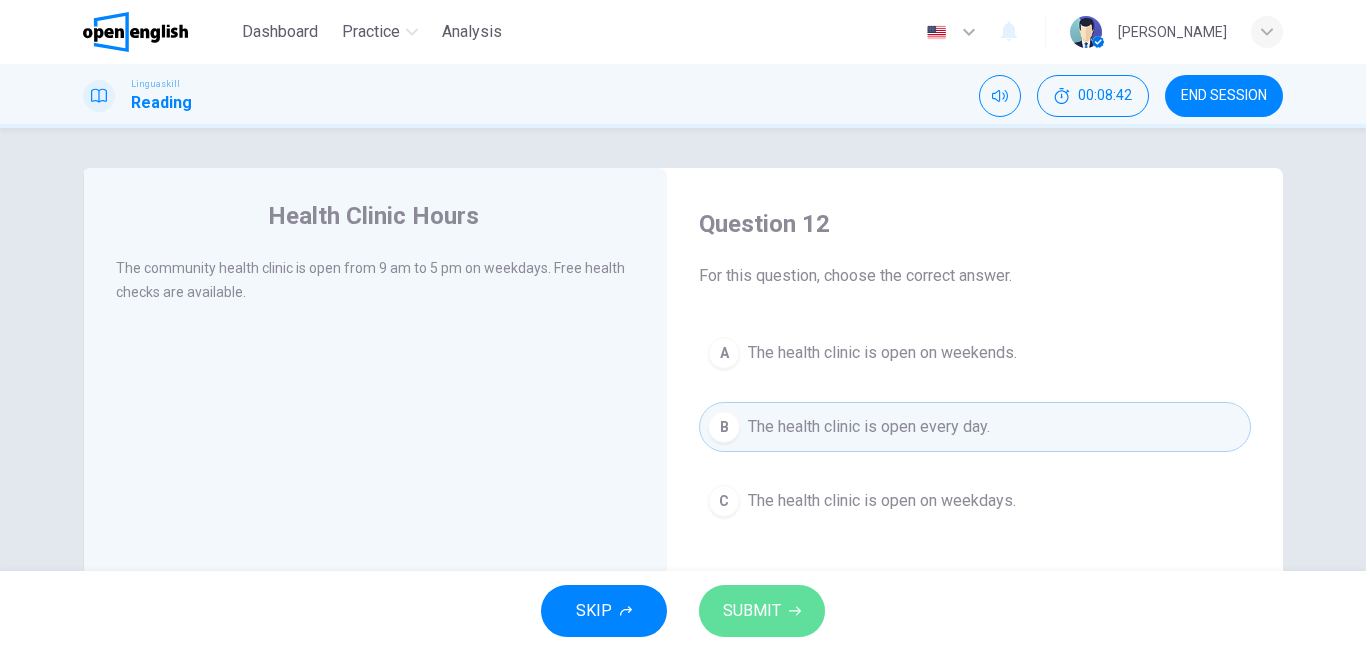 click on "SUBMIT" at bounding box center [752, 611] 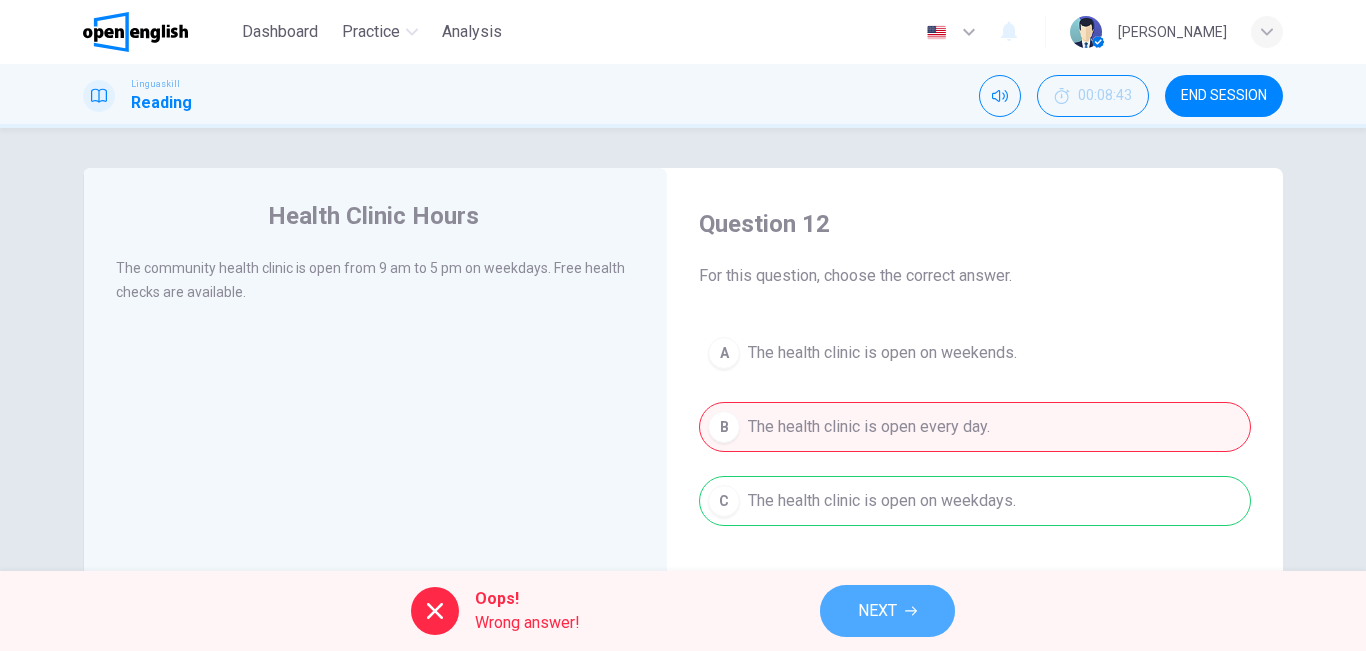 click on "NEXT" at bounding box center [877, 611] 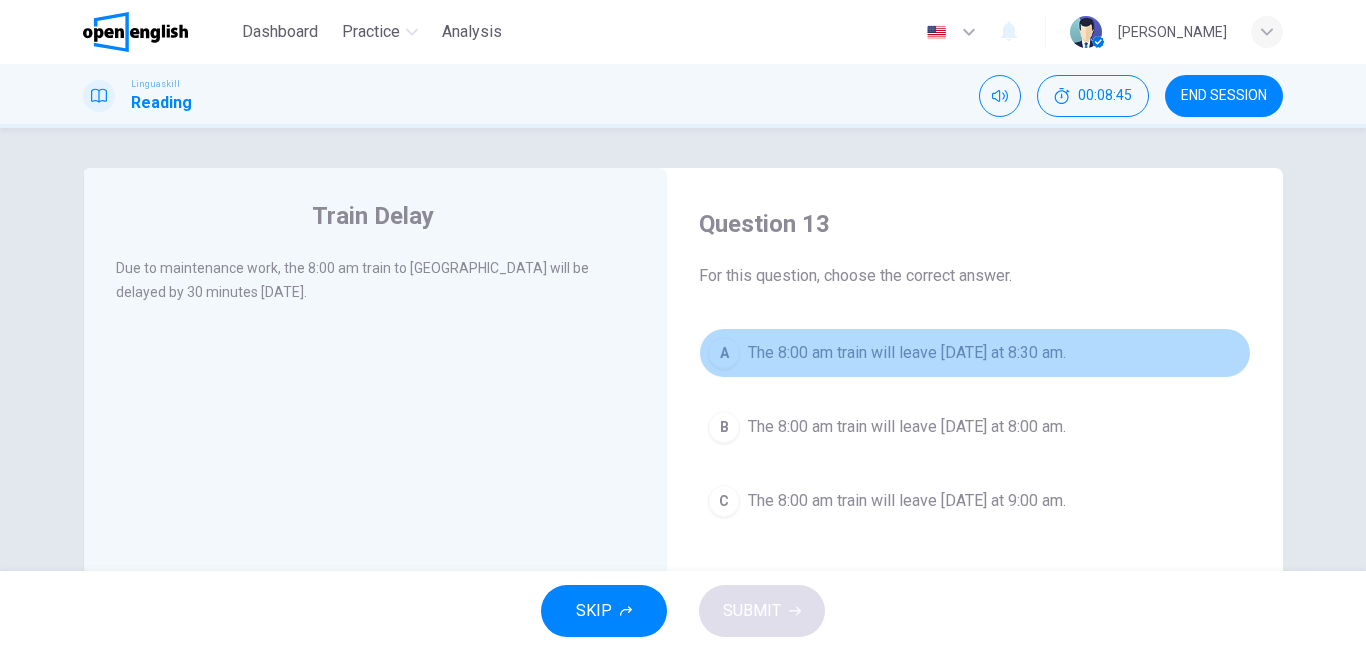 click on "A The 8:00 am train will leave [DATE] at 8:30 am." at bounding box center (975, 353) 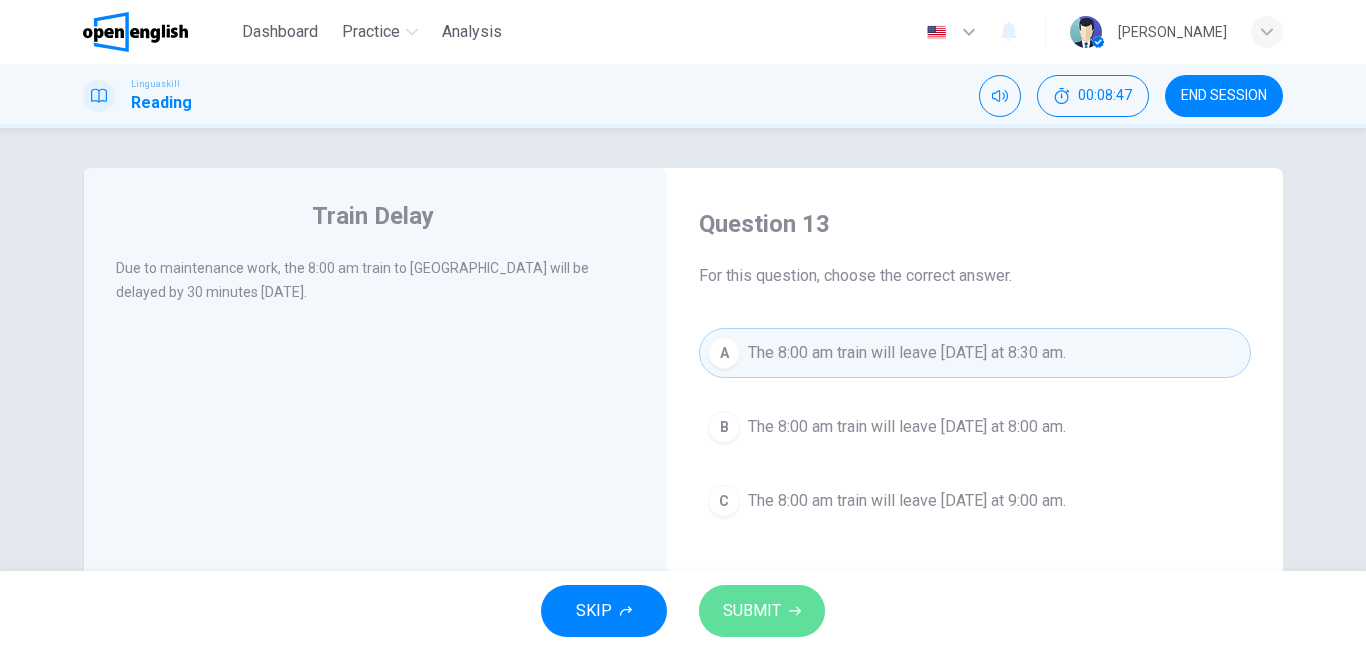 click on "SUBMIT" at bounding box center (762, 611) 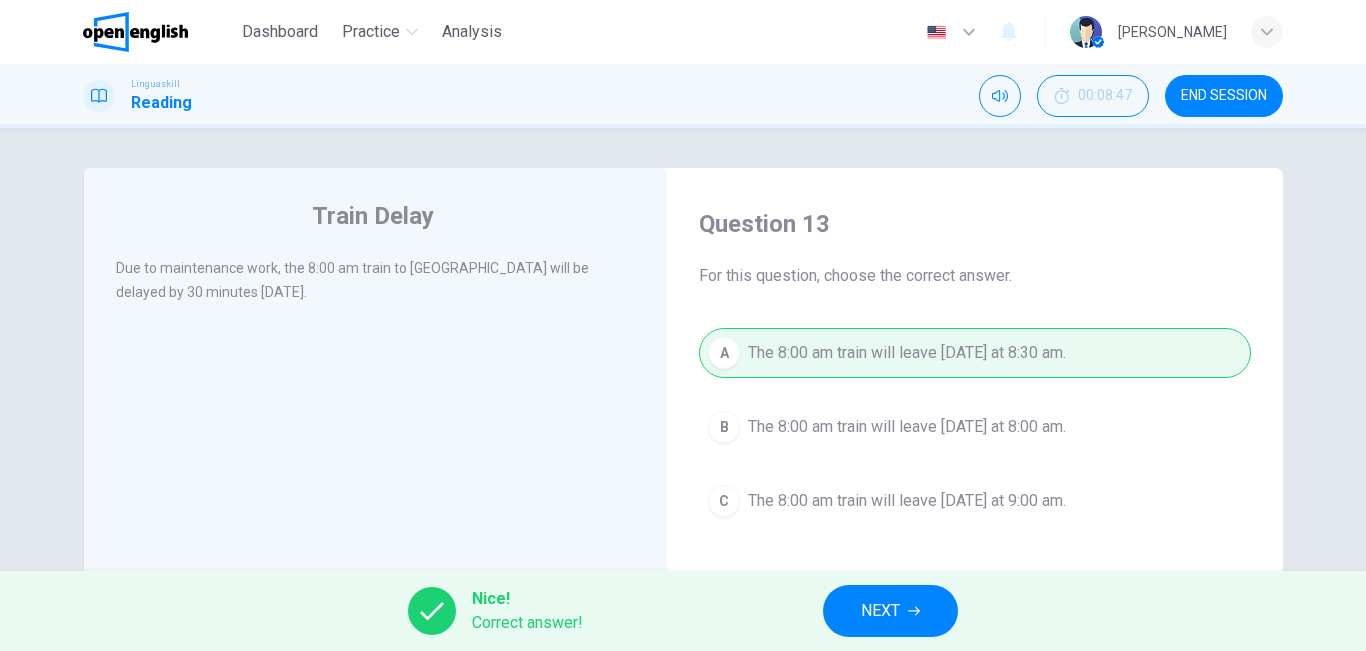 click on "NEXT" at bounding box center (880, 611) 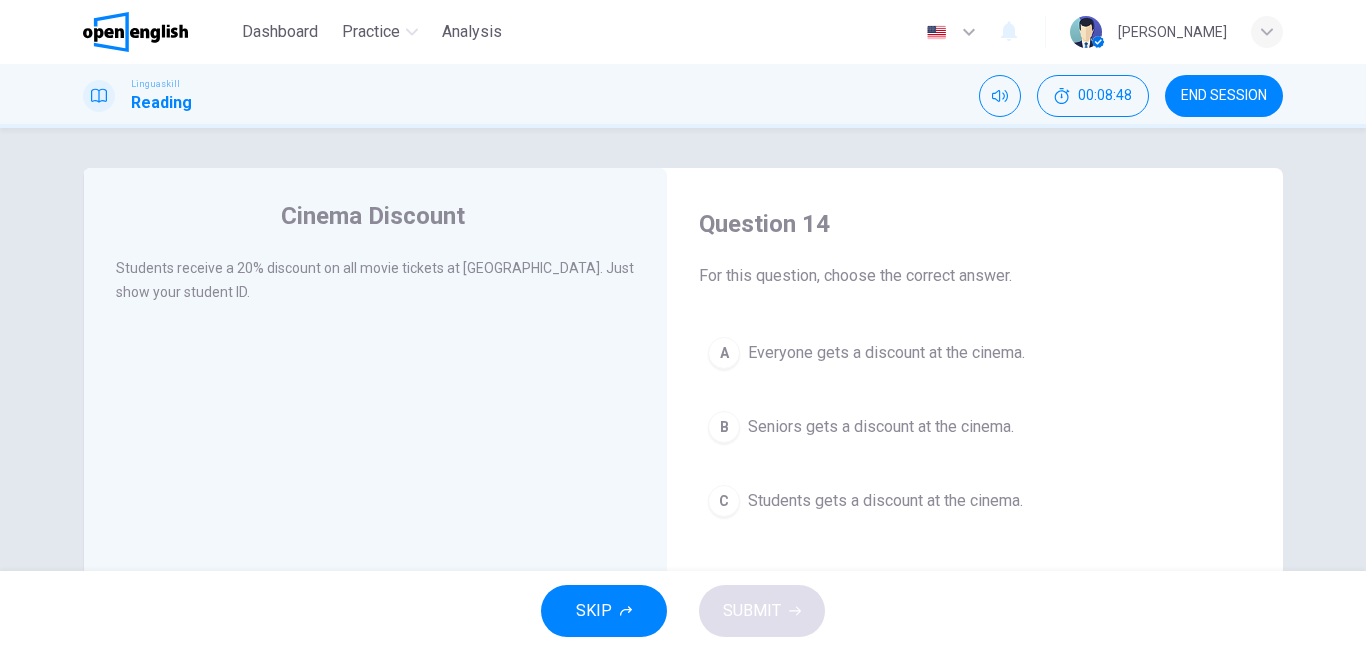 click on "Seniors gets a discount at the cinema." at bounding box center (881, 427) 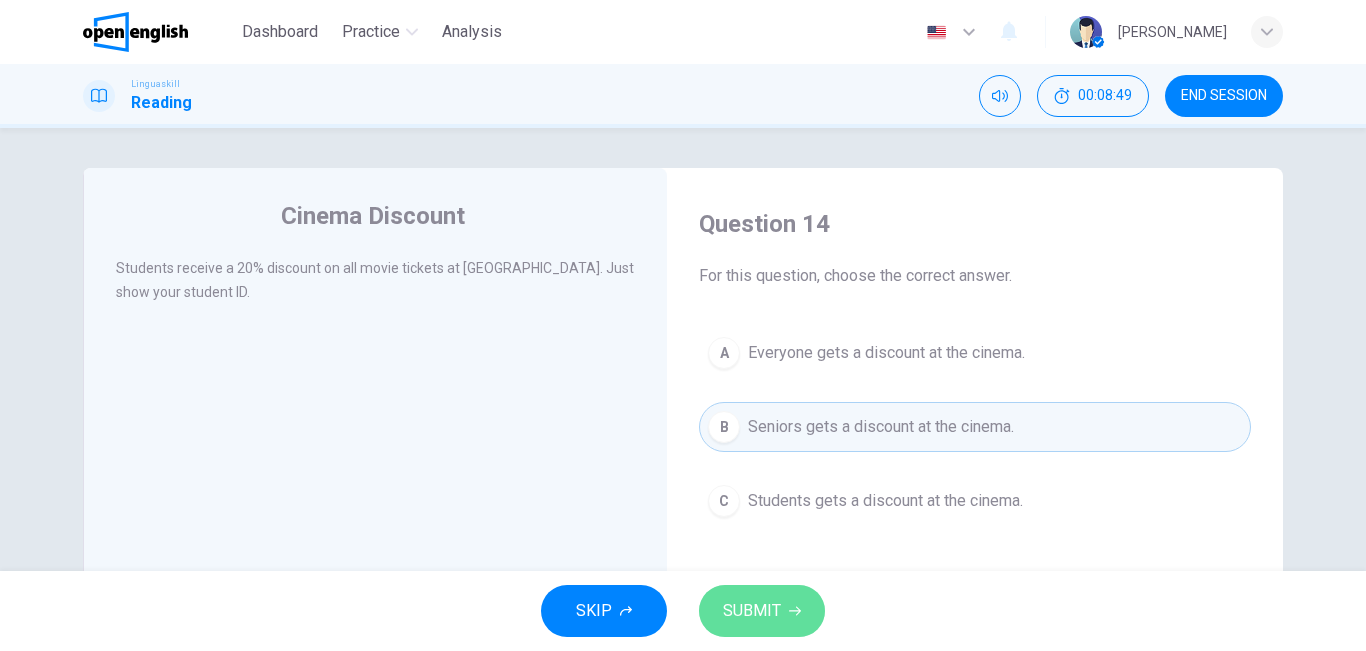 click on "SUBMIT" at bounding box center (762, 611) 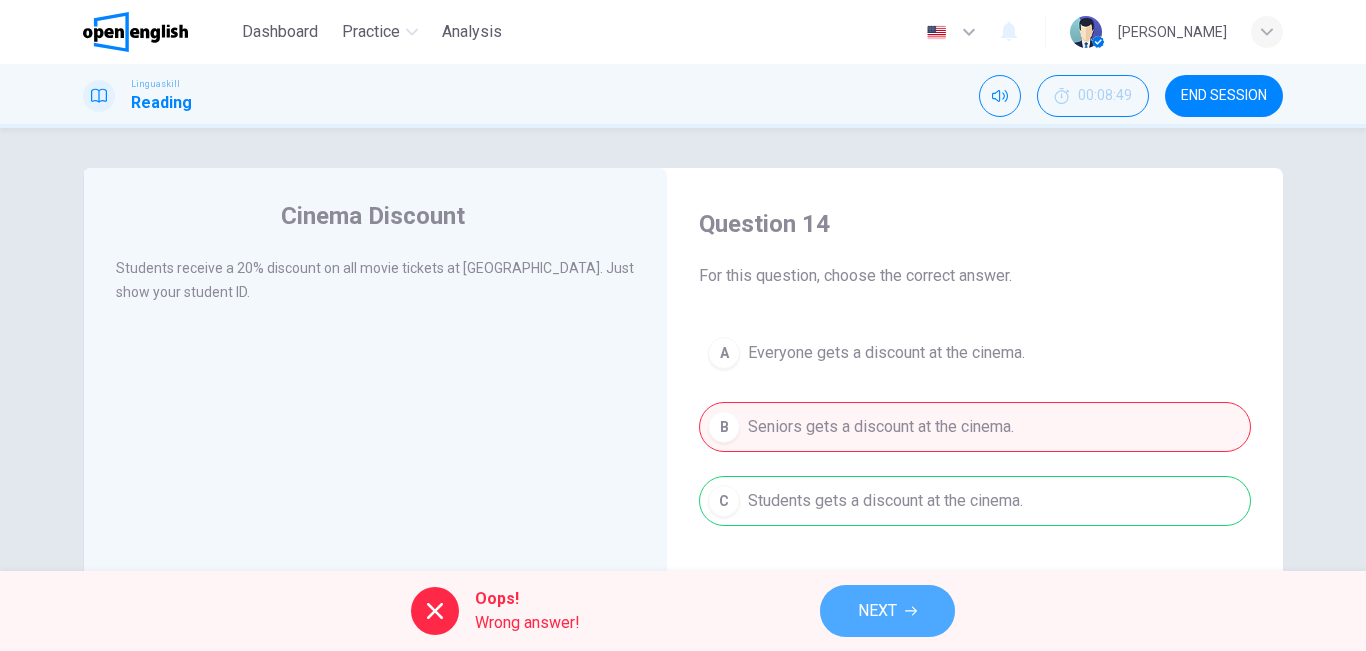 click on "NEXT" at bounding box center (877, 611) 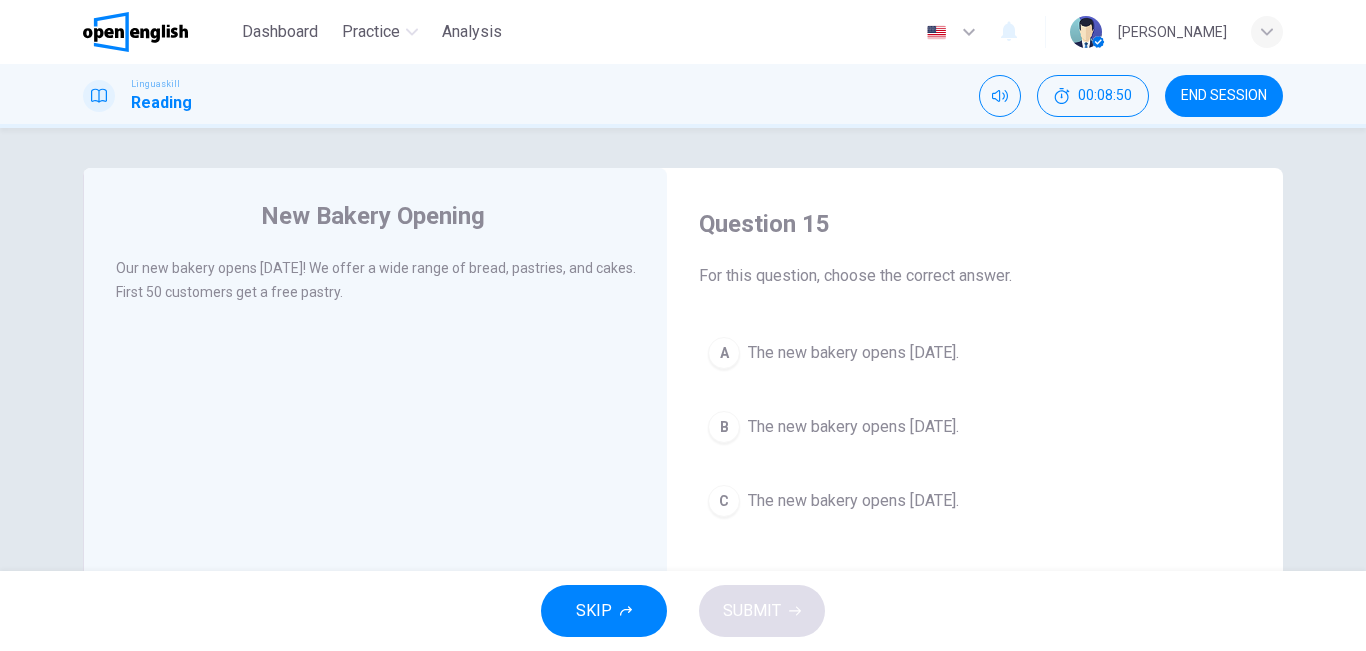 click on "The new bakery opens [DATE]." at bounding box center [853, 427] 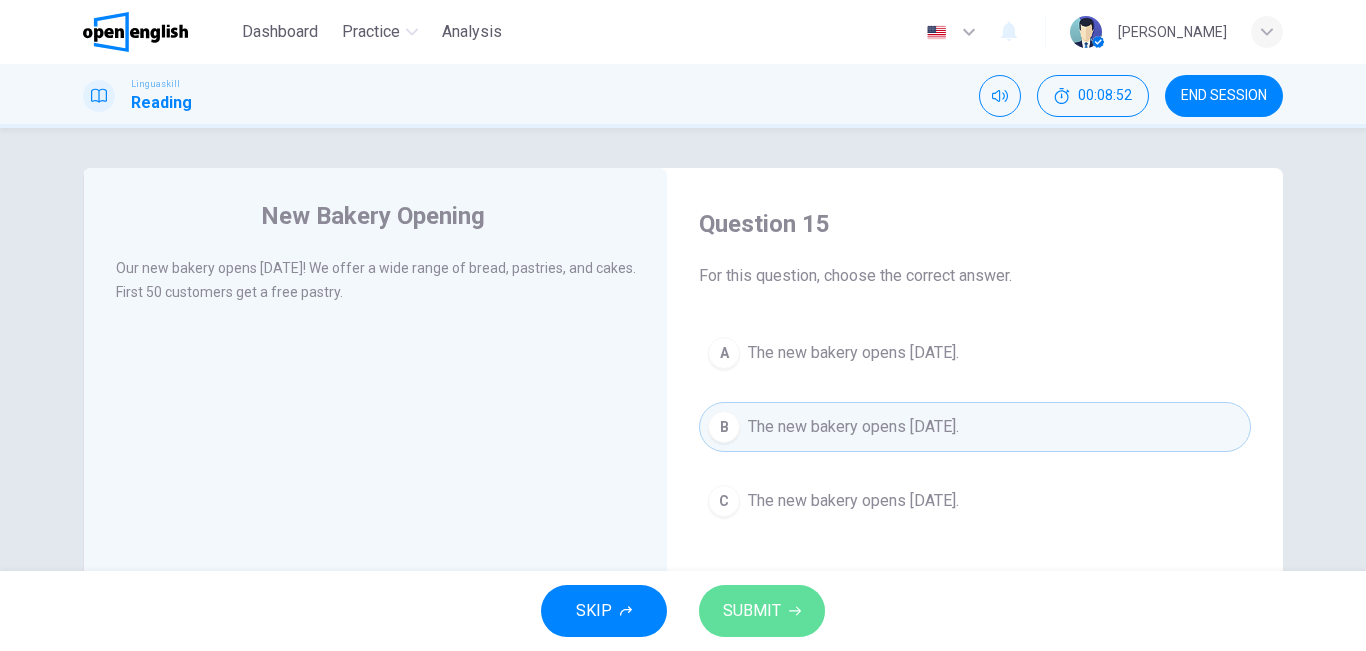 click on "SUBMIT" at bounding box center [752, 611] 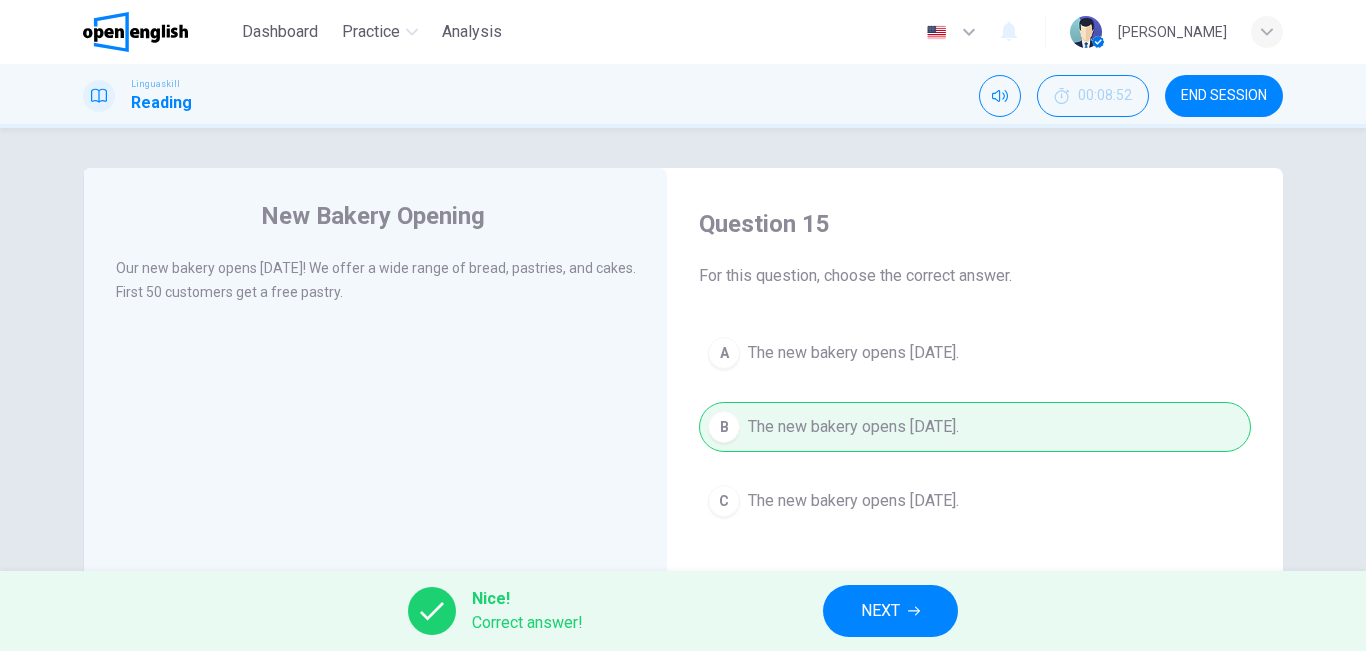 click on "NEXT" at bounding box center (890, 611) 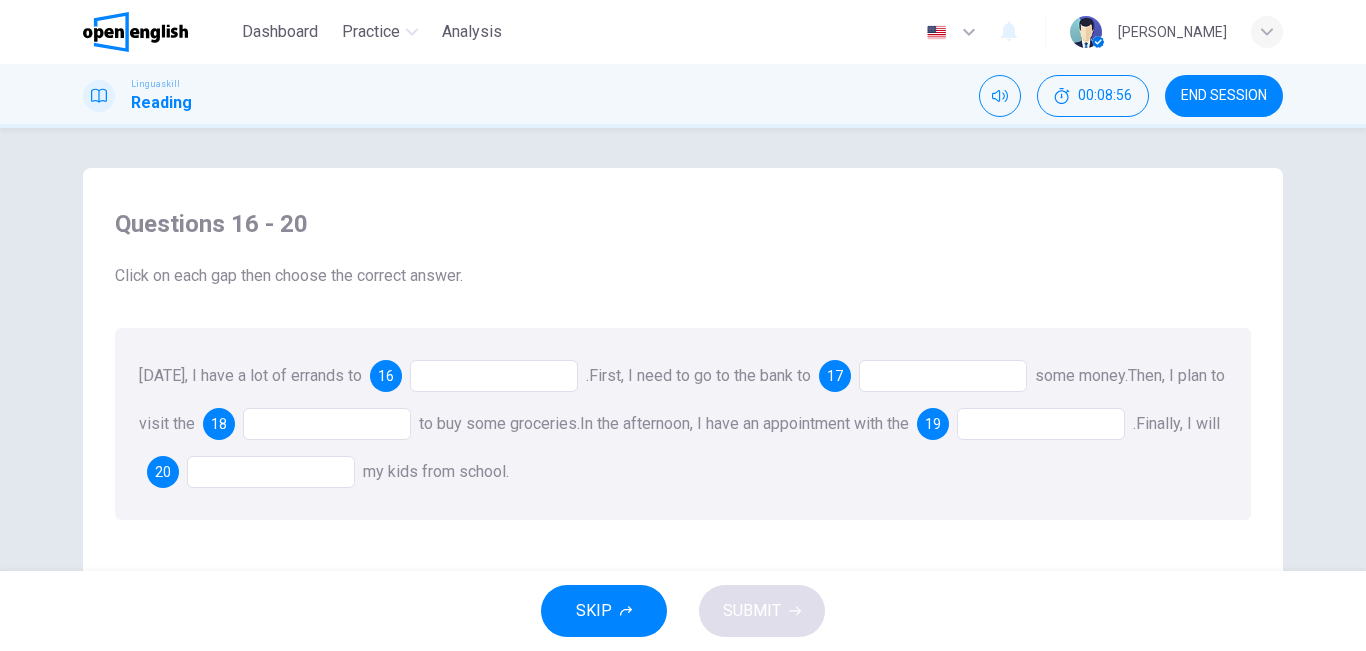 click at bounding box center (494, 376) 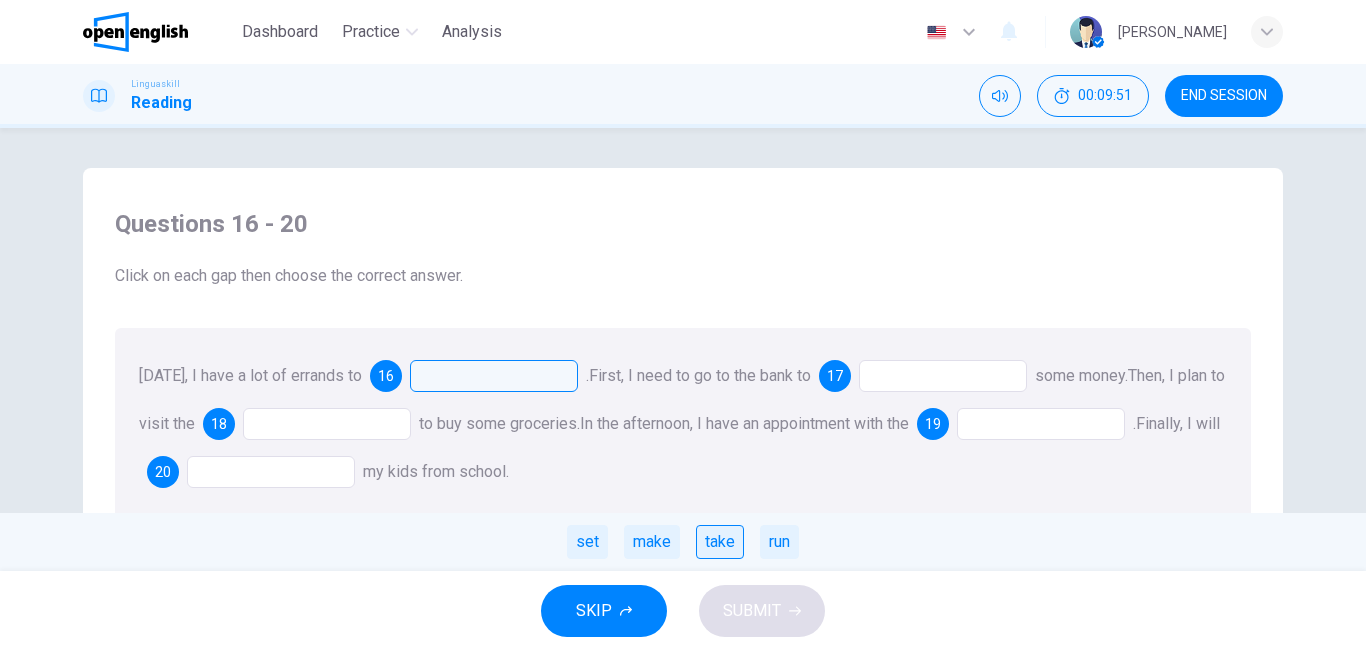 click on "take" at bounding box center (720, 542) 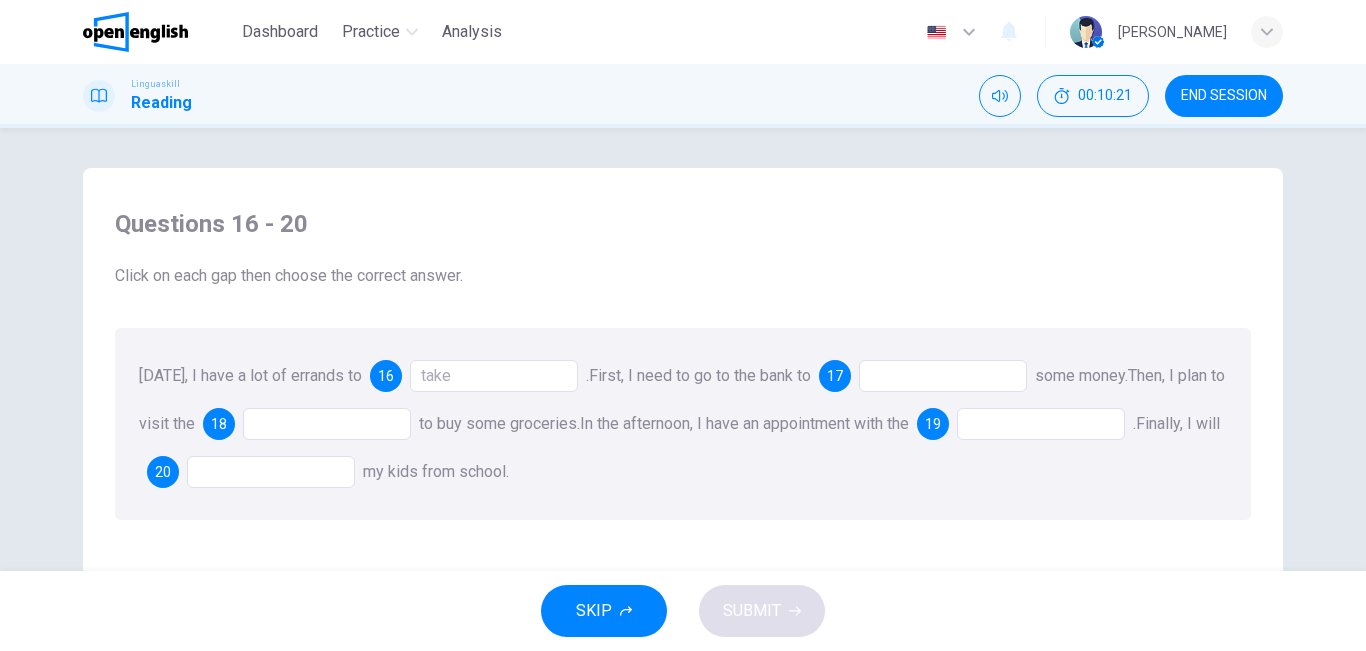 click at bounding box center [943, 376] 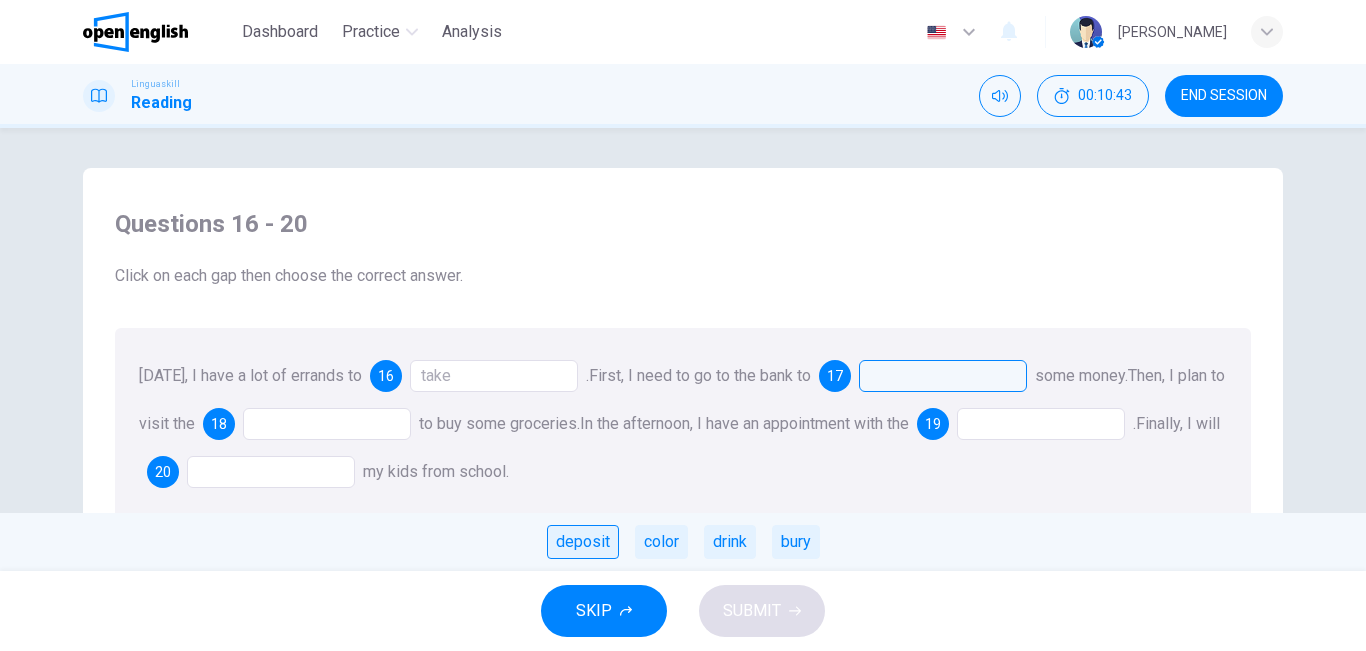 click on "deposit" at bounding box center [583, 542] 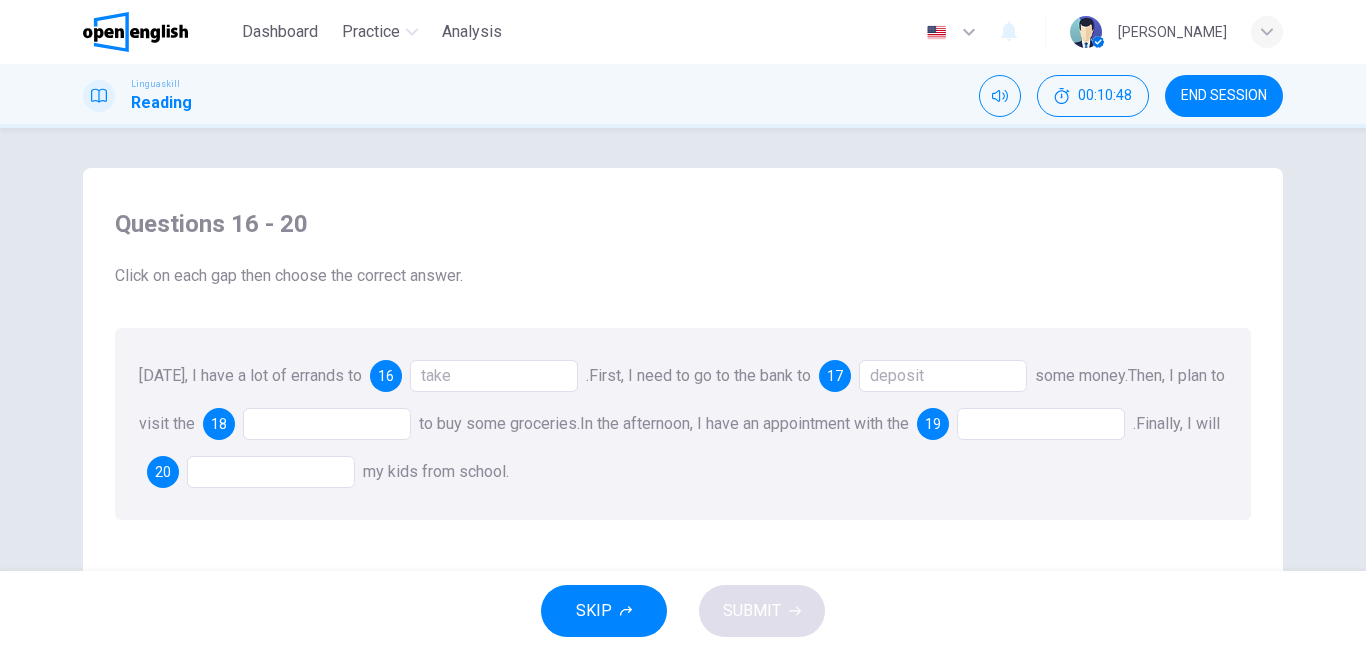 click at bounding box center (327, 424) 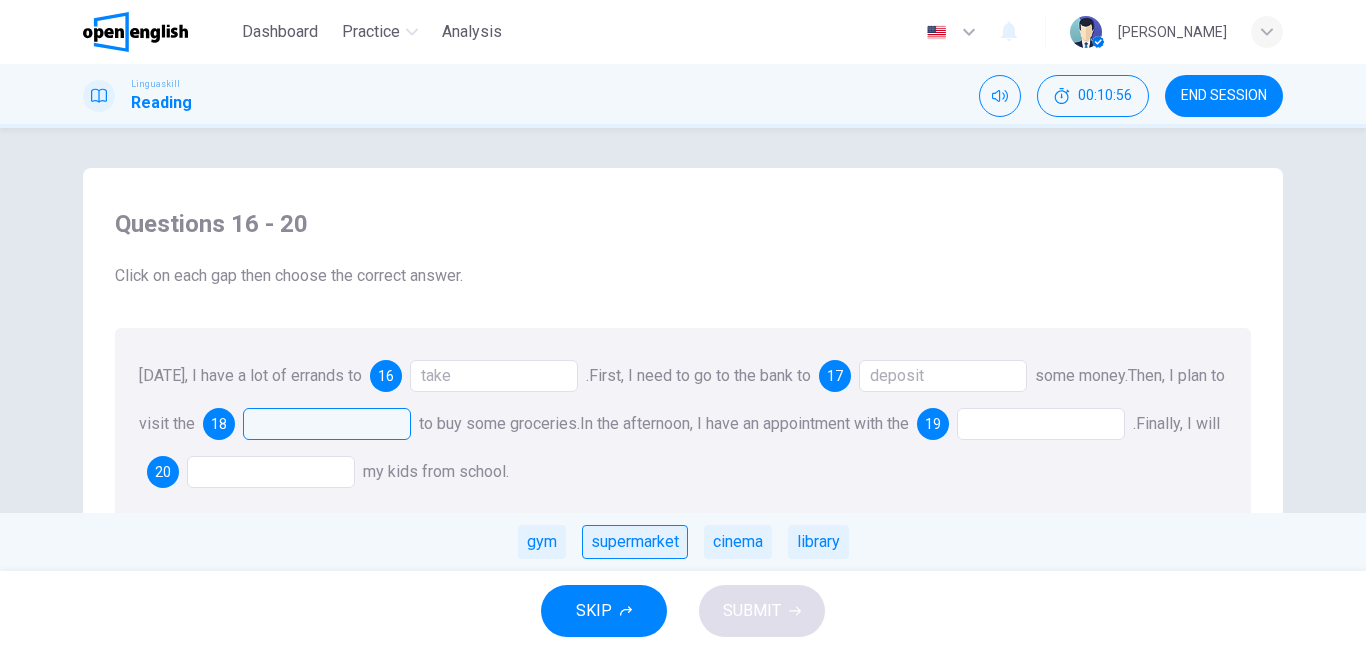 click on "supermarket" at bounding box center (635, 542) 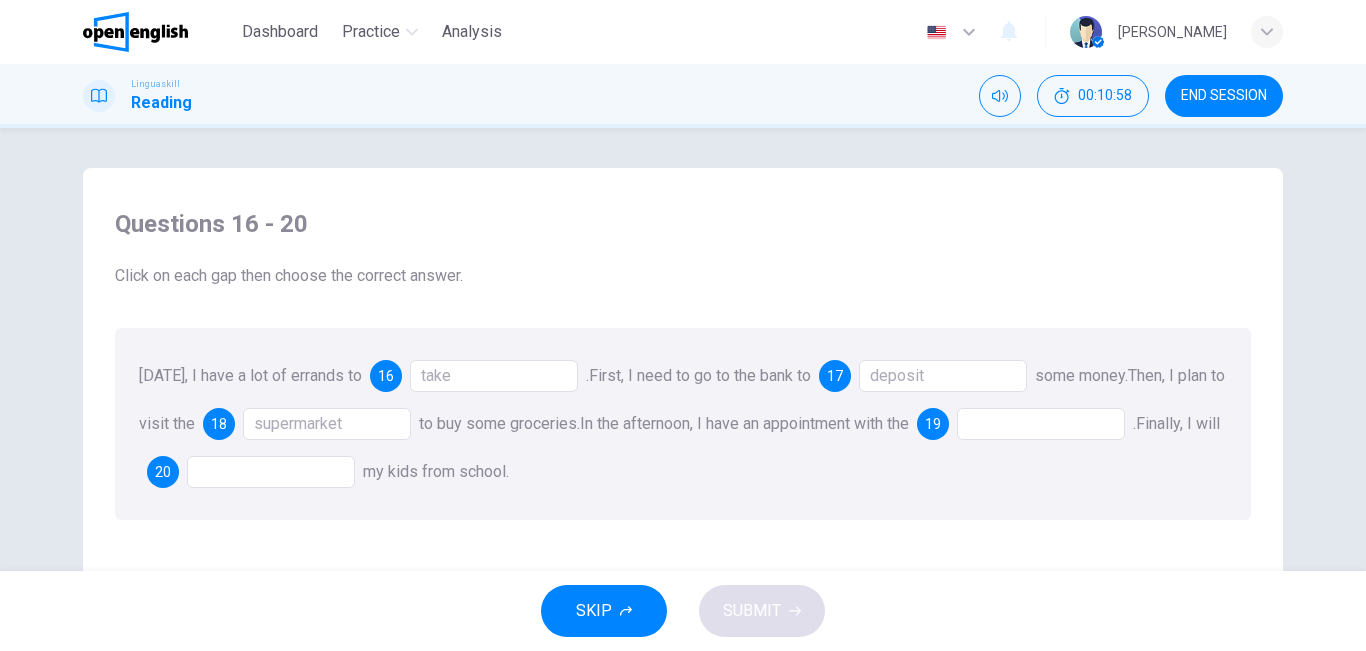 click on "Questions 16 - 20 Click on each gap then choose the correct answer. [DATE], I have a lot of errands to  16 take . First, I need to go to the bank to  17 deposit  some money. Then, I plan to visit the  18 supermarket  to buy some groceries. In the afternoon, I have an appointment with the  19 . Finally, I will  20  my kids from school." at bounding box center [683, 525] 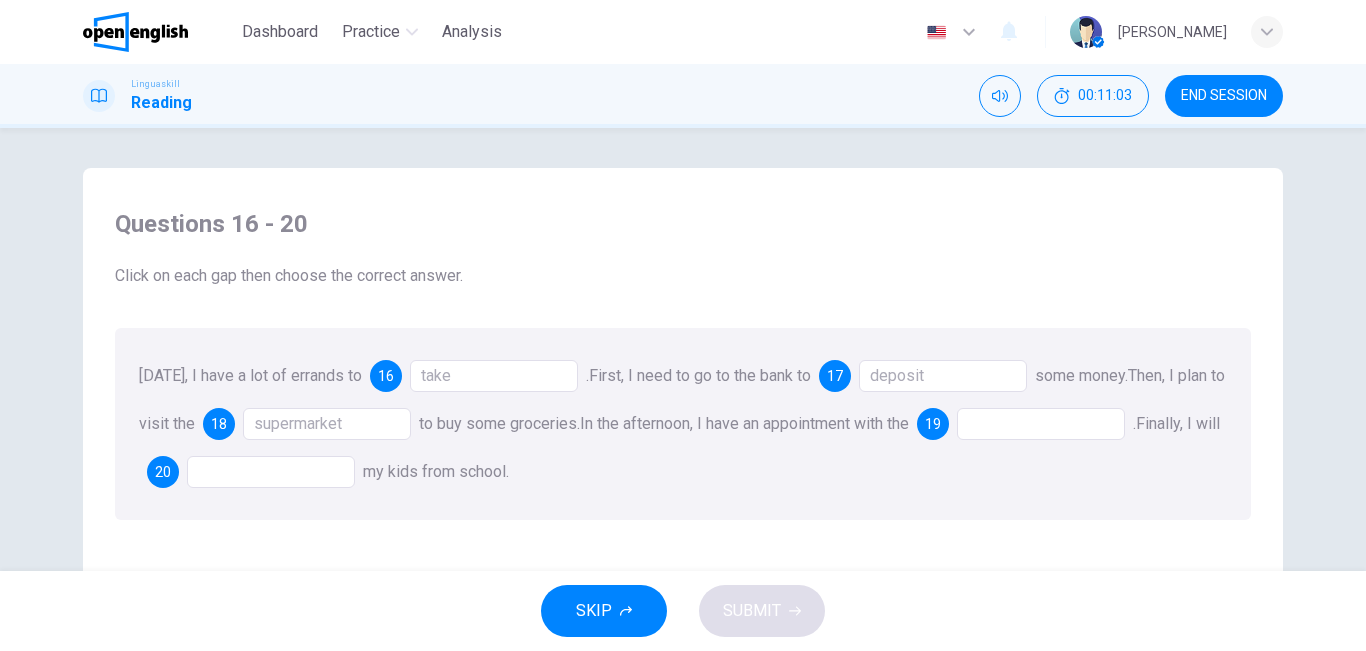 click at bounding box center [1041, 424] 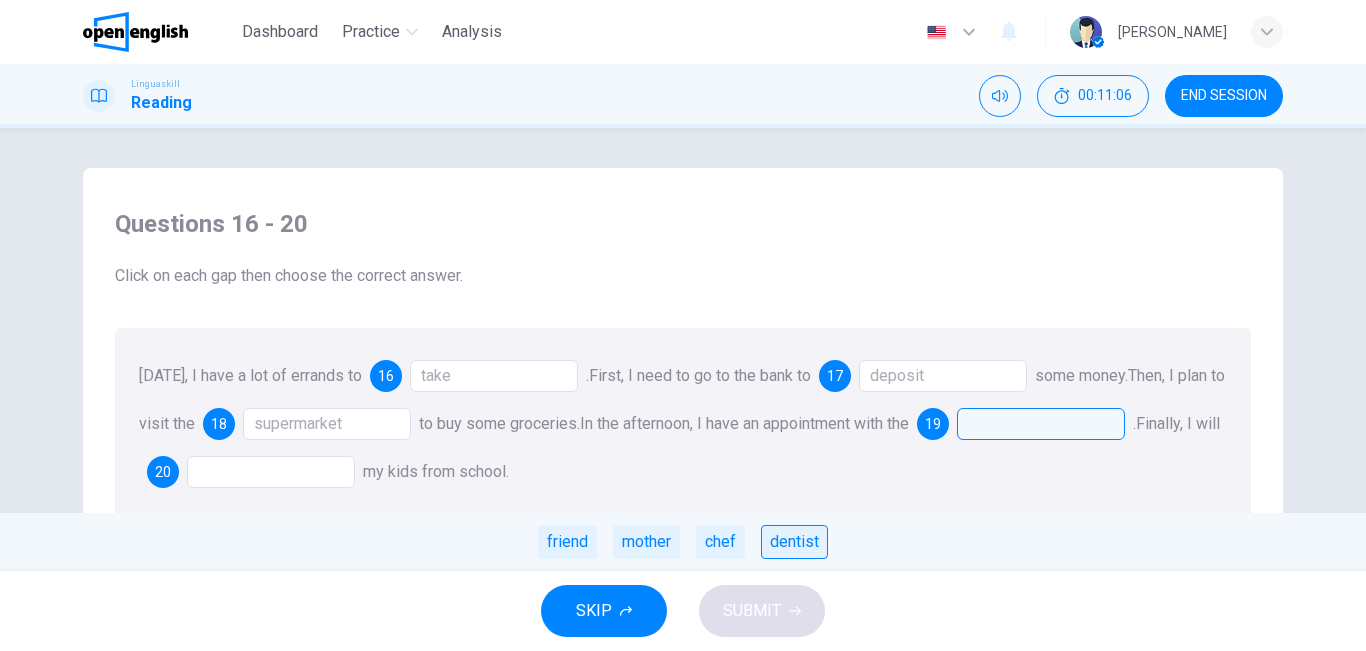 click on "dentist" at bounding box center (794, 542) 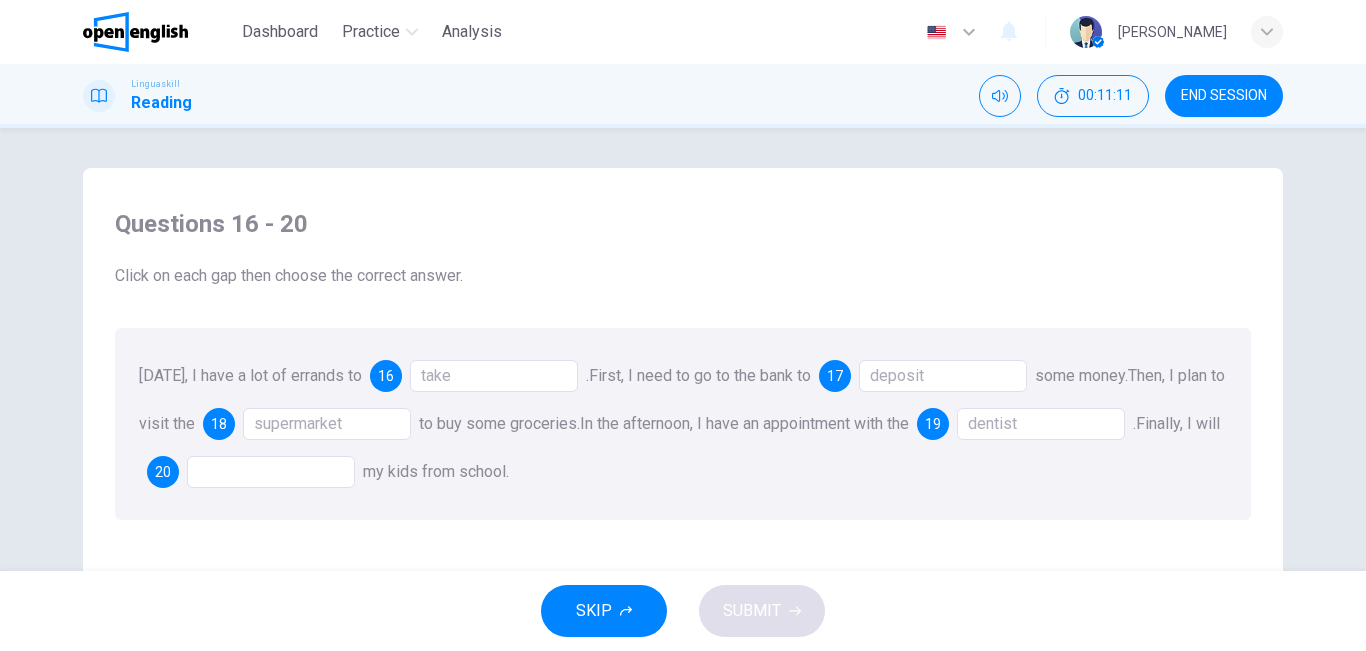click at bounding box center [271, 472] 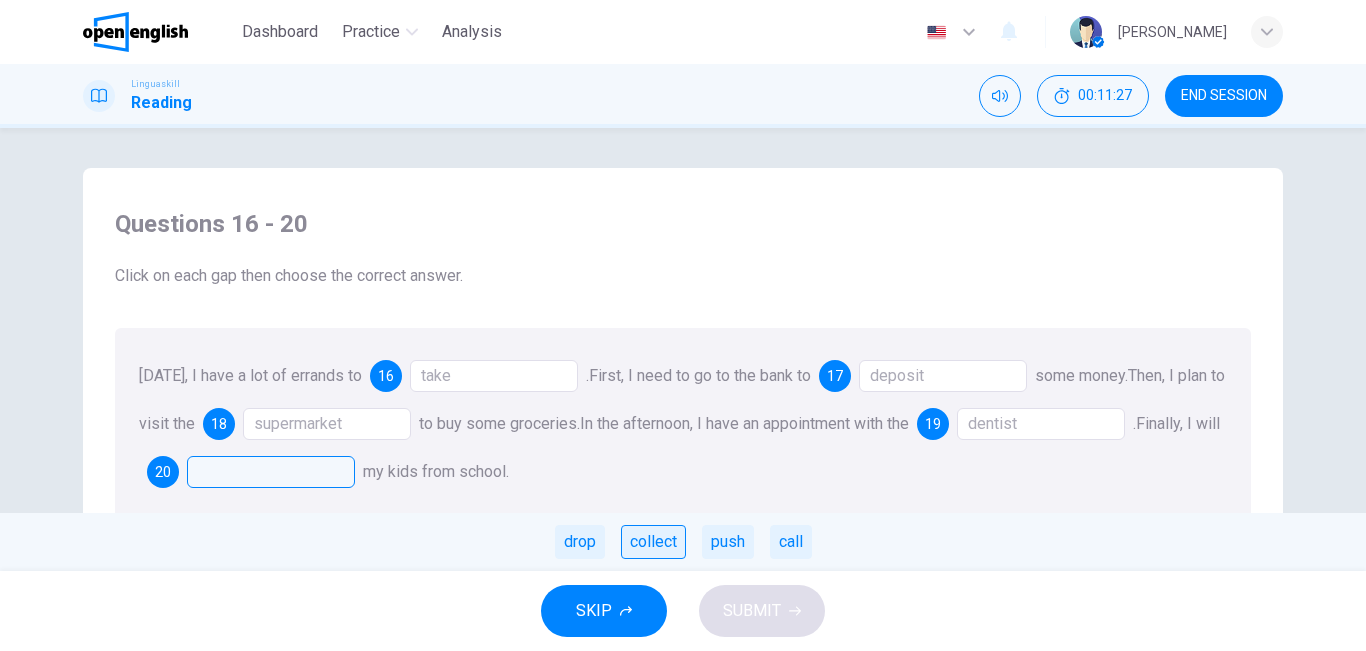 click on "collect" at bounding box center [653, 542] 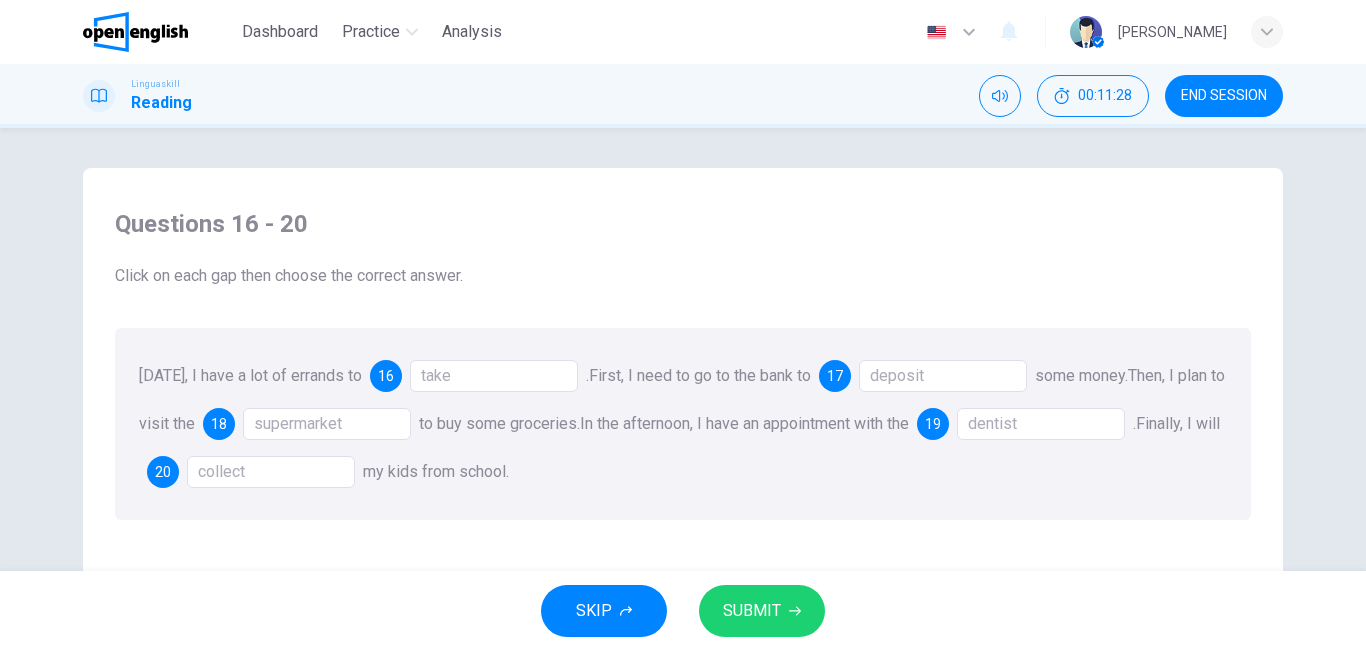 click on "SUBMIT" at bounding box center [752, 611] 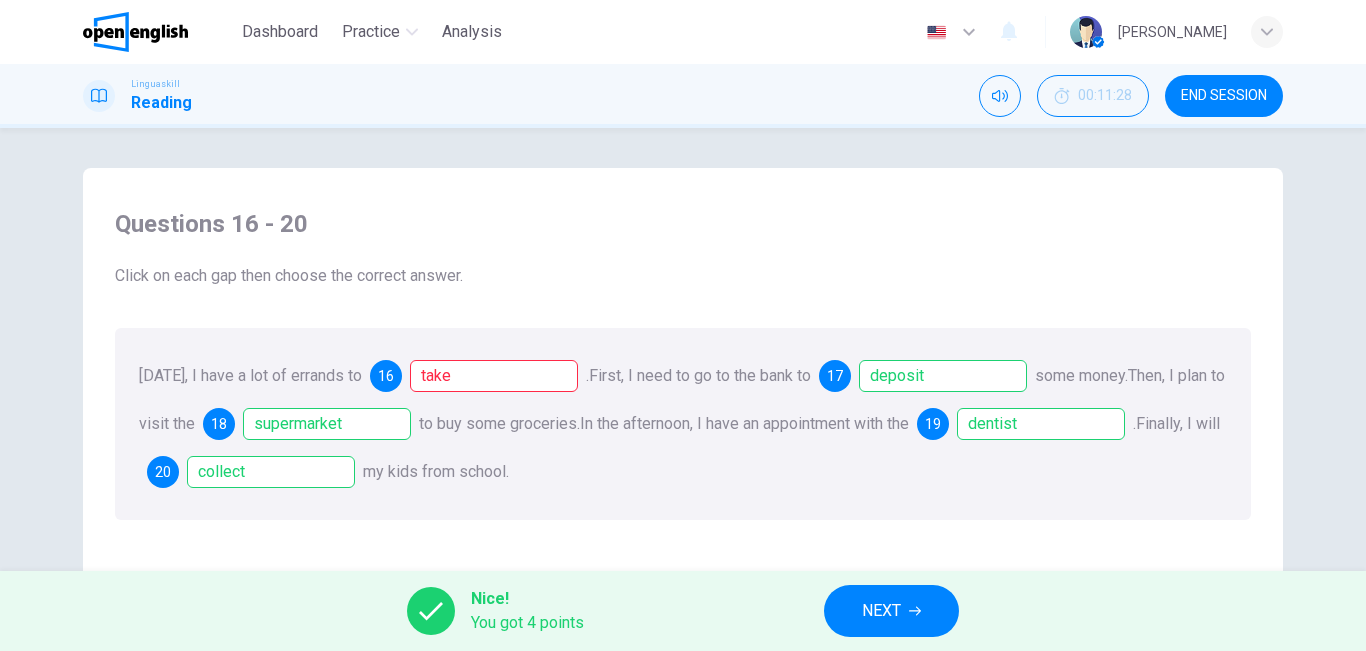 click on "NEXT" at bounding box center [881, 611] 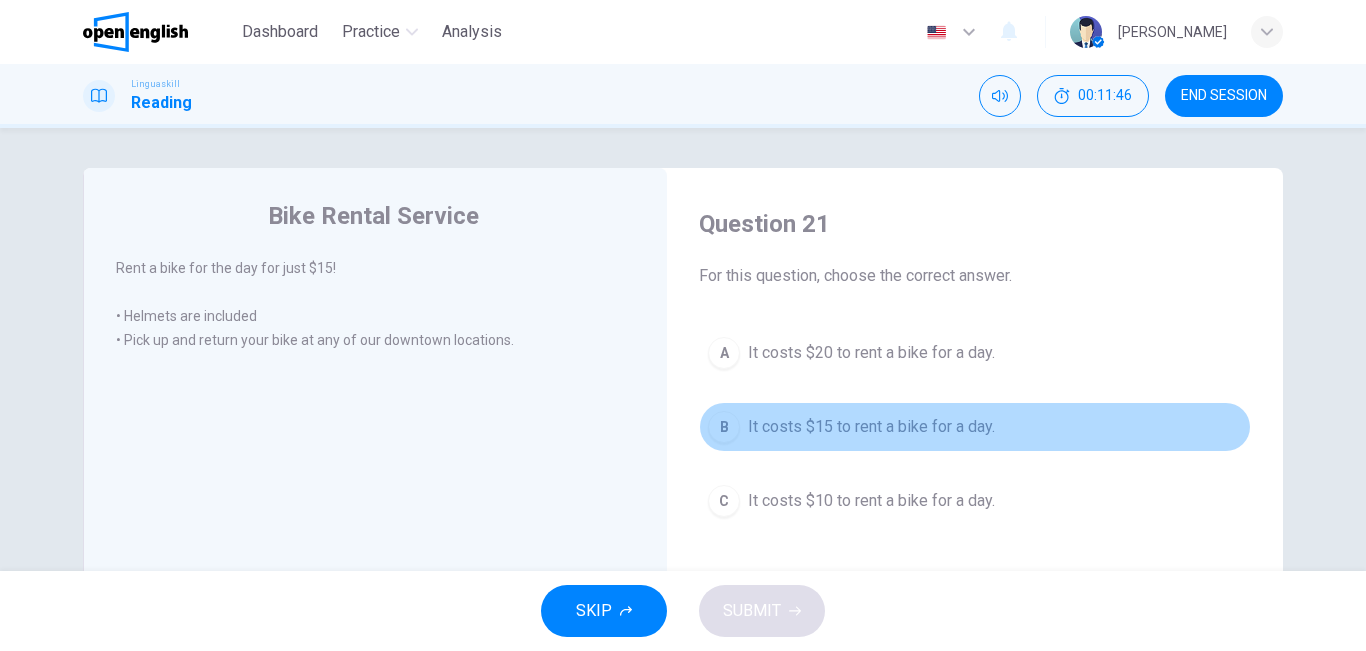 click on "B It costs $15 to rent a bike for a day." at bounding box center [975, 427] 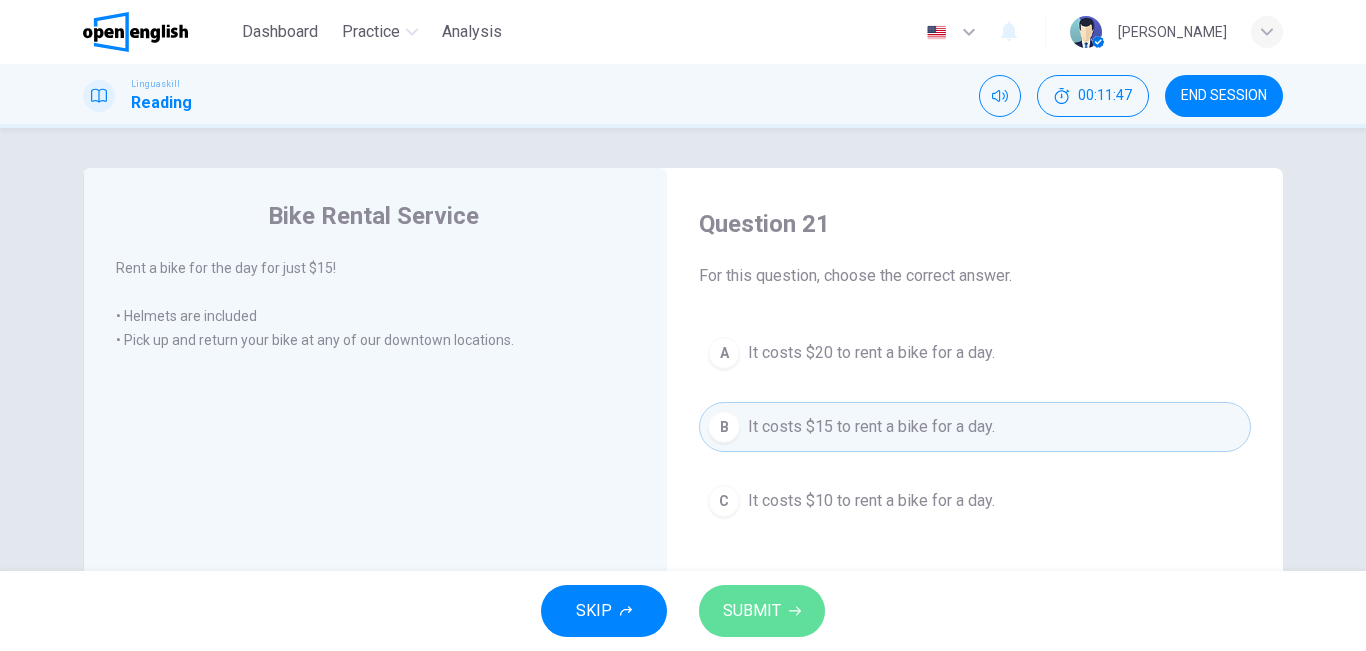 click on "SUBMIT" at bounding box center (752, 611) 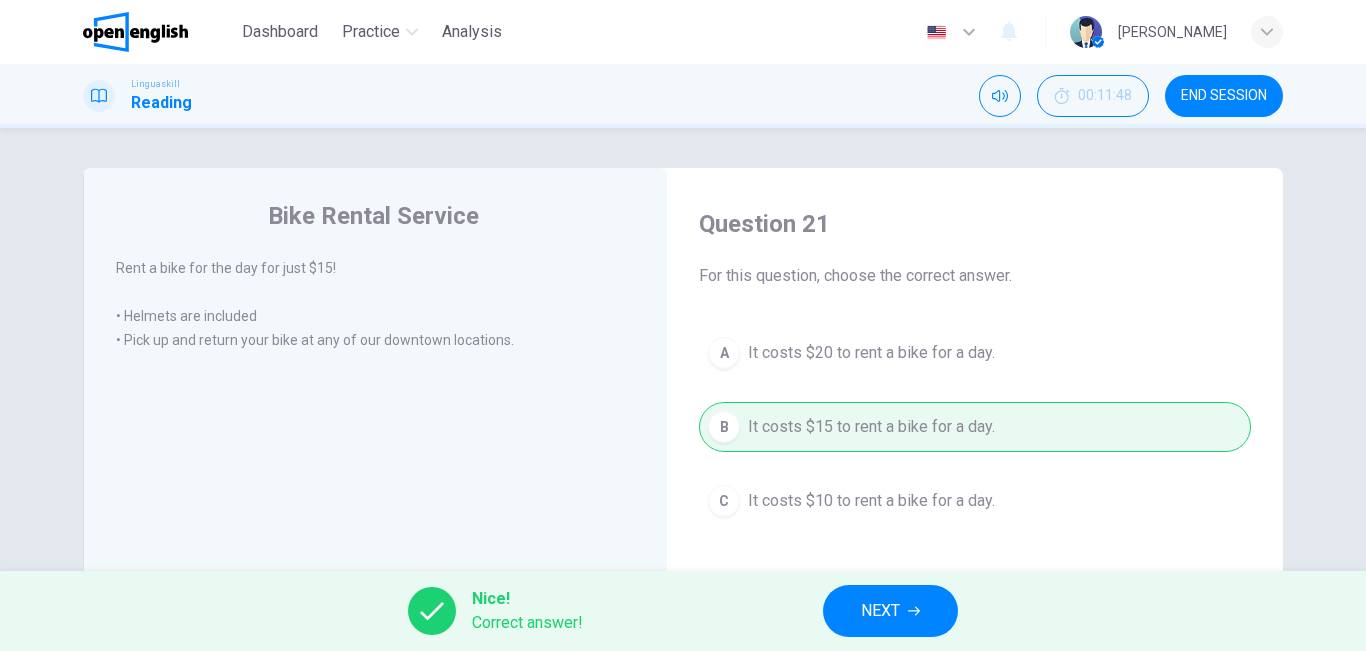 click on "NEXT" at bounding box center (880, 611) 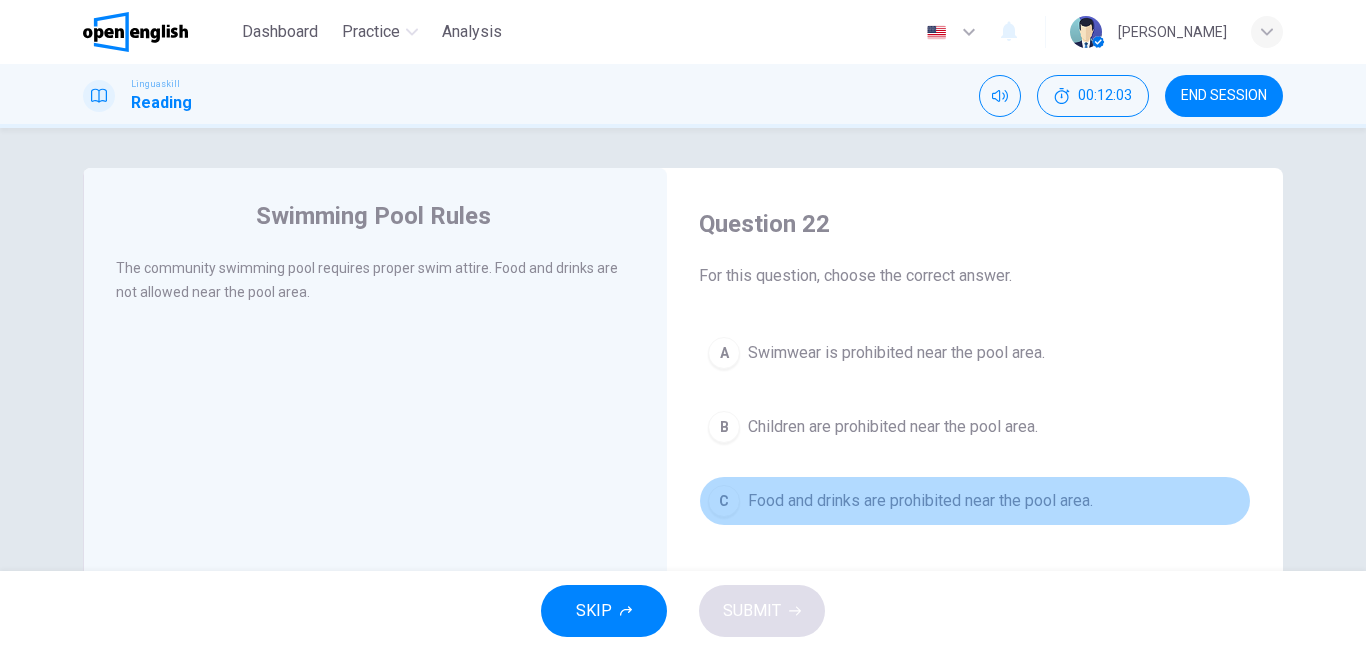 click on "C Food and drinks are prohibited near the pool area." at bounding box center (975, 501) 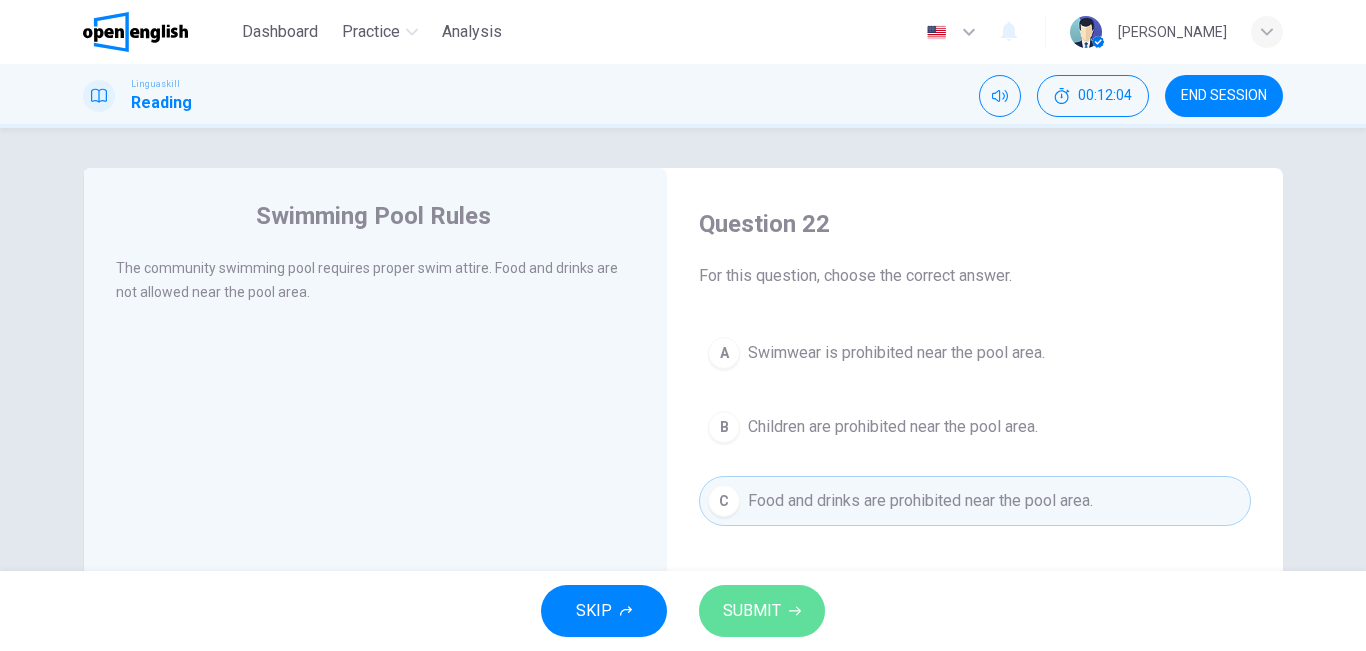 click on "SUBMIT" at bounding box center (752, 611) 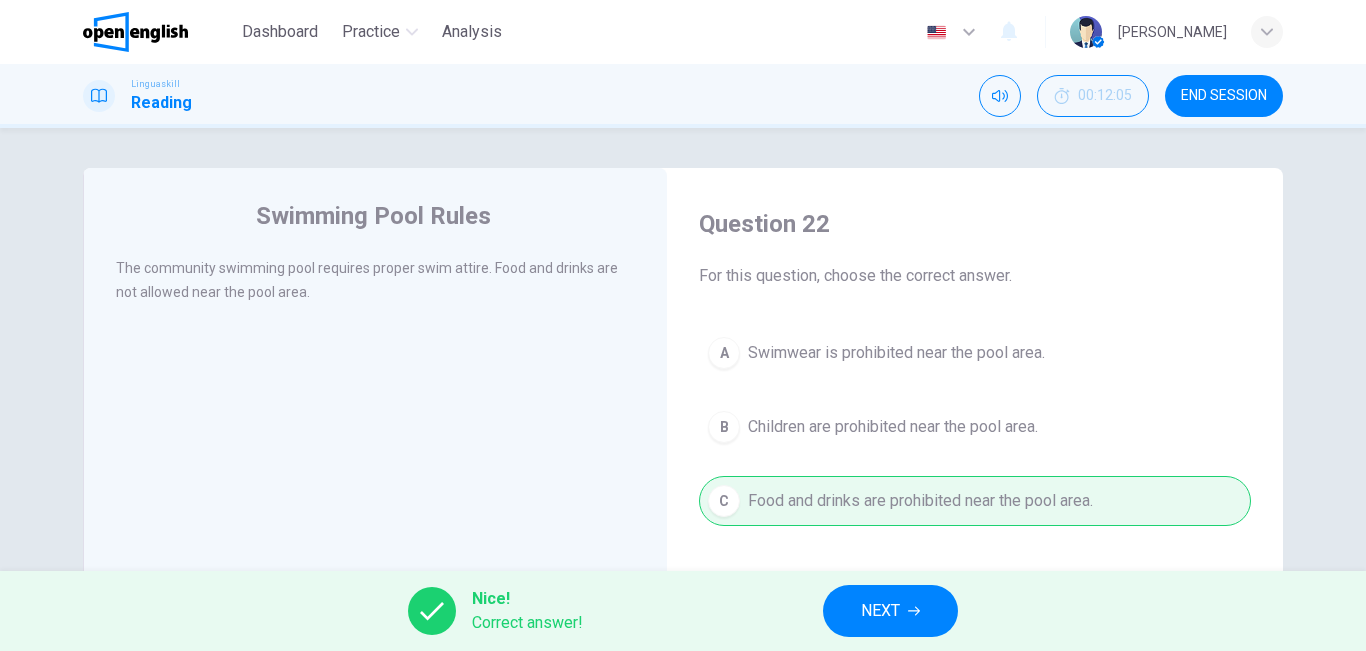 click on "NEXT" at bounding box center (880, 611) 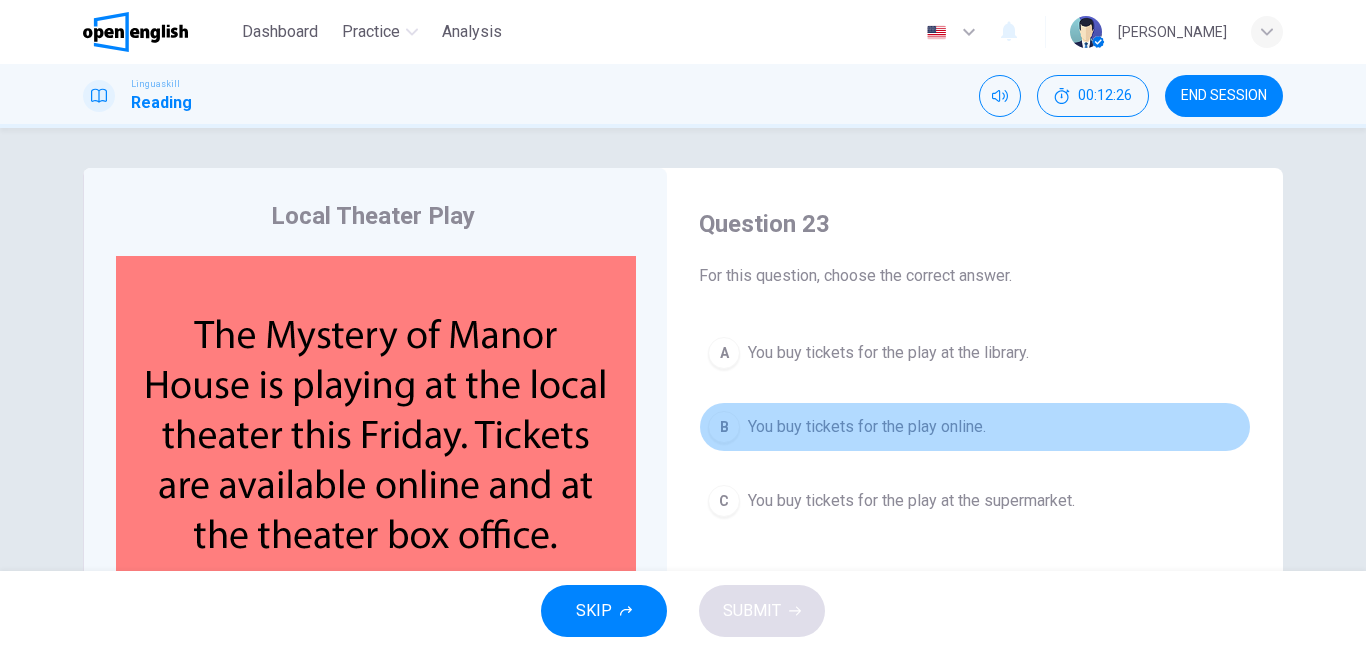 click on "B You buy tickets for the play online." at bounding box center [975, 427] 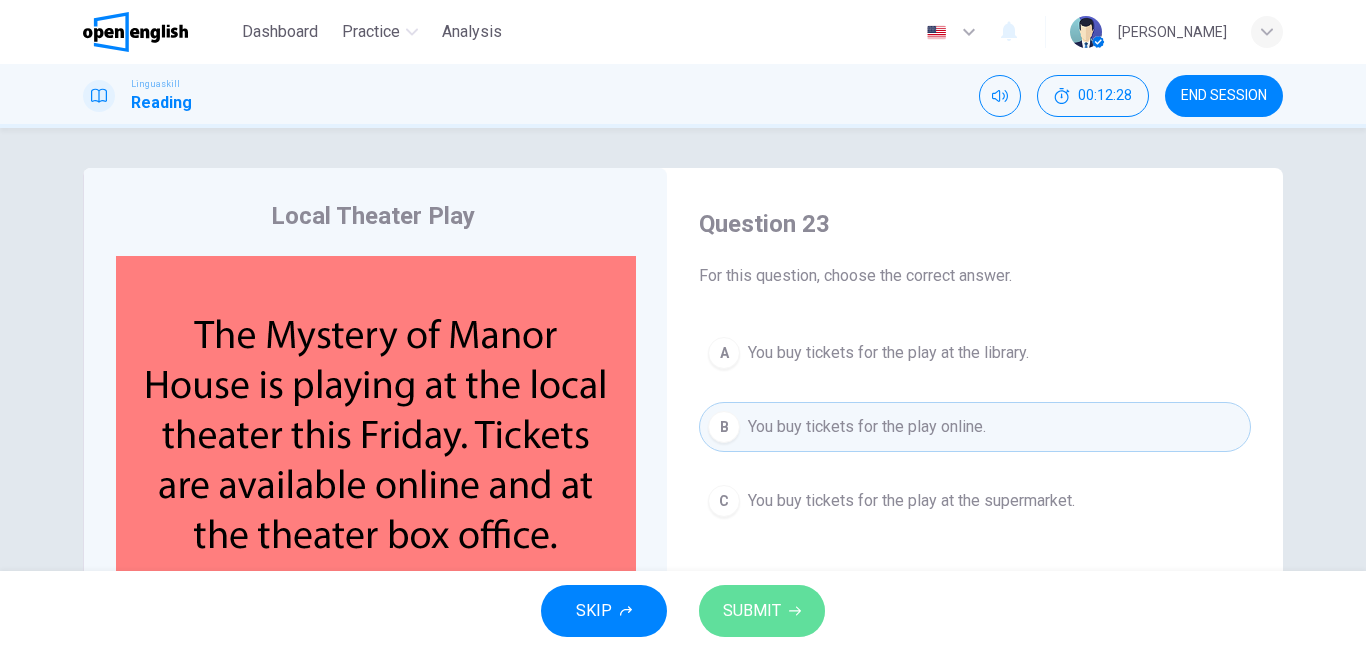 click on "SUBMIT" at bounding box center (752, 611) 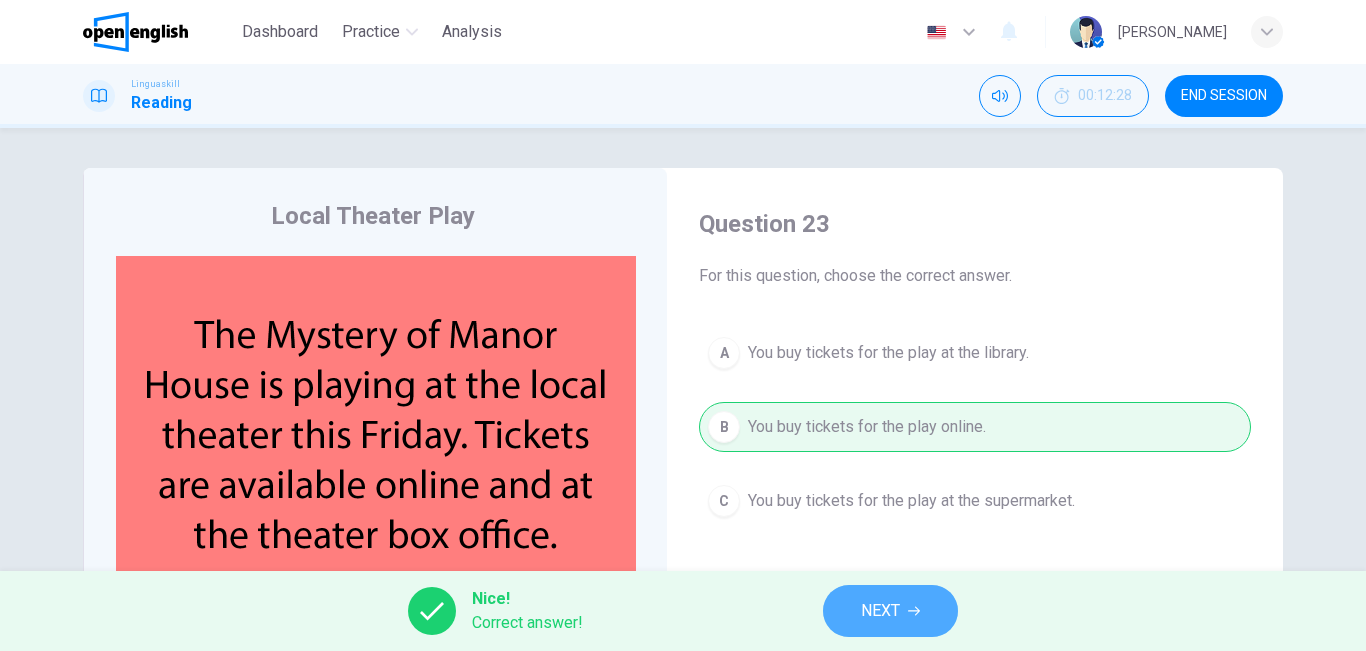 click on "NEXT" at bounding box center [880, 611] 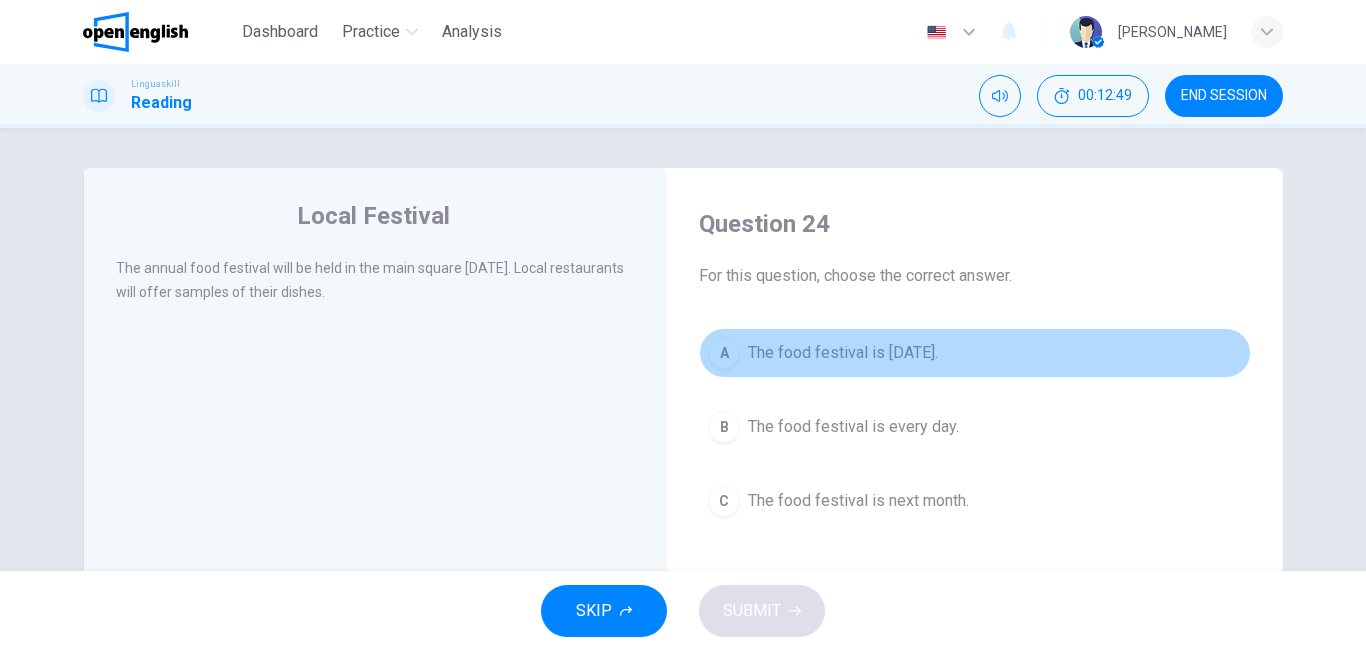 click on "A The food festival is [DATE]." at bounding box center [975, 353] 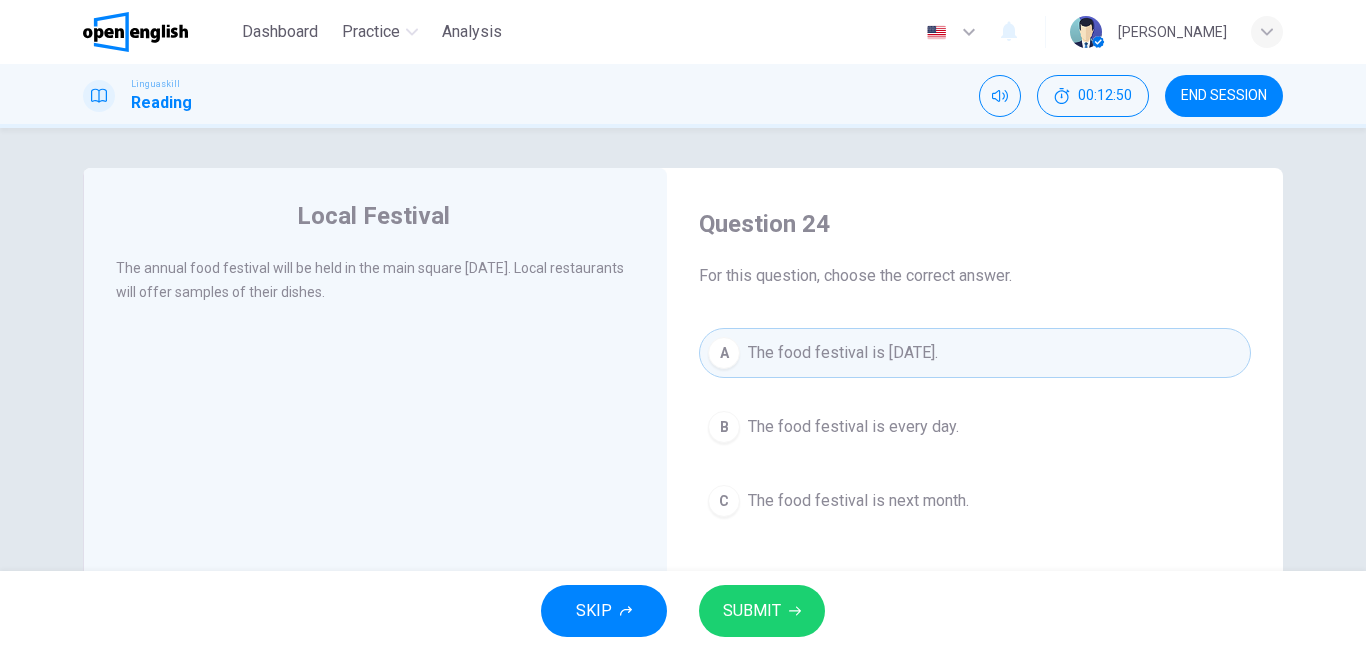 click on "SUBMIT" at bounding box center [752, 611] 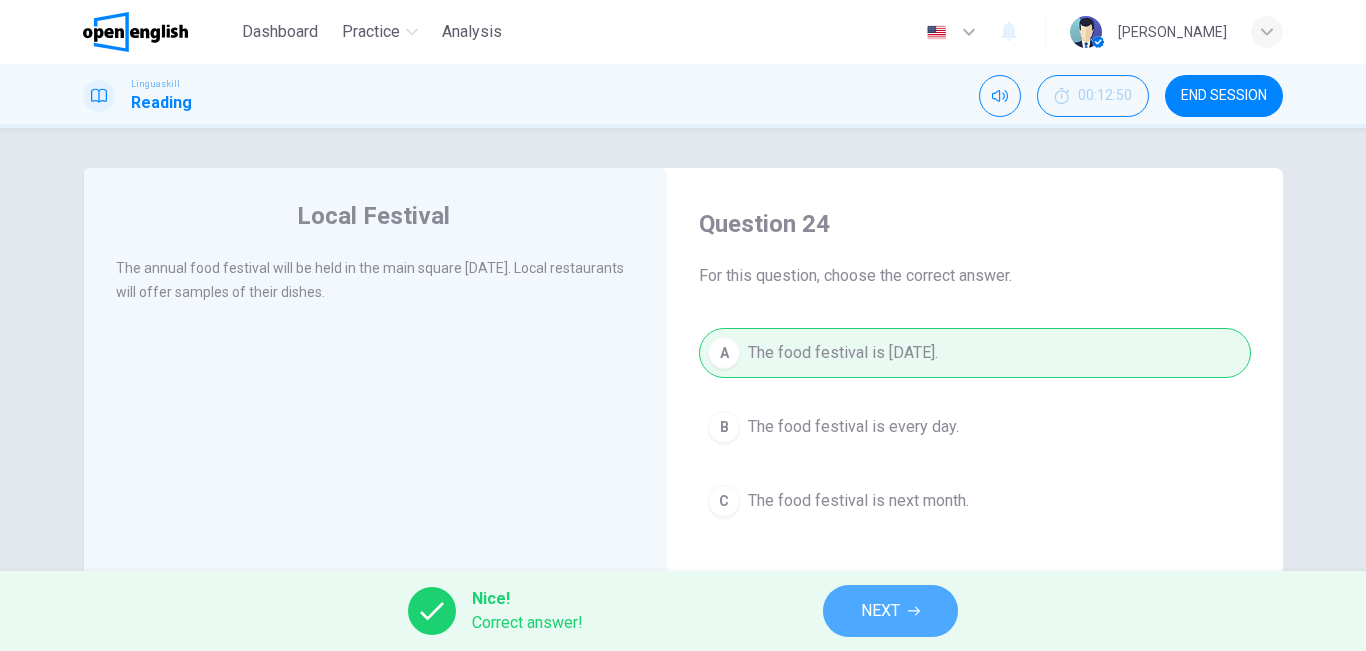 click on "NEXT" at bounding box center [880, 611] 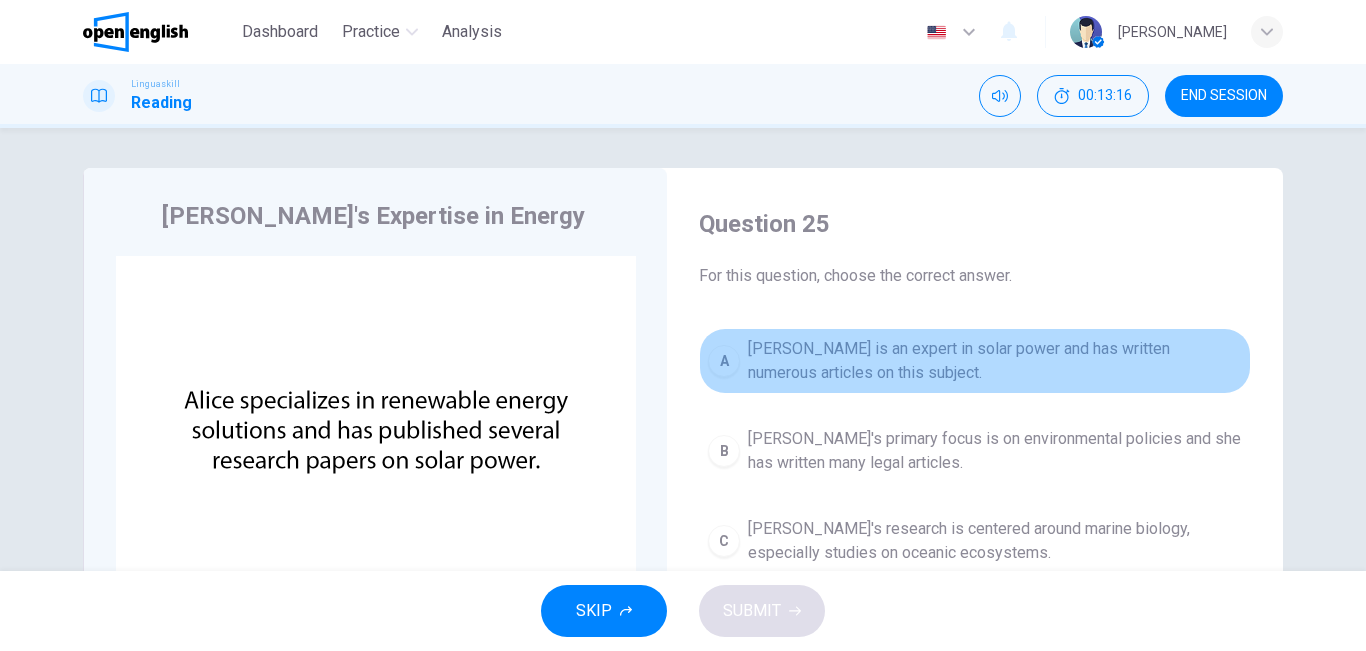 click on "[PERSON_NAME] is an expert in solar power and has written numerous articles on this subject." at bounding box center [995, 361] 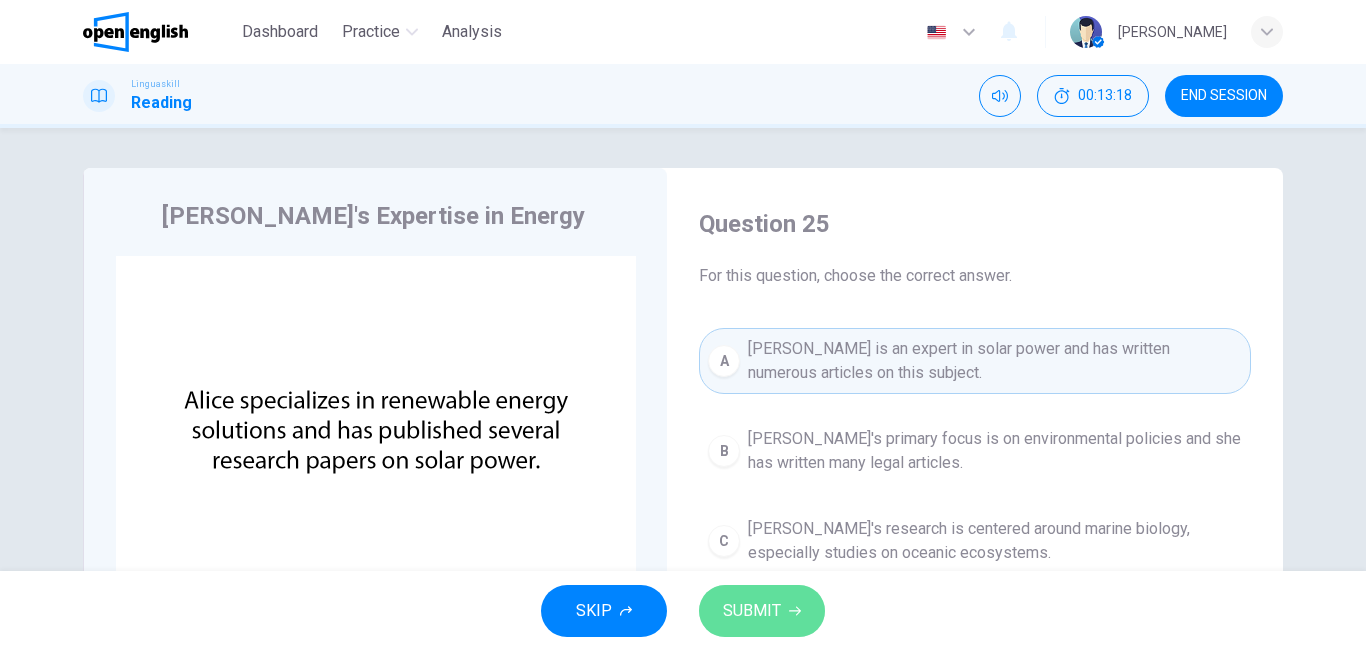 click on "SUBMIT" at bounding box center [752, 611] 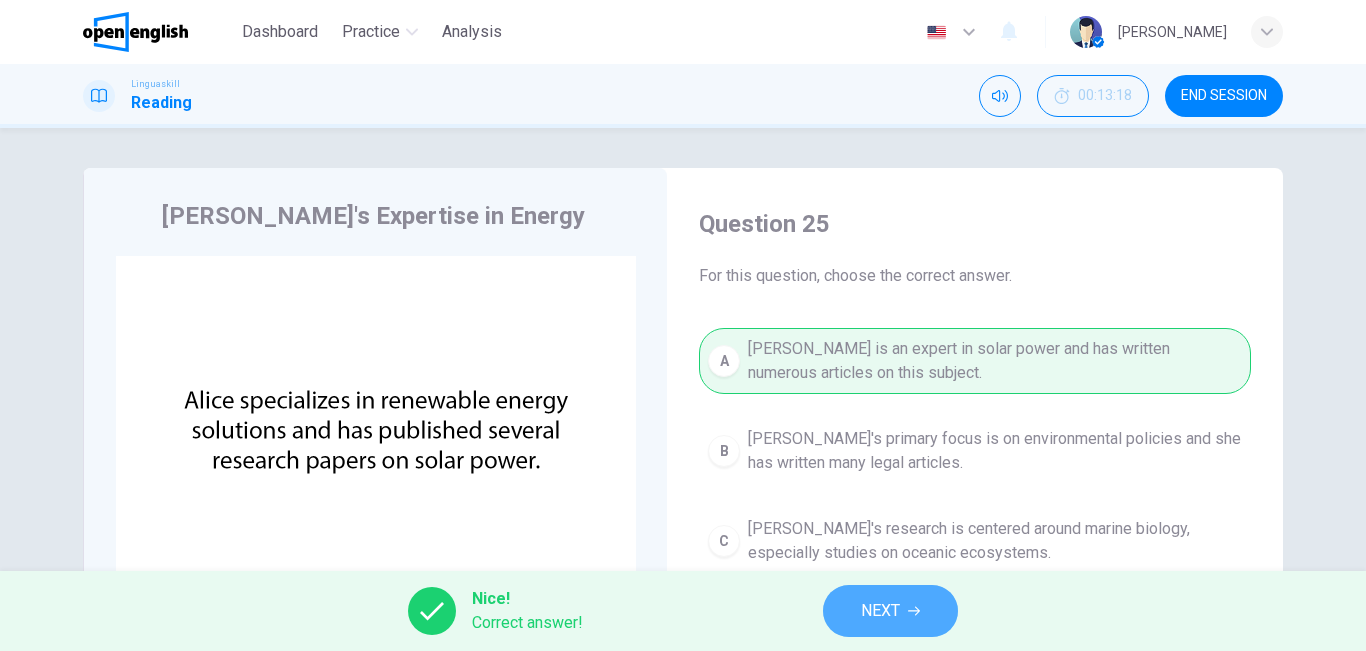click on "NEXT" at bounding box center (880, 611) 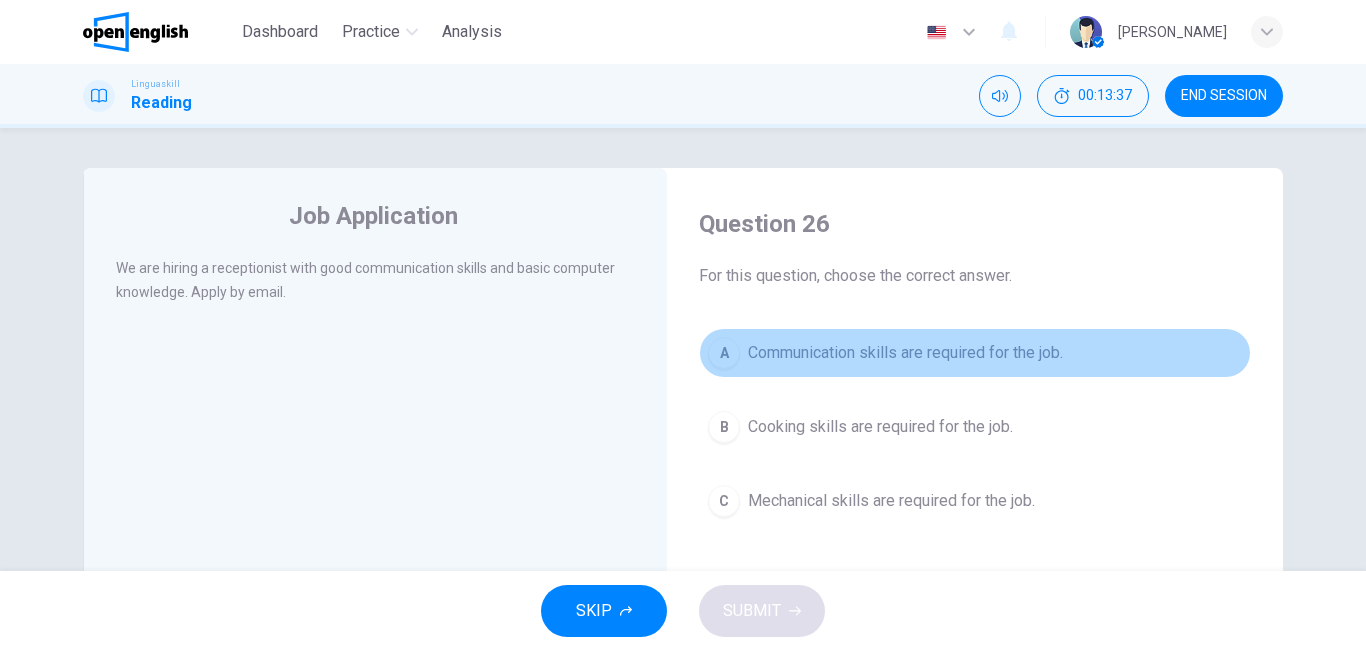 click on "A Communication skills are required for the job." at bounding box center (975, 353) 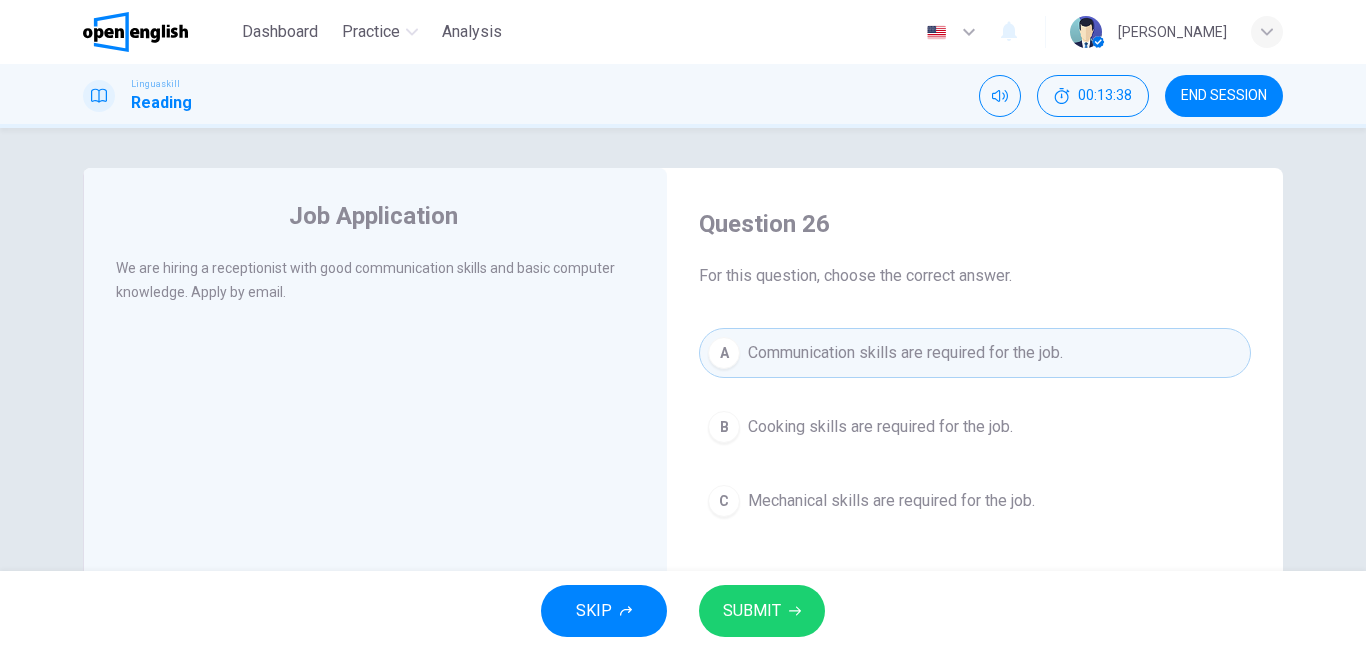click on "SUBMIT" at bounding box center [762, 611] 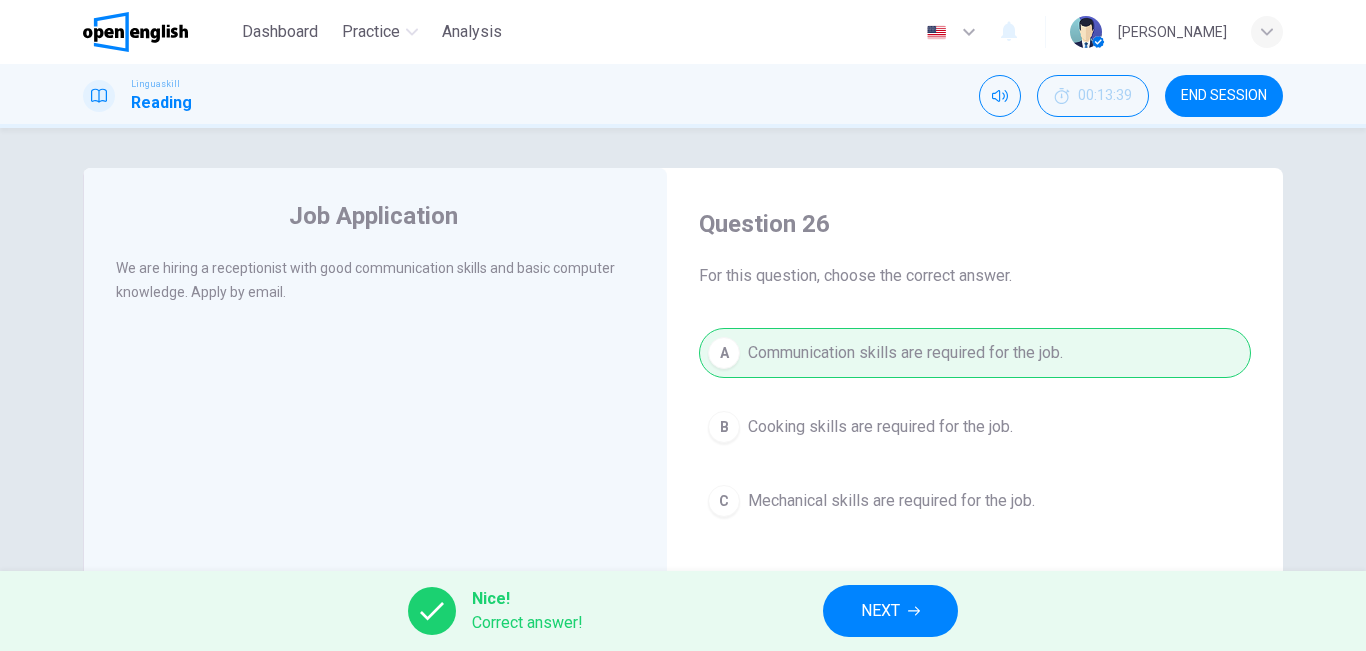 click on "NEXT" at bounding box center (880, 611) 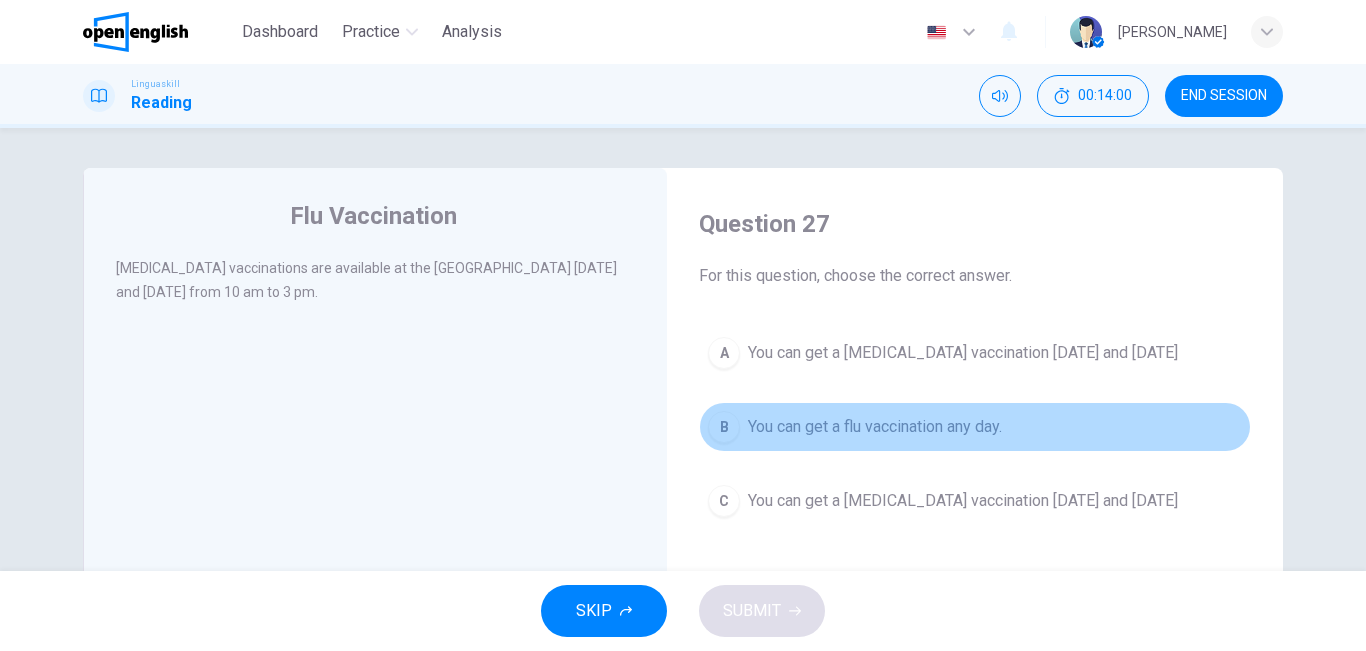 click on "You can get a flu vaccination any day." at bounding box center (875, 427) 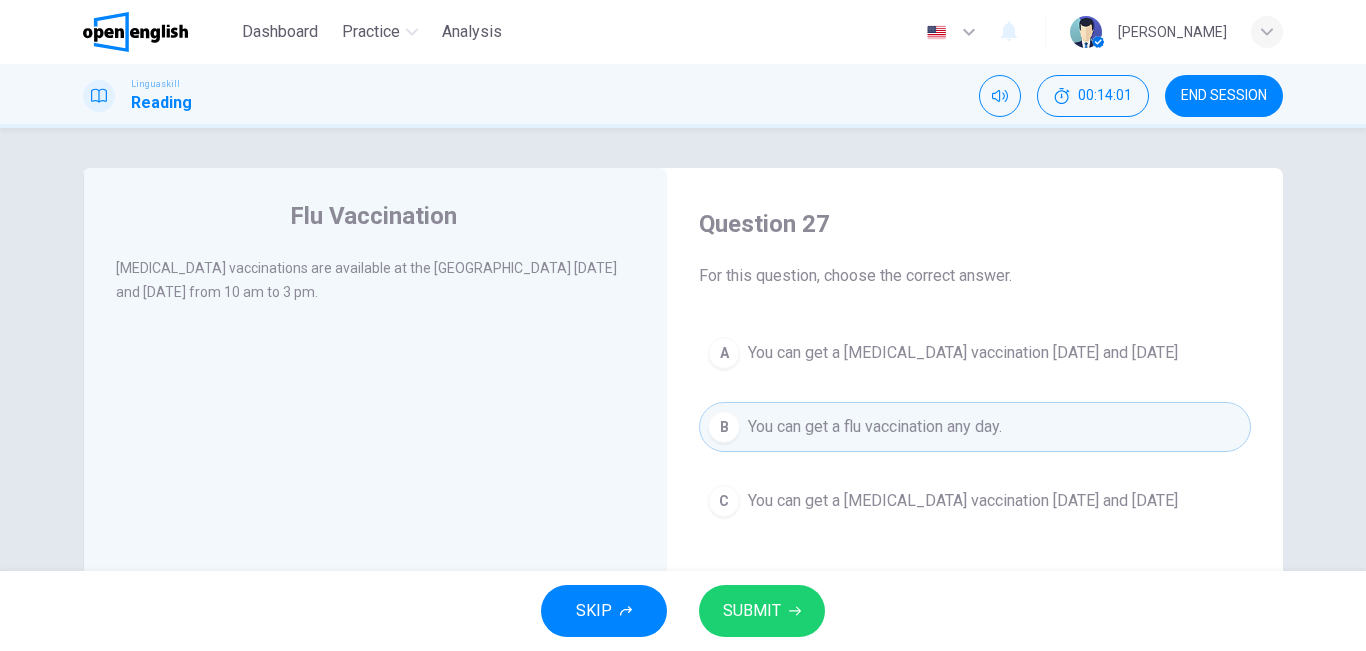 click on "SUBMIT" at bounding box center [752, 611] 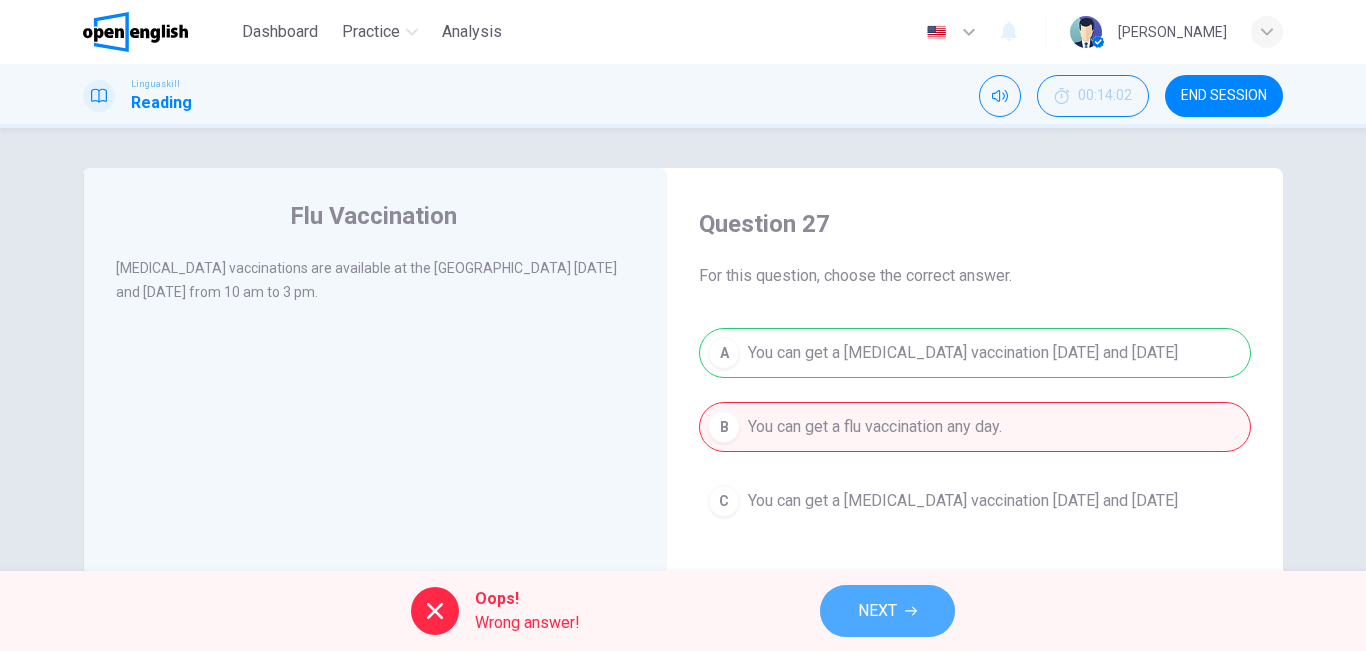 click on "NEXT" at bounding box center [877, 611] 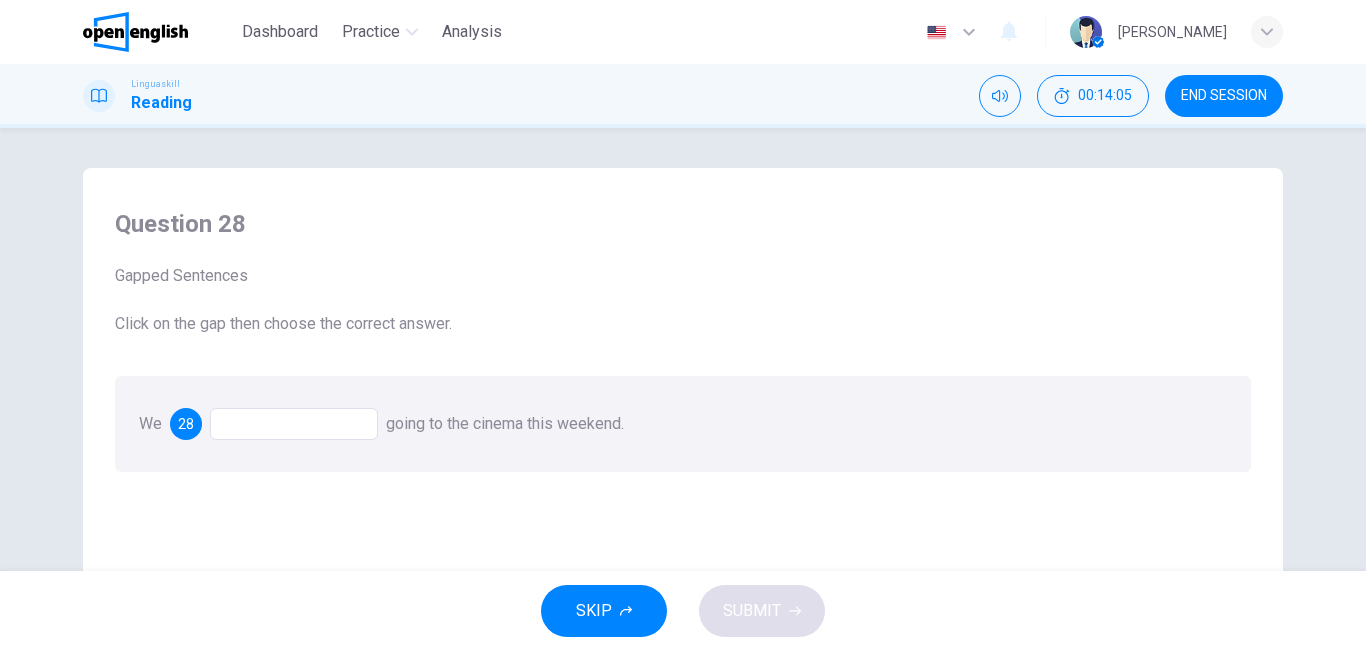 click at bounding box center [294, 424] 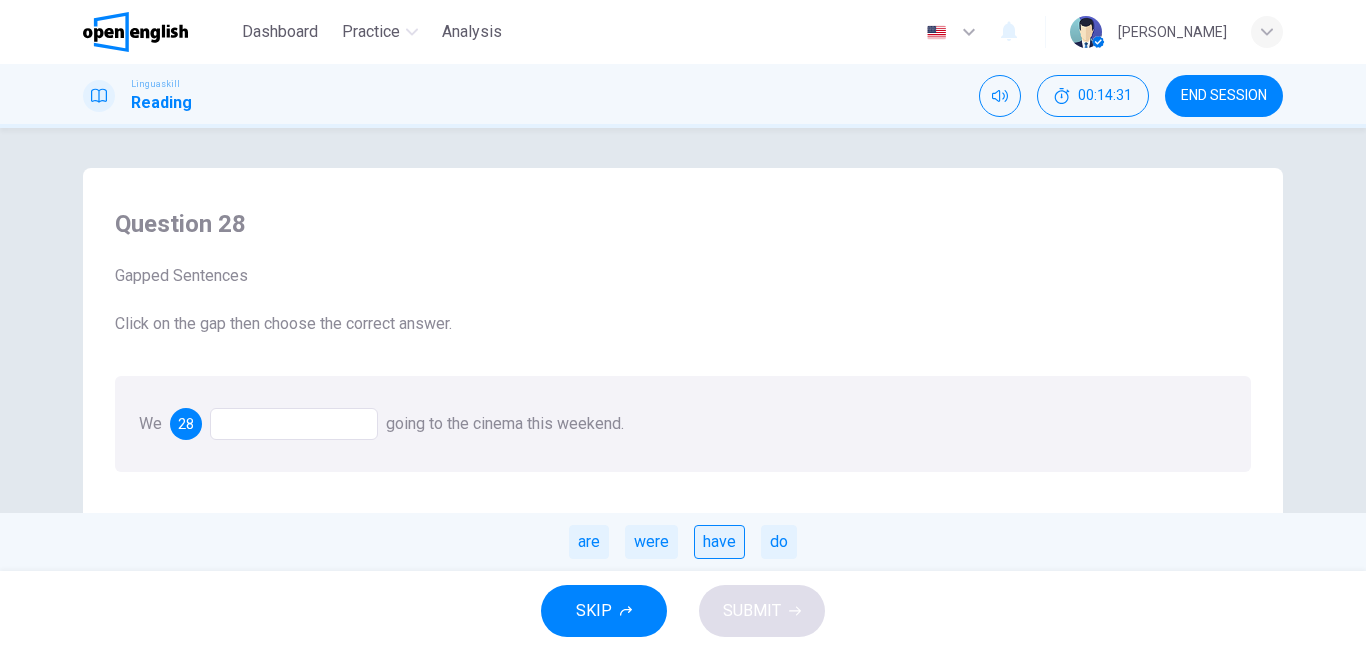 click on "have" at bounding box center (719, 542) 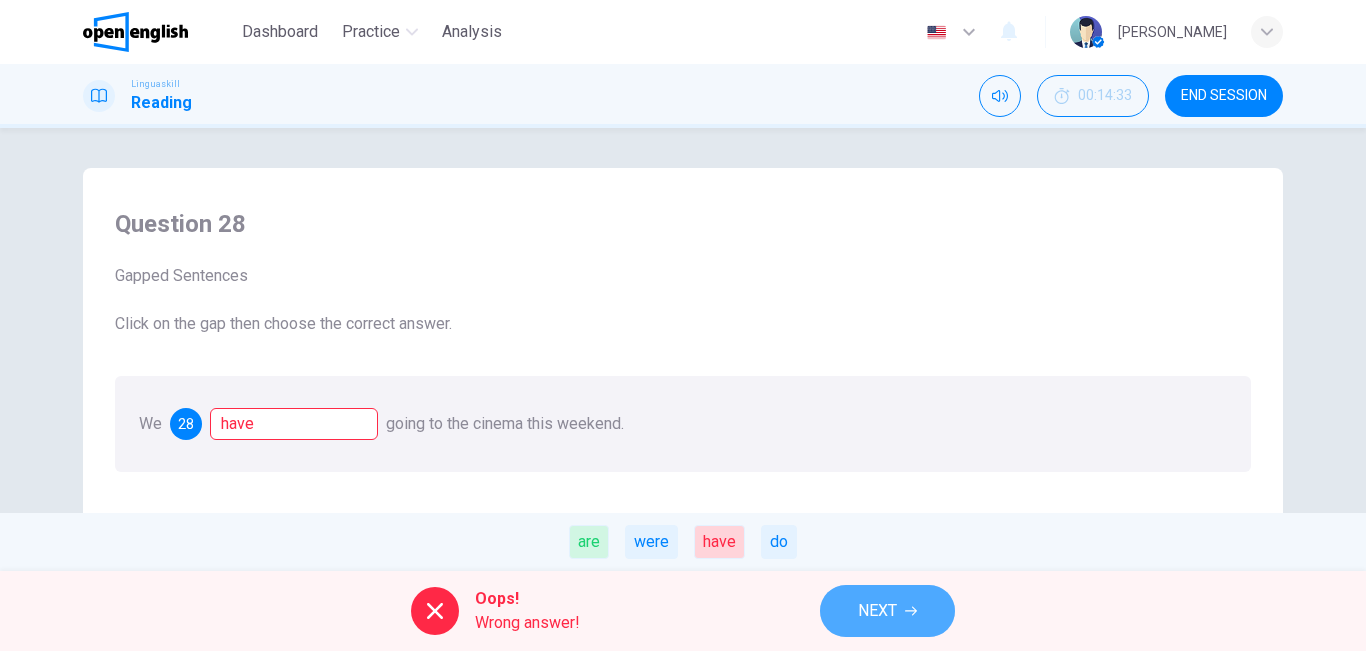 click on "NEXT" at bounding box center [877, 611] 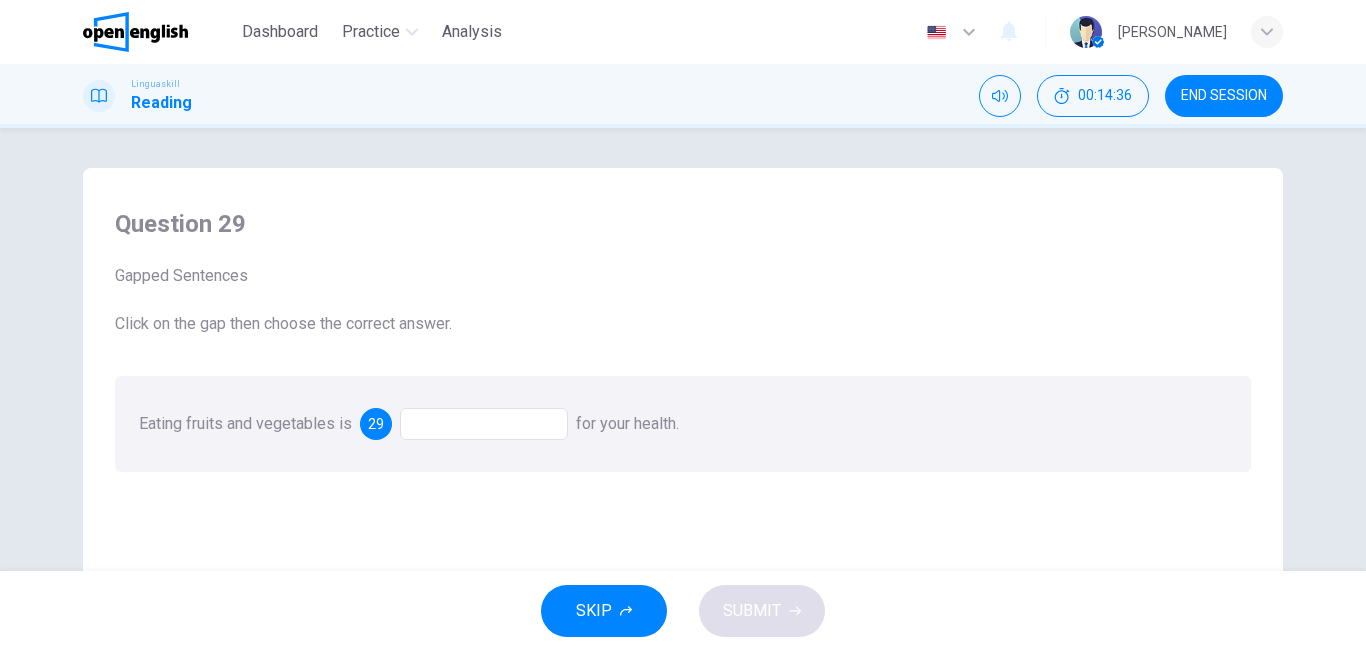 click at bounding box center (484, 424) 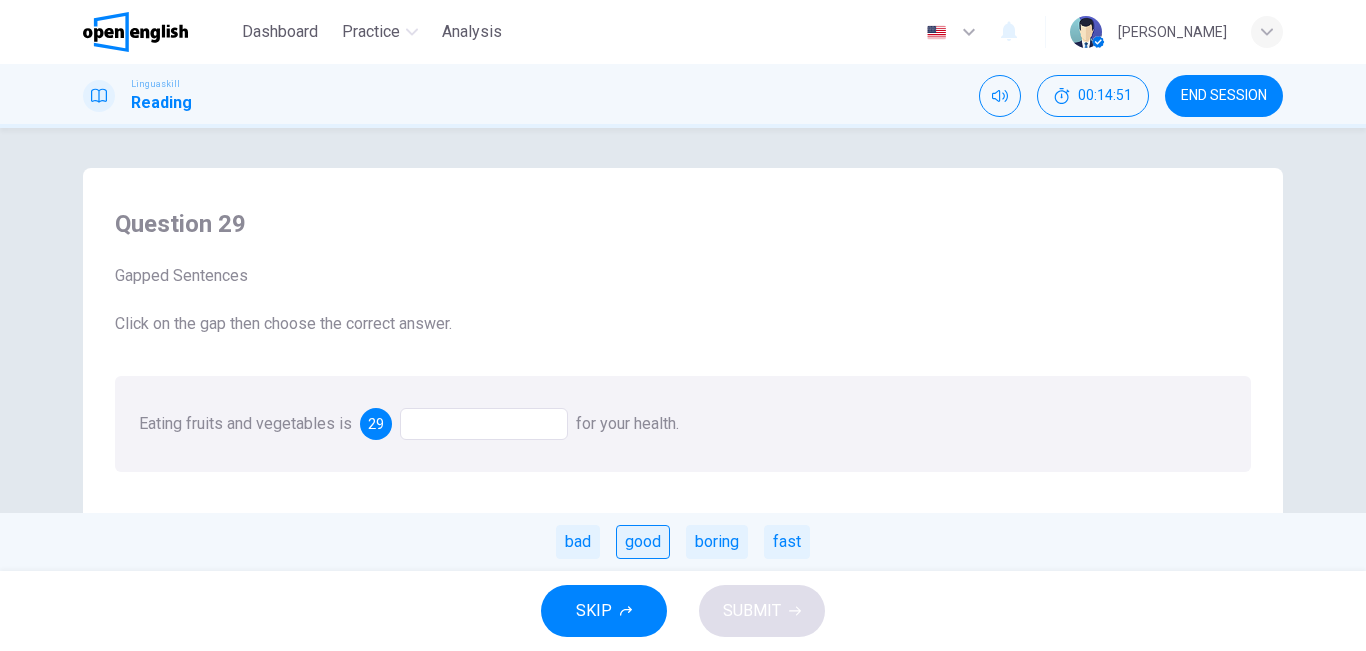 click on "good" at bounding box center [643, 542] 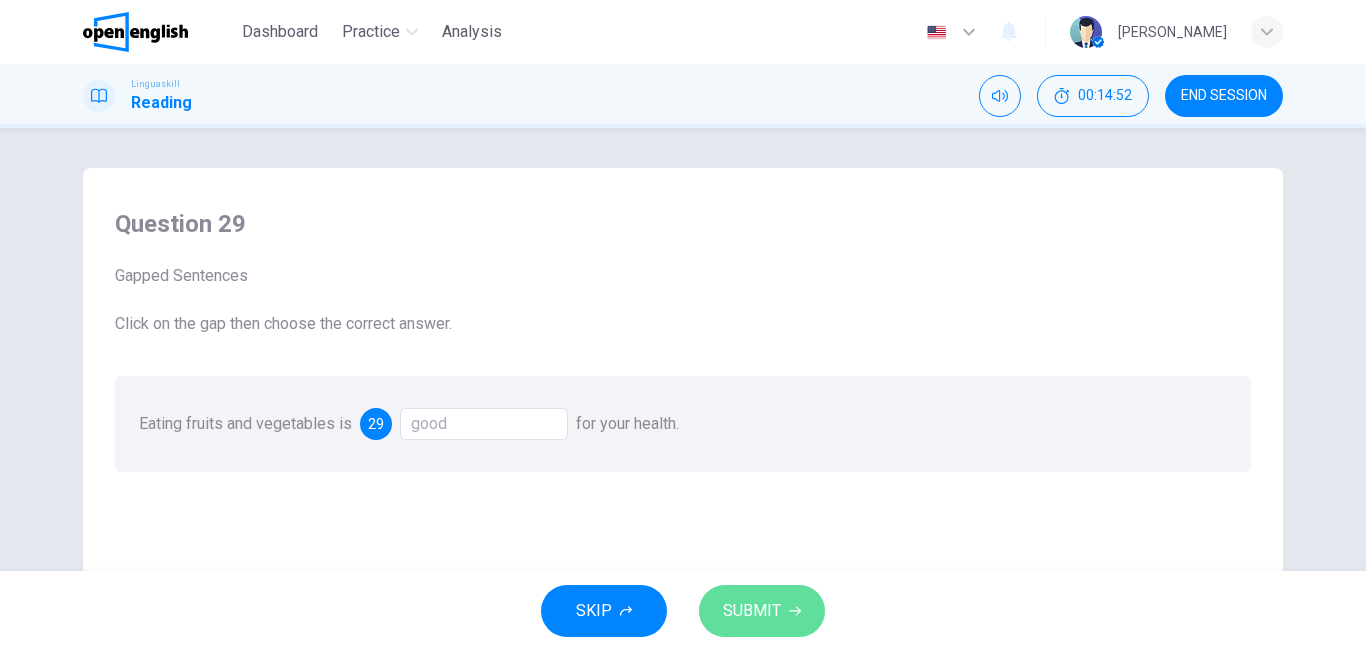 click on "SUBMIT" at bounding box center (752, 611) 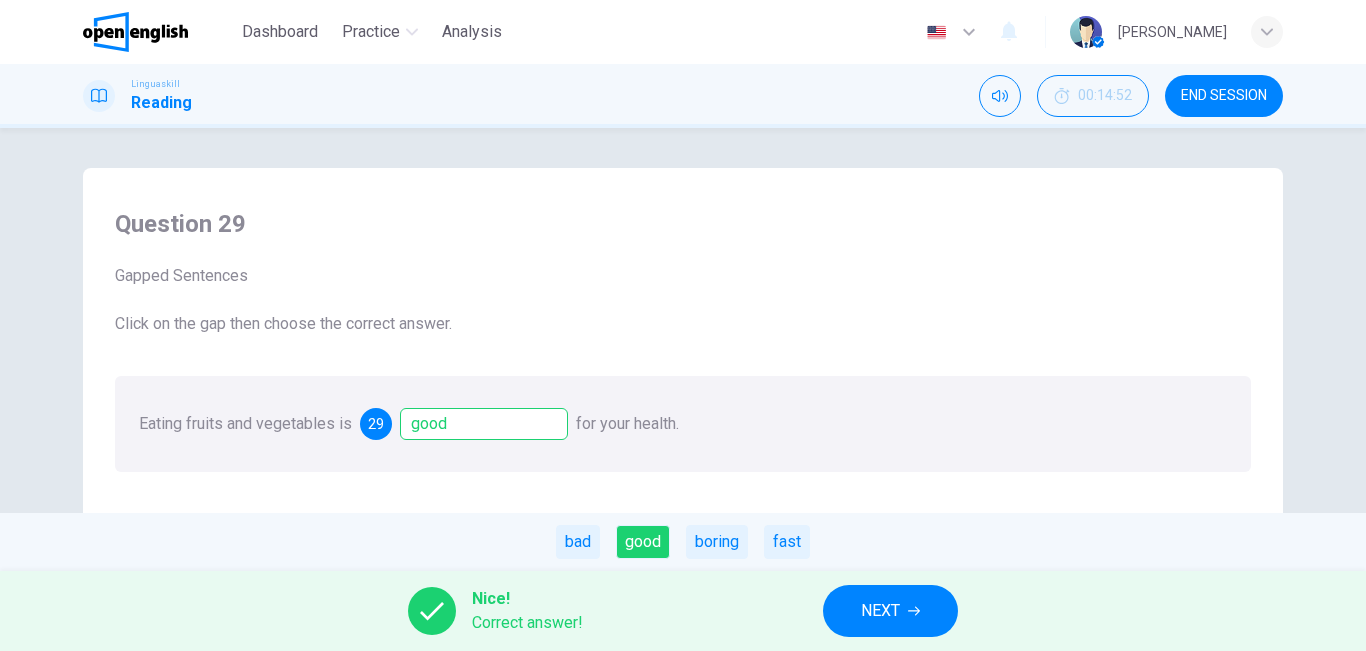 click on "NEXT" at bounding box center (880, 611) 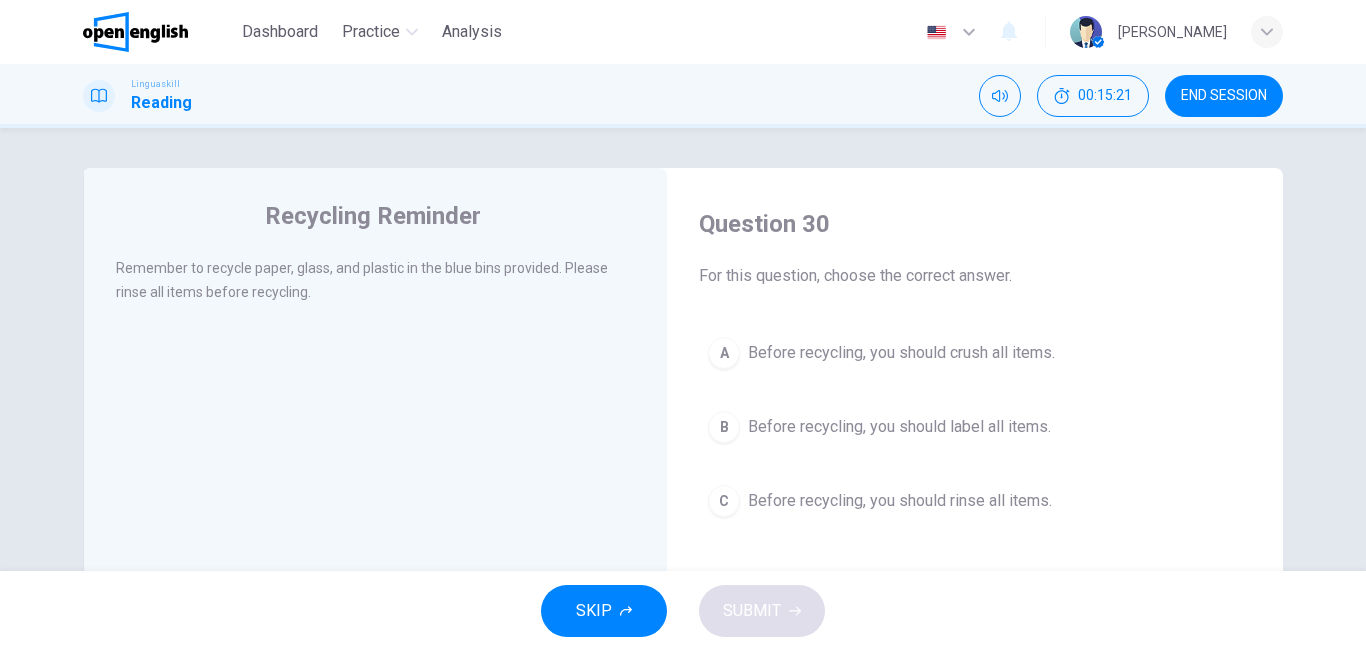 click on "C Before recycling, you should rinse all items." at bounding box center [975, 501] 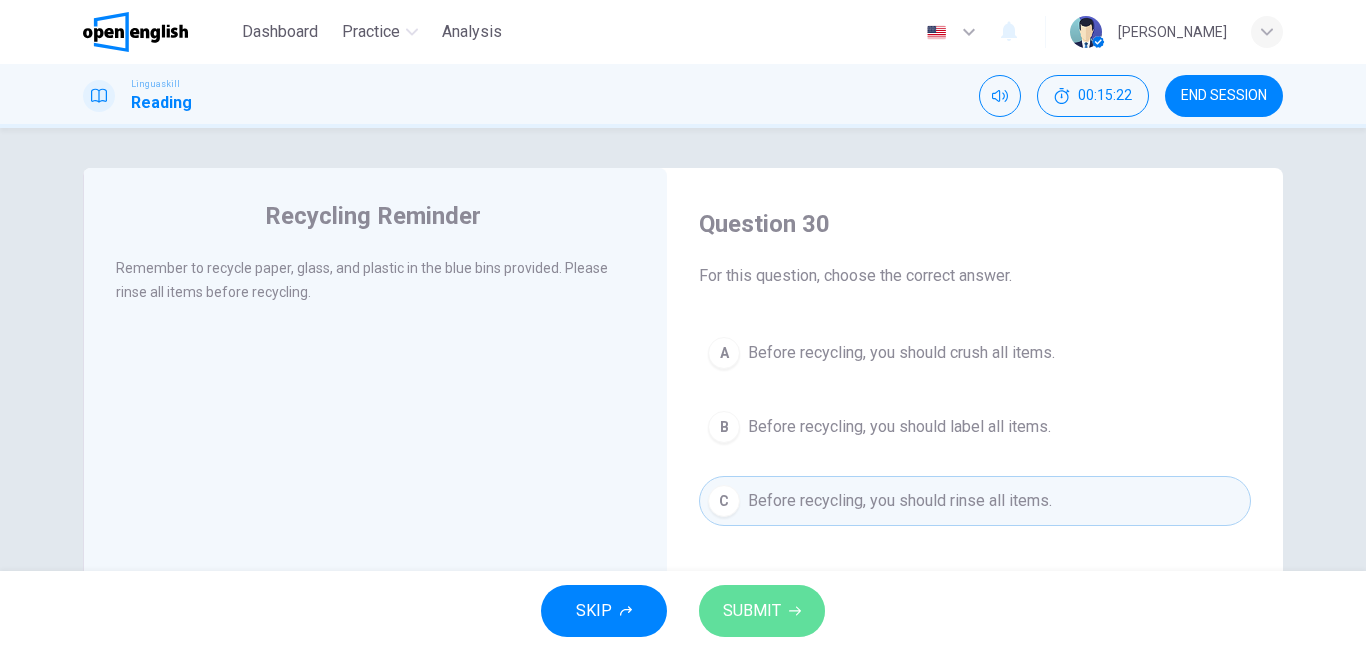 click on "SUBMIT" at bounding box center [752, 611] 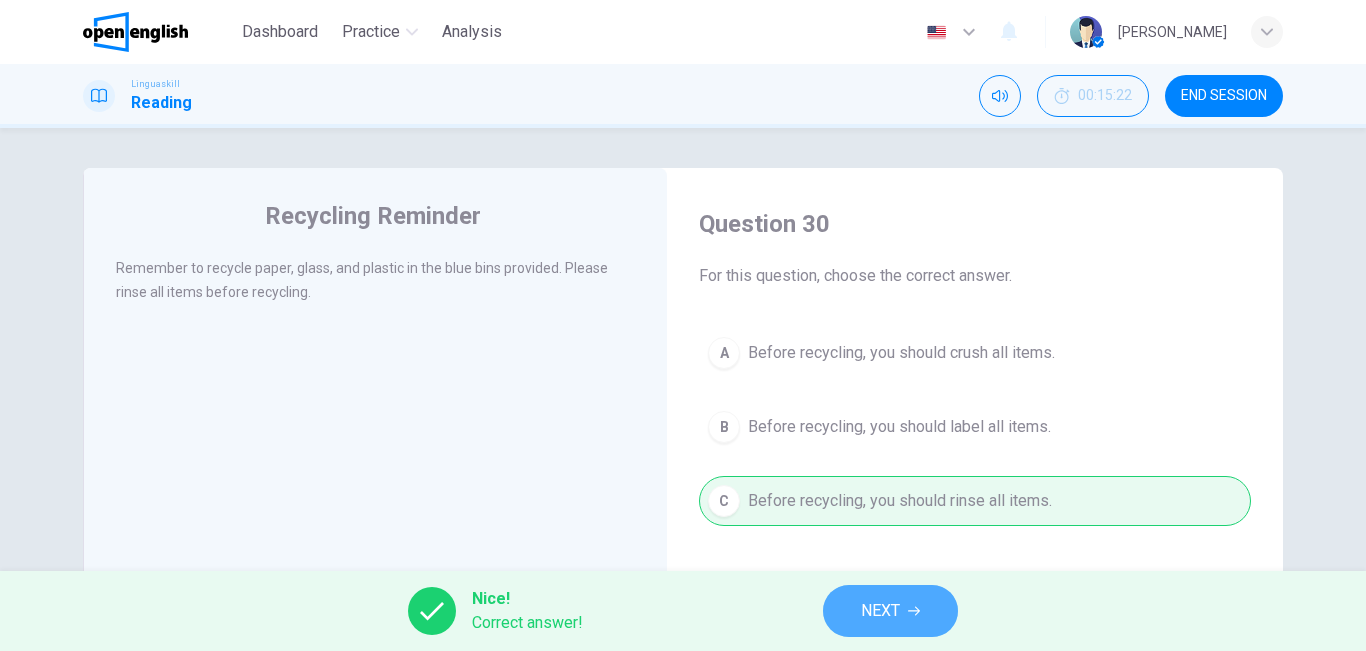 click on "NEXT" at bounding box center [890, 611] 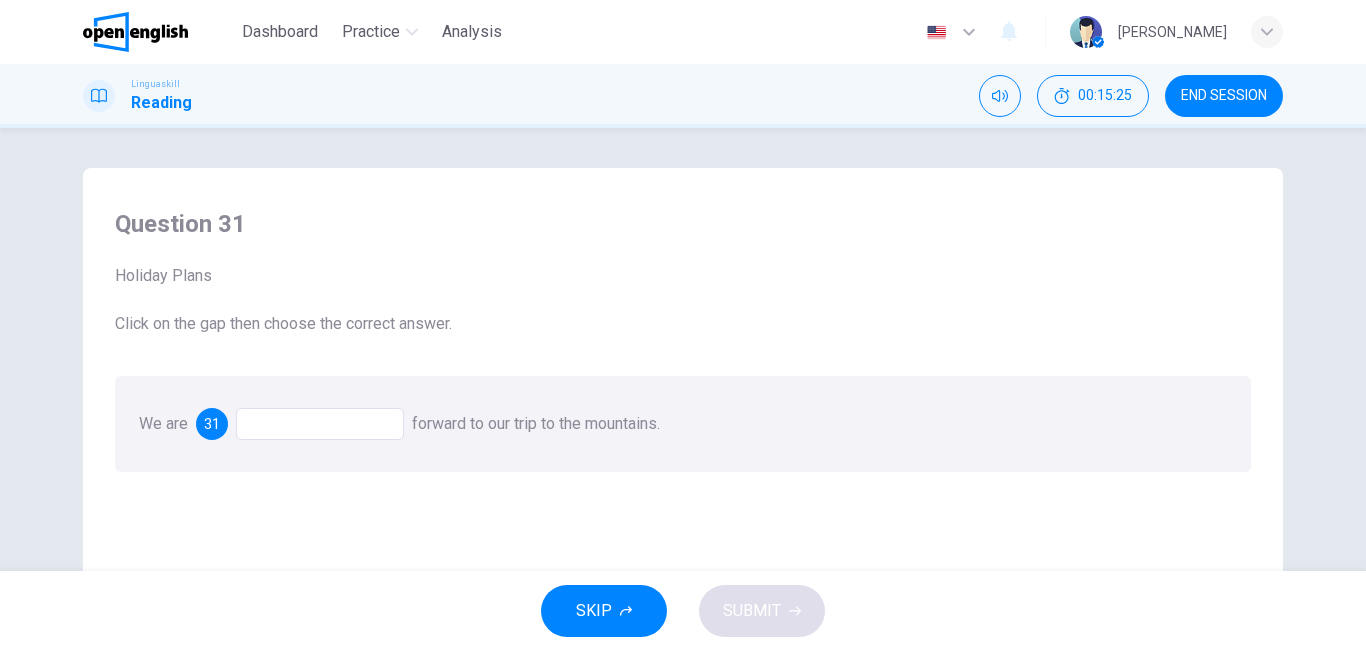 click at bounding box center (320, 424) 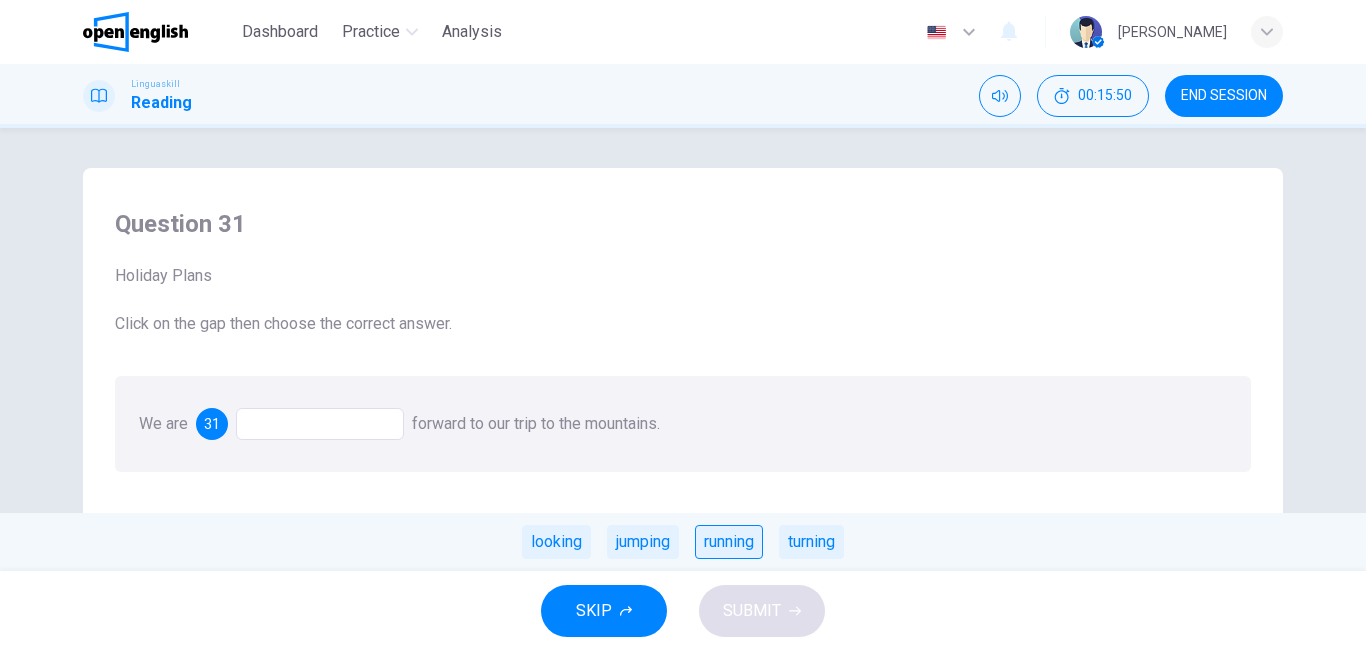 click on "running" at bounding box center (729, 542) 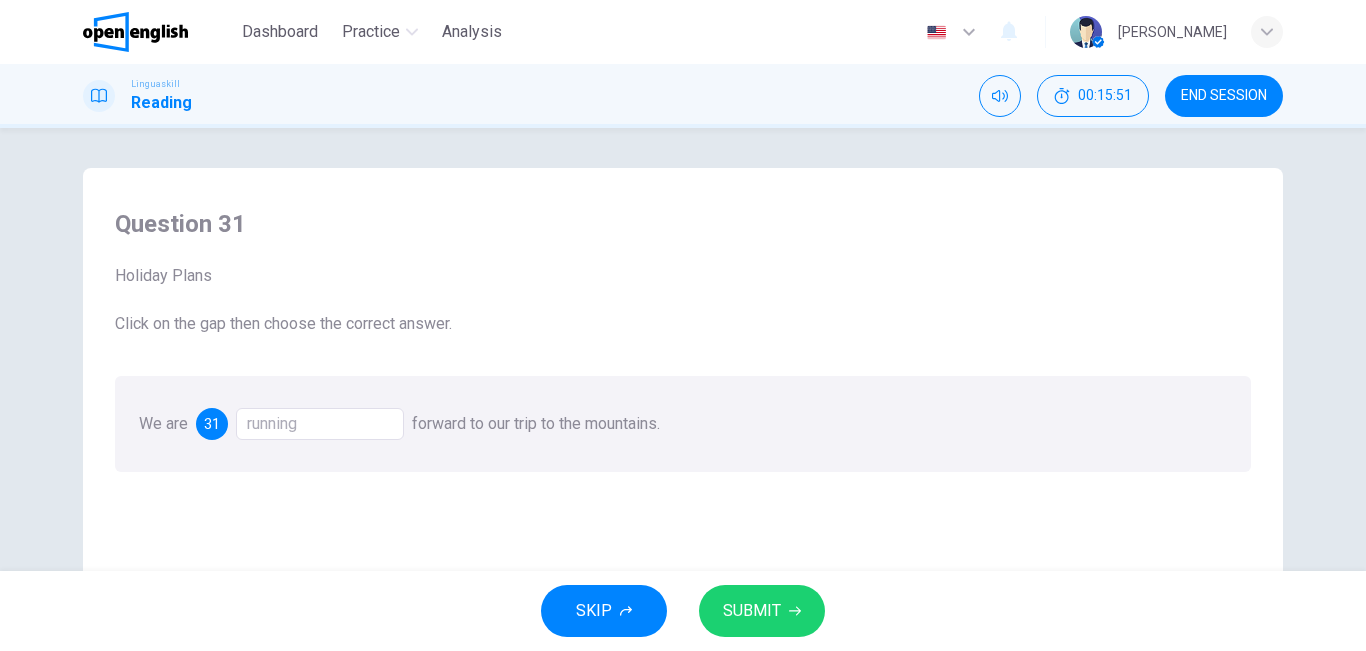 click on "SUBMIT" at bounding box center (752, 611) 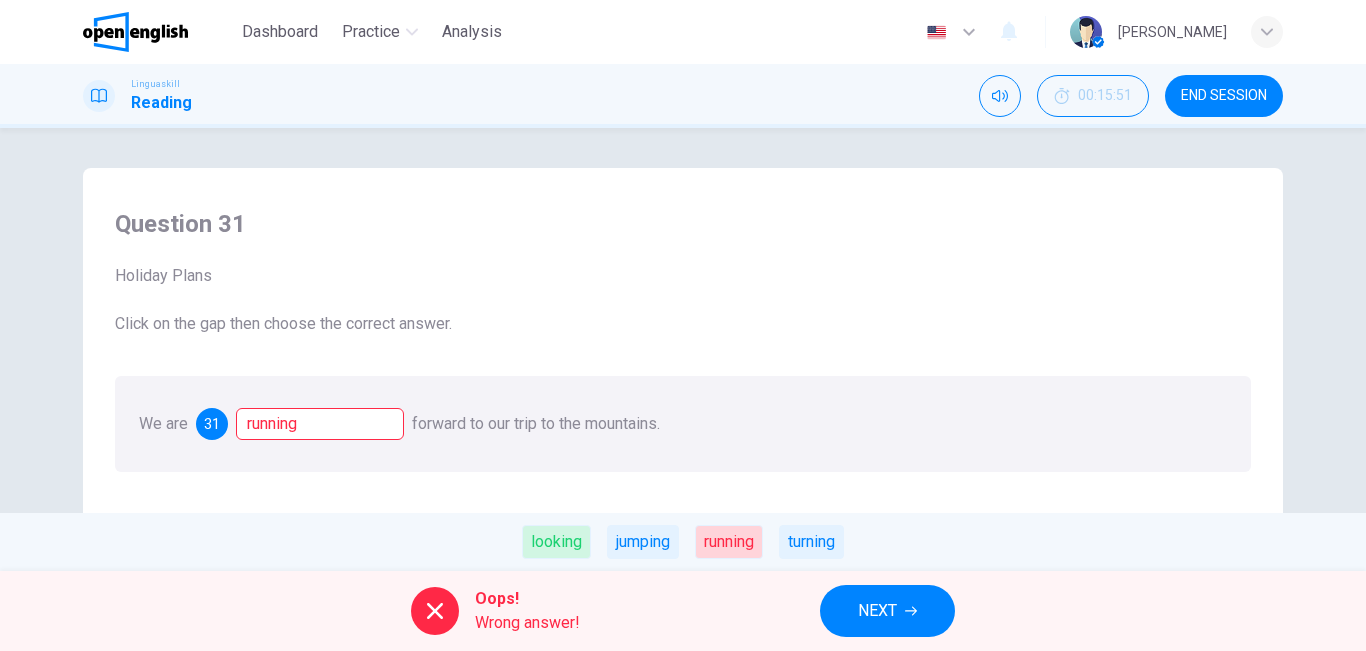 click on "NEXT" at bounding box center [887, 611] 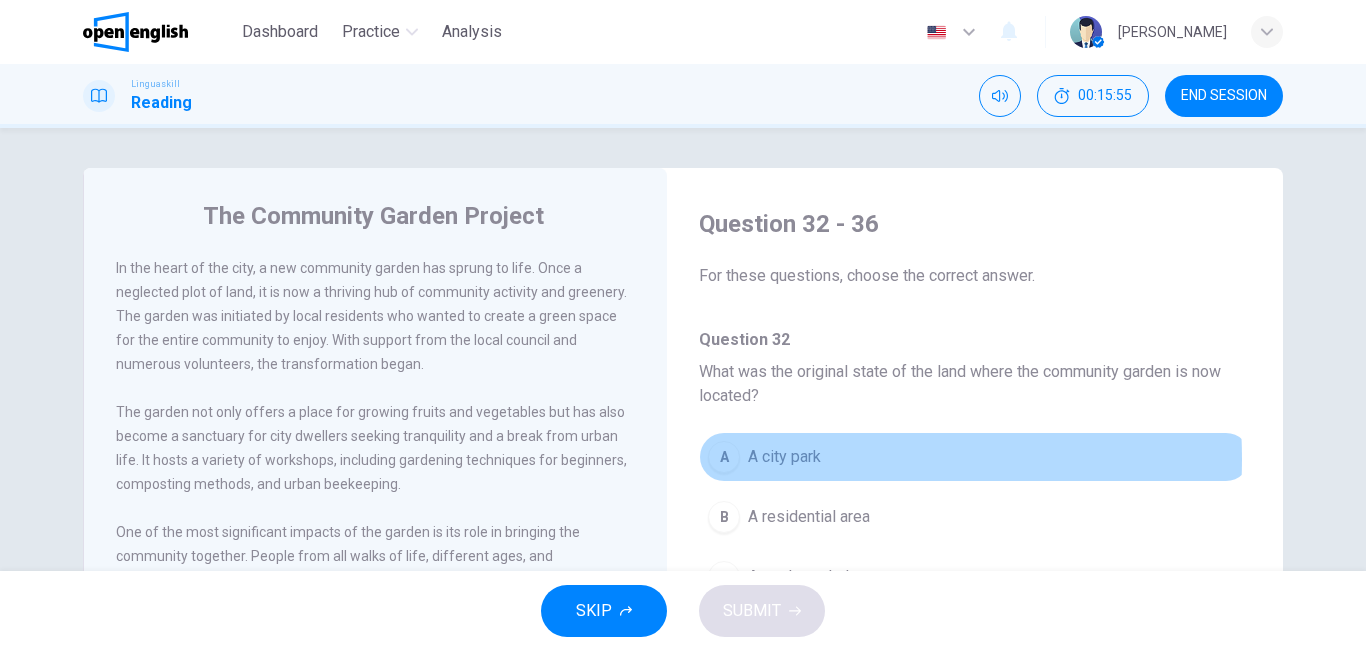 click on "A city park" at bounding box center (784, 457) 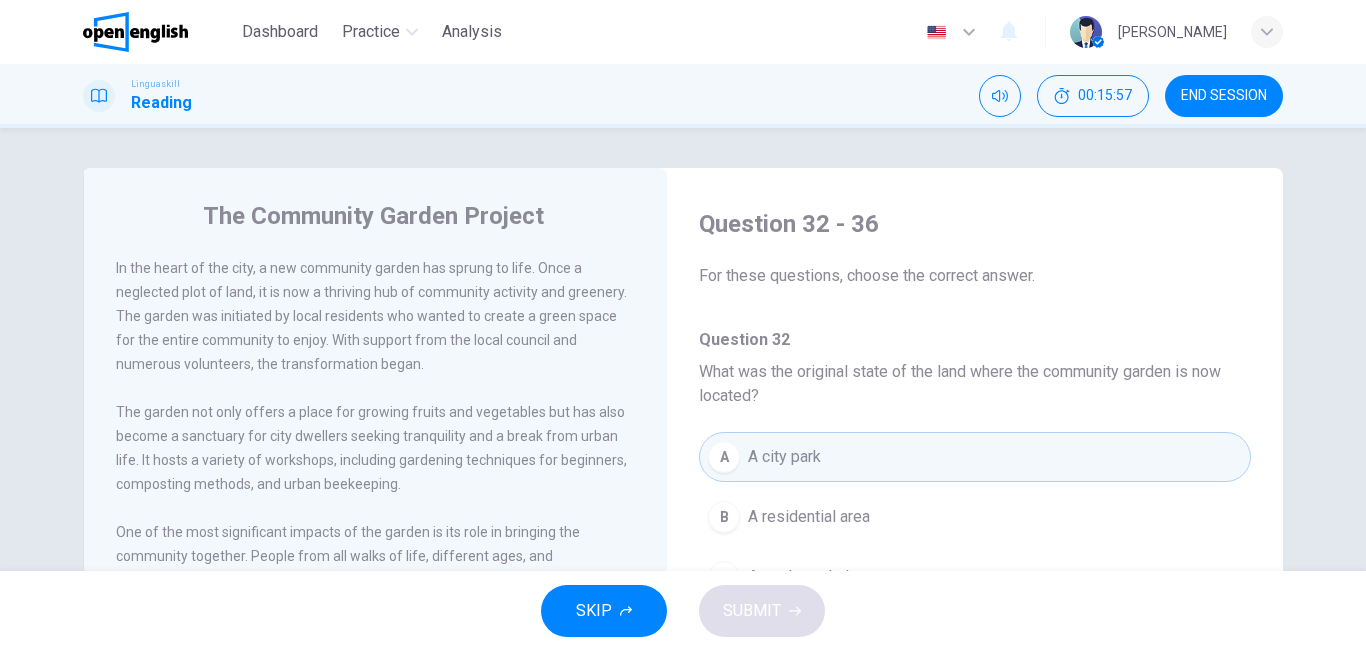 click on "SKIP SUBMIT" at bounding box center [683, 611] 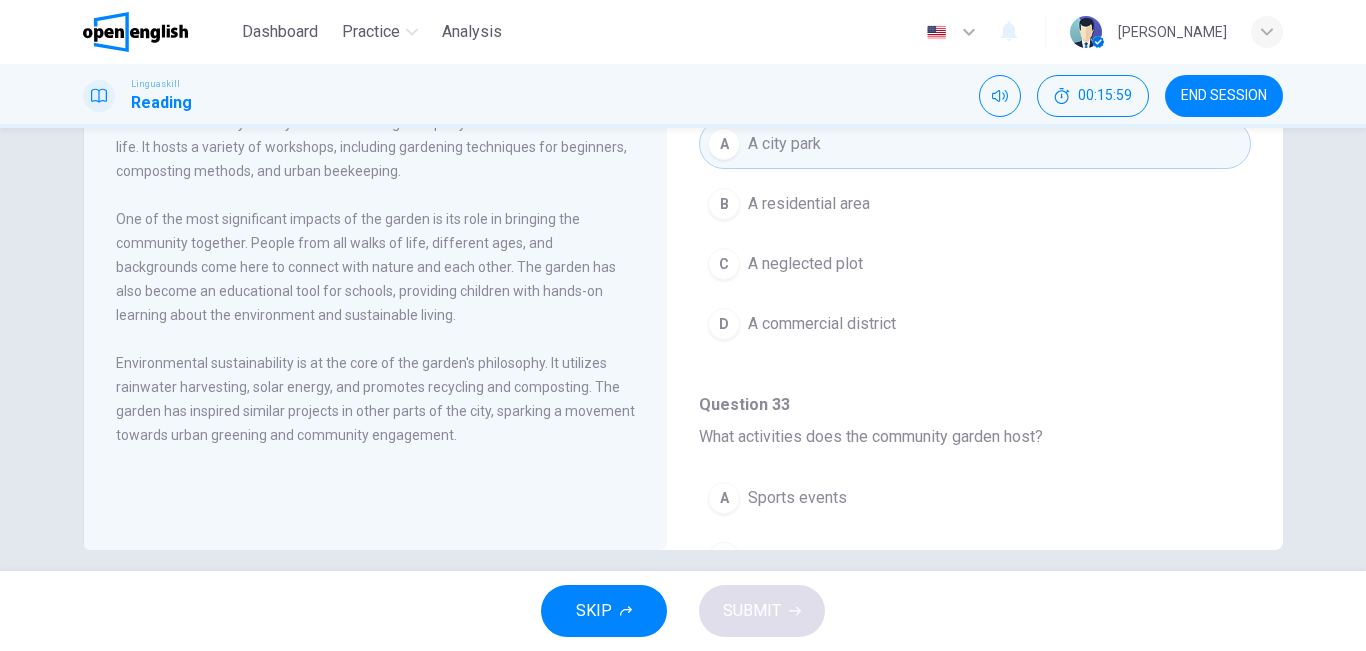 scroll, scrollTop: 332, scrollLeft: 0, axis: vertical 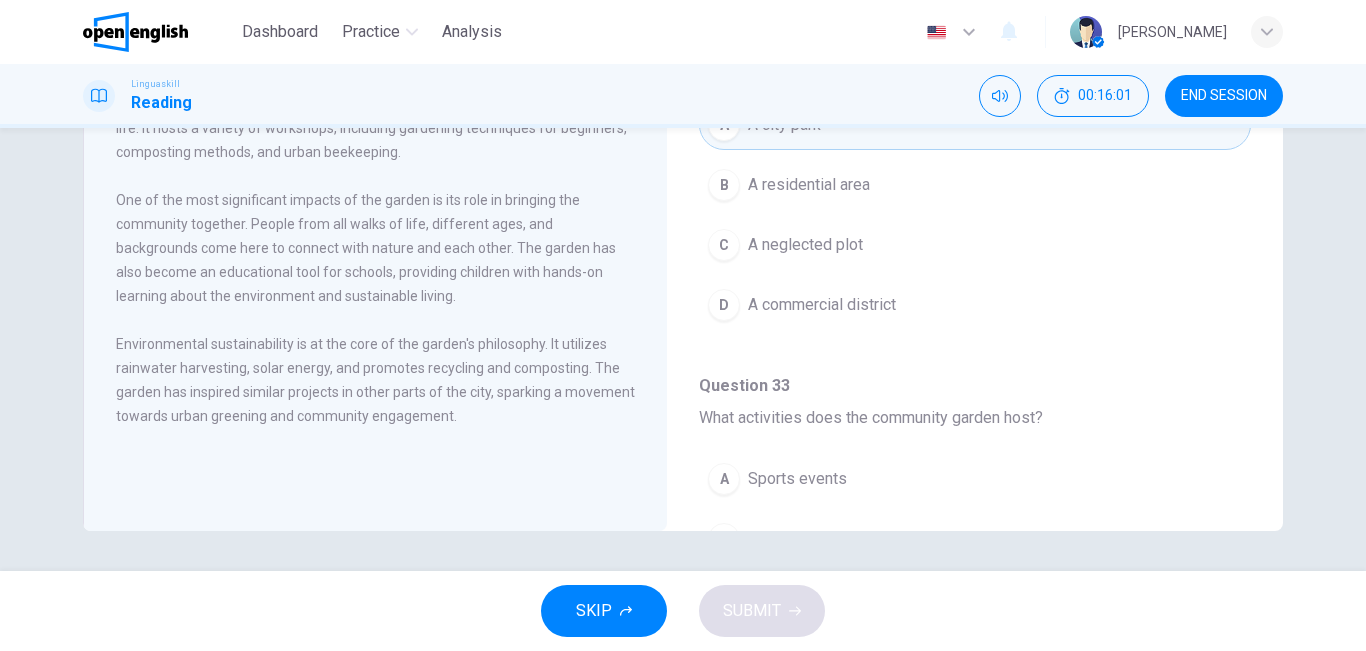 drag, startPoint x: 910, startPoint y: 451, endPoint x: 1086, endPoint y: 535, distance: 195.01794 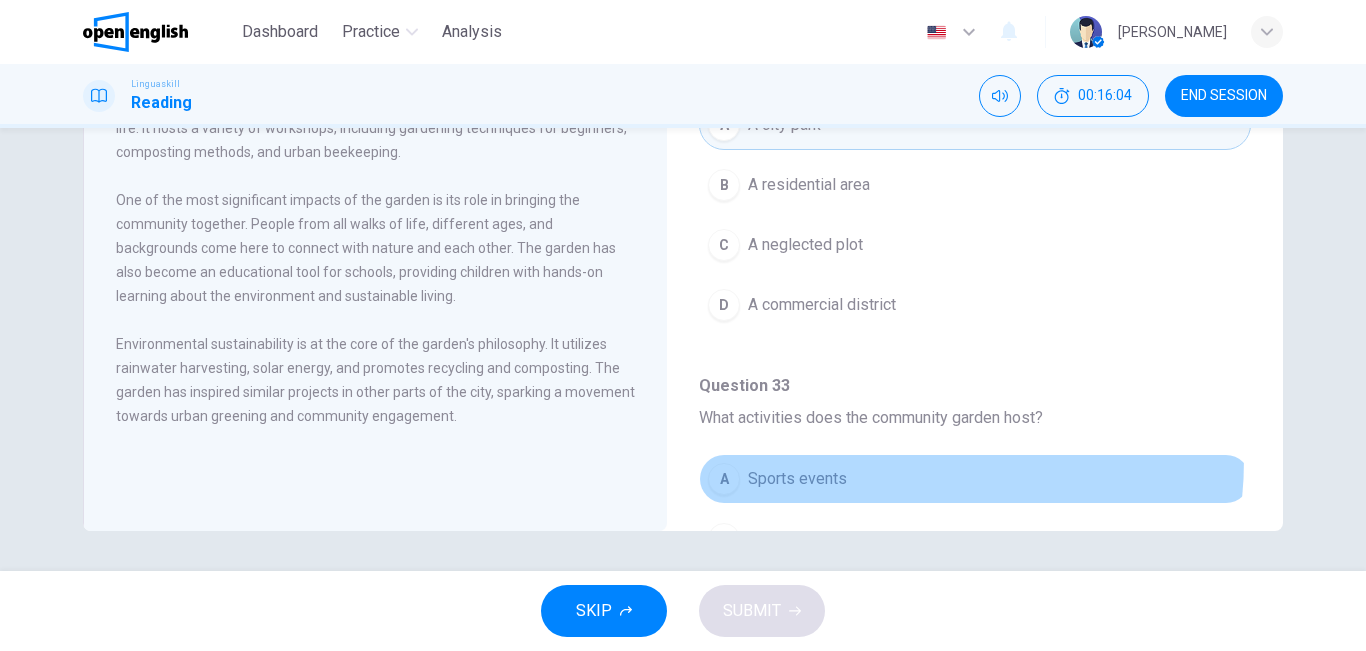 click on "A Sports events" at bounding box center [975, 479] 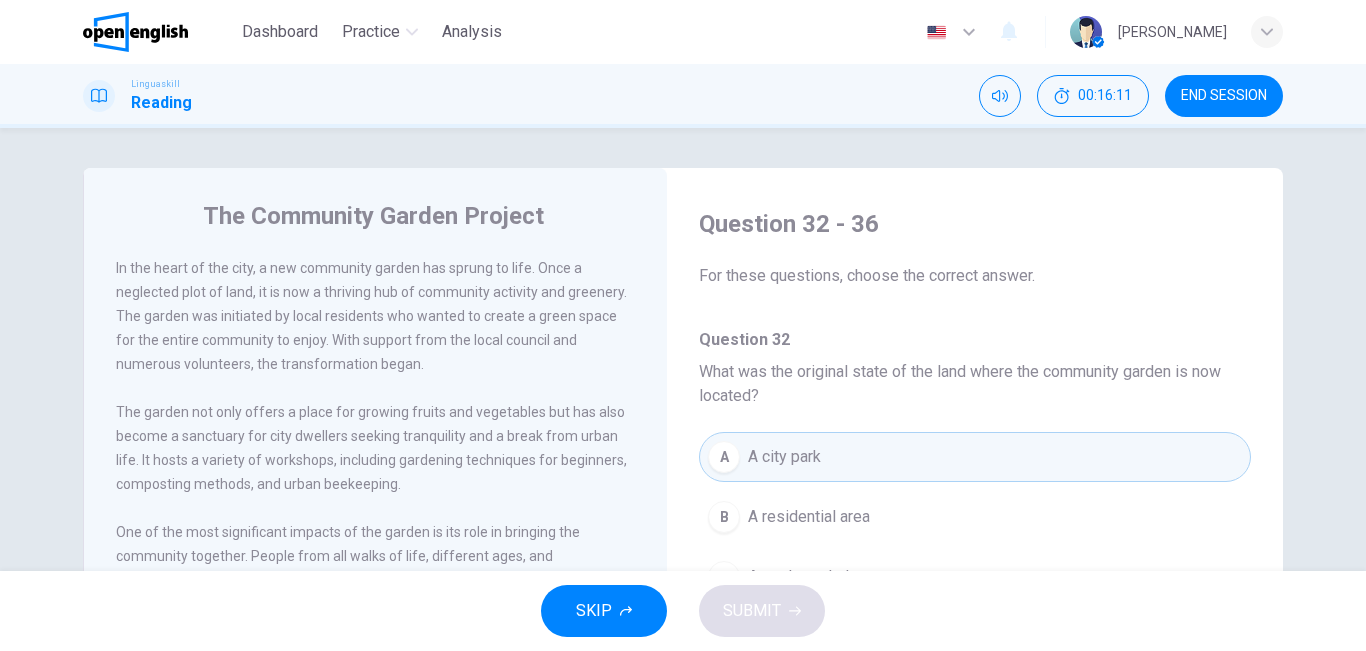 scroll, scrollTop: 332, scrollLeft: 0, axis: vertical 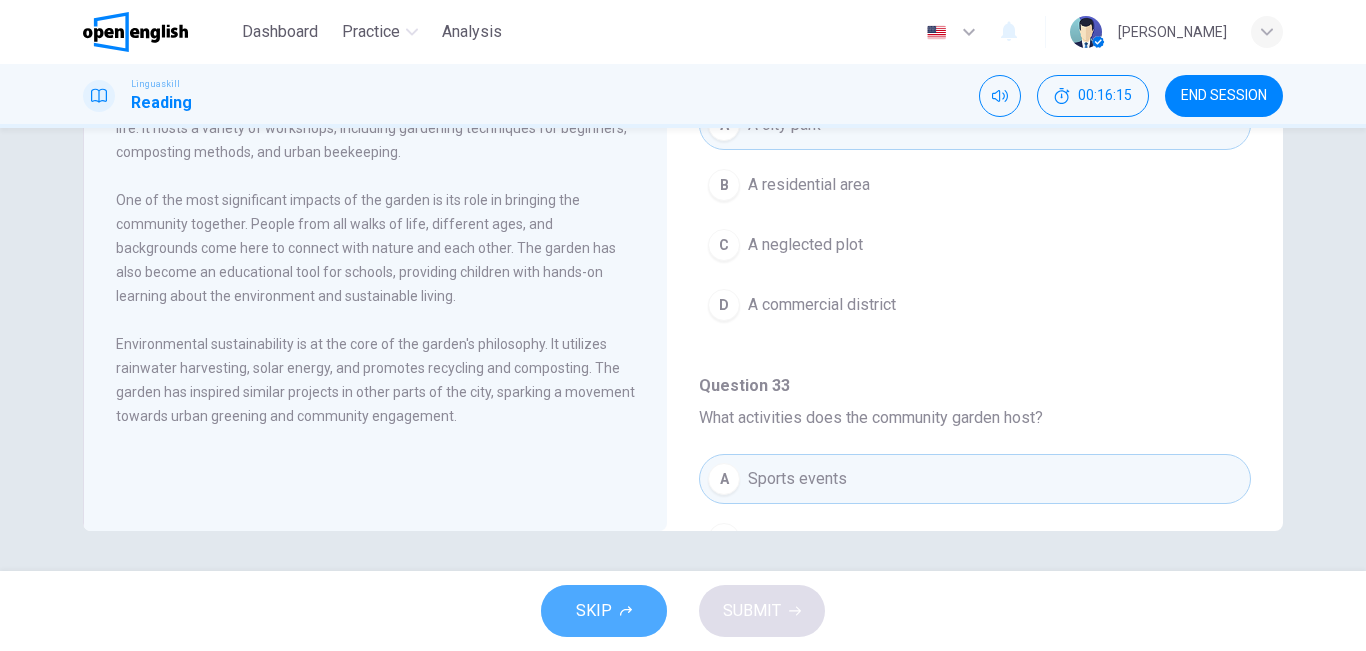click on "SKIP" at bounding box center [594, 611] 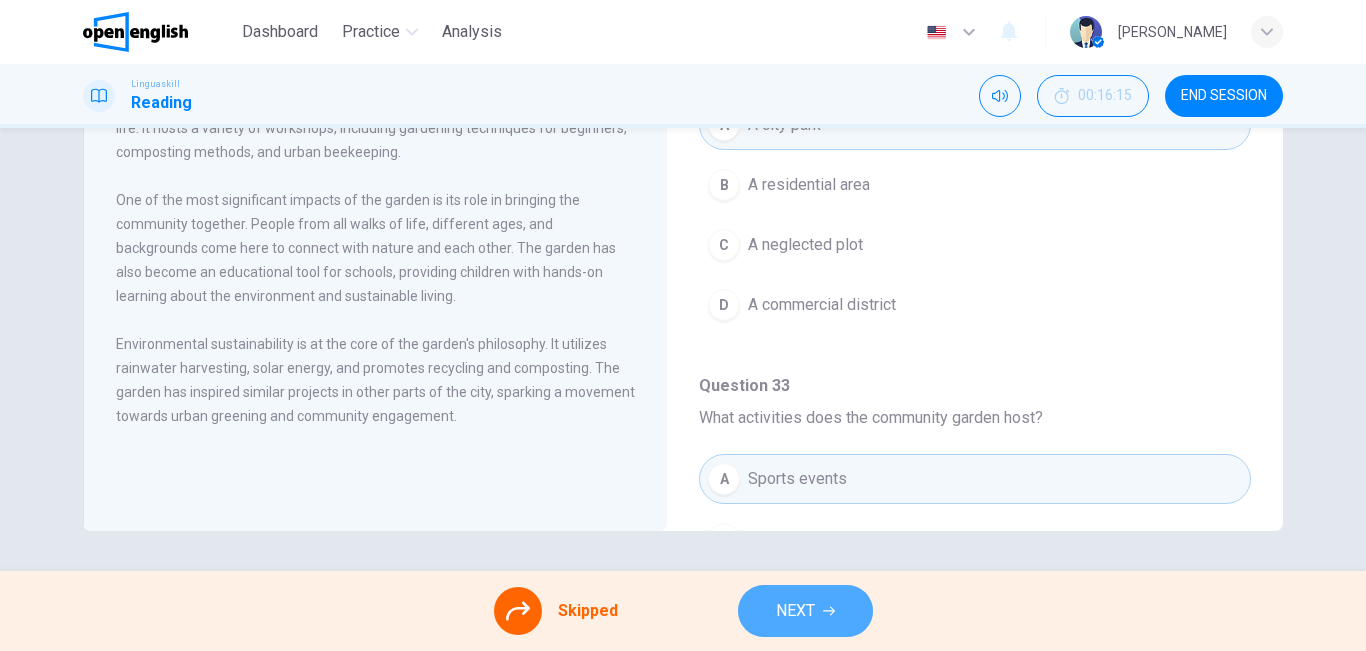click on "NEXT" at bounding box center [805, 611] 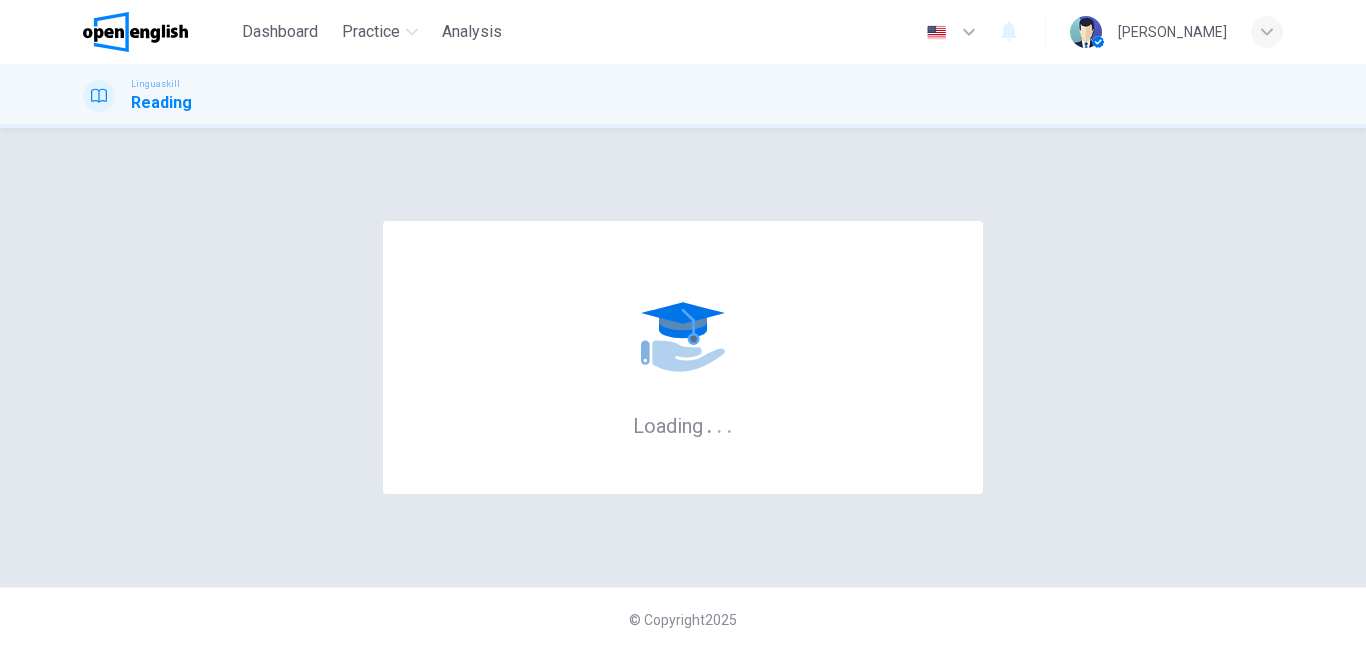 scroll, scrollTop: 0, scrollLeft: 0, axis: both 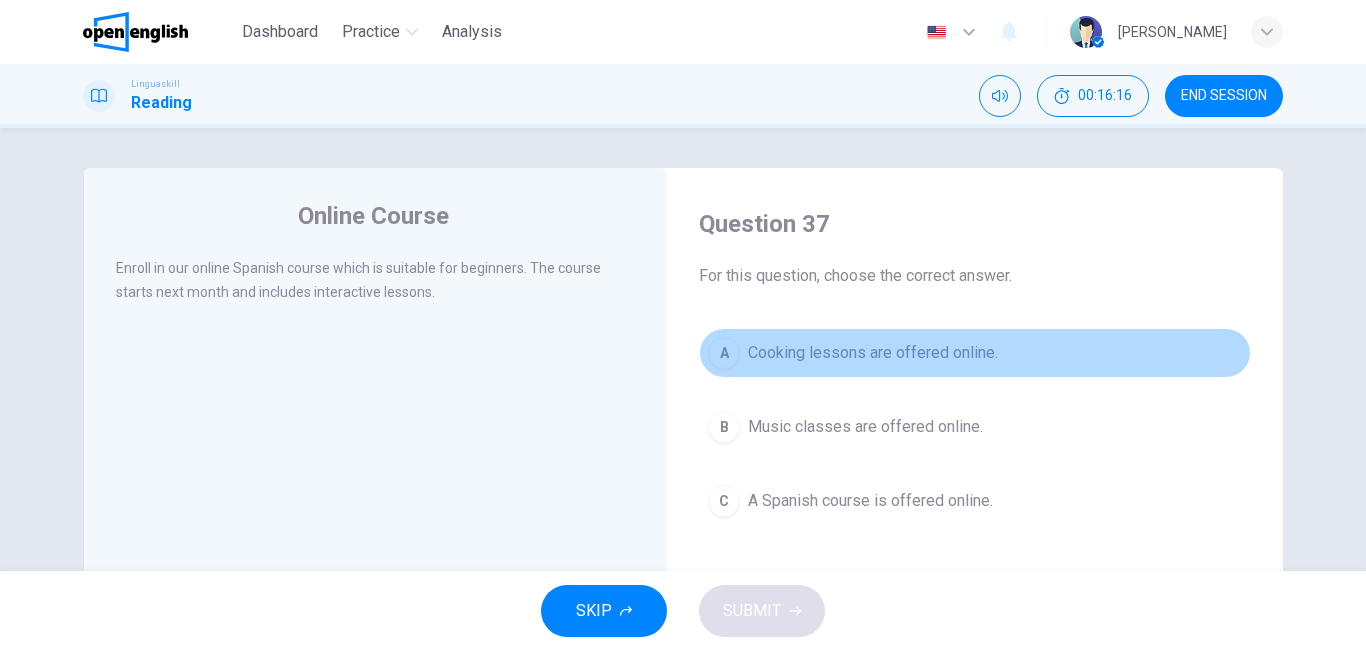 click on "Cooking lessons are offered online." at bounding box center (873, 353) 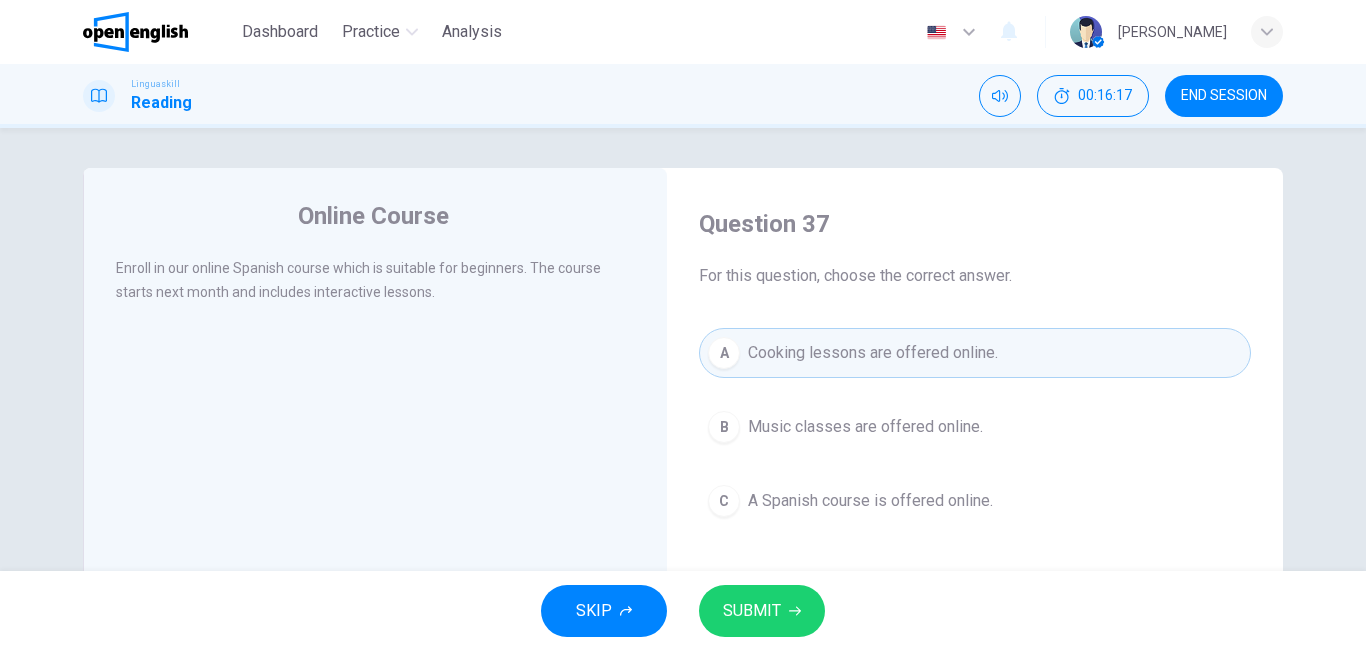 click on "SUBMIT" at bounding box center [752, 611] 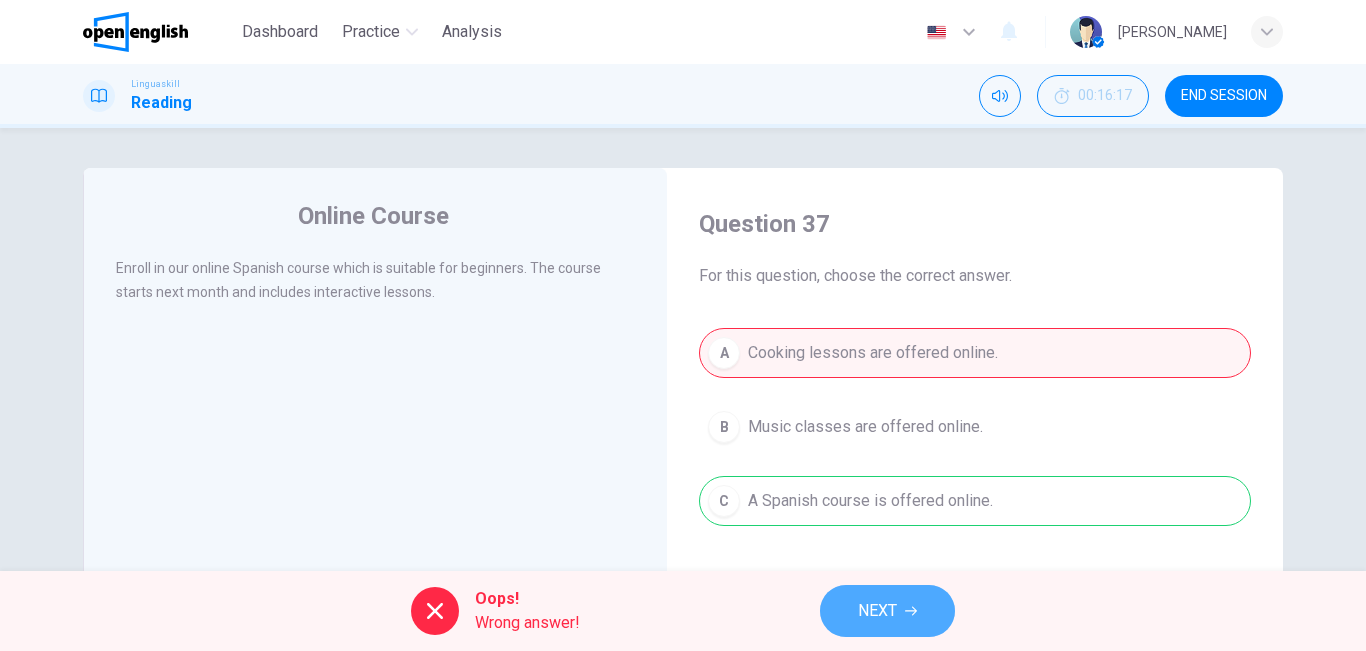 click on "NEXT" at bounding box center [877, 611] 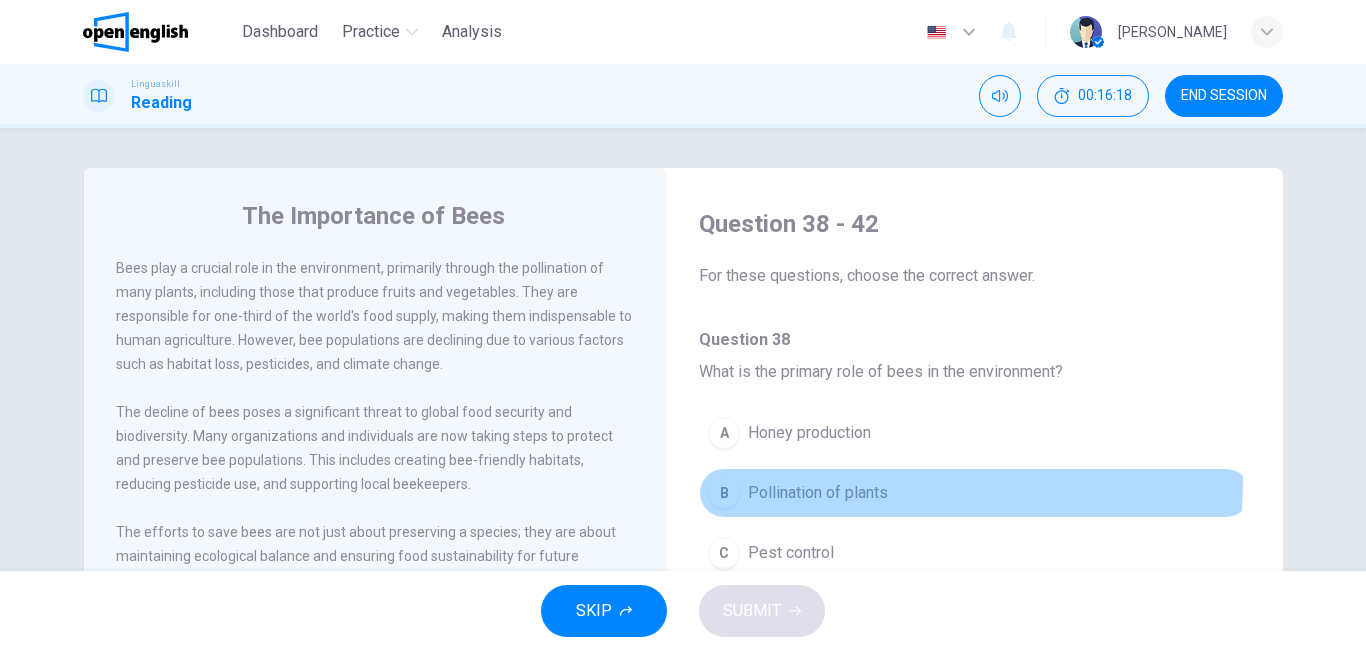 click on "B Pollination of plants" at bounding box center [975, 493] 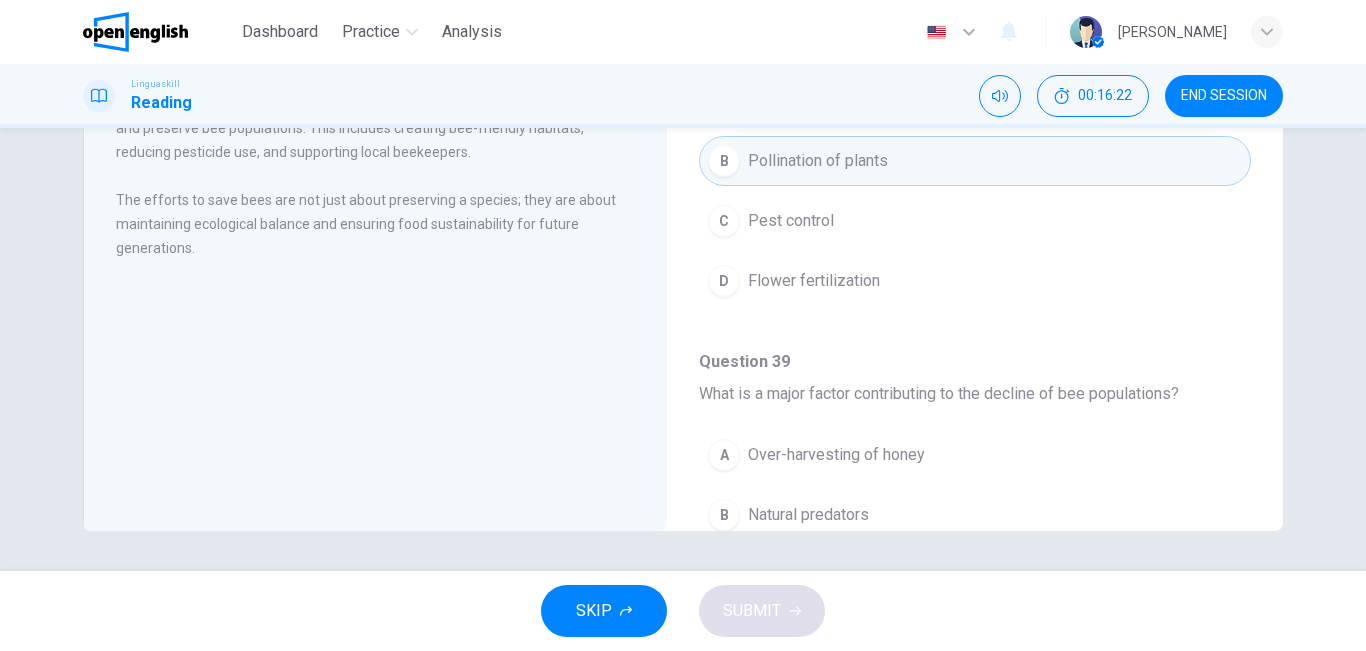 scroll, scrollTop: 0, scrollLeft: 0, axis: both 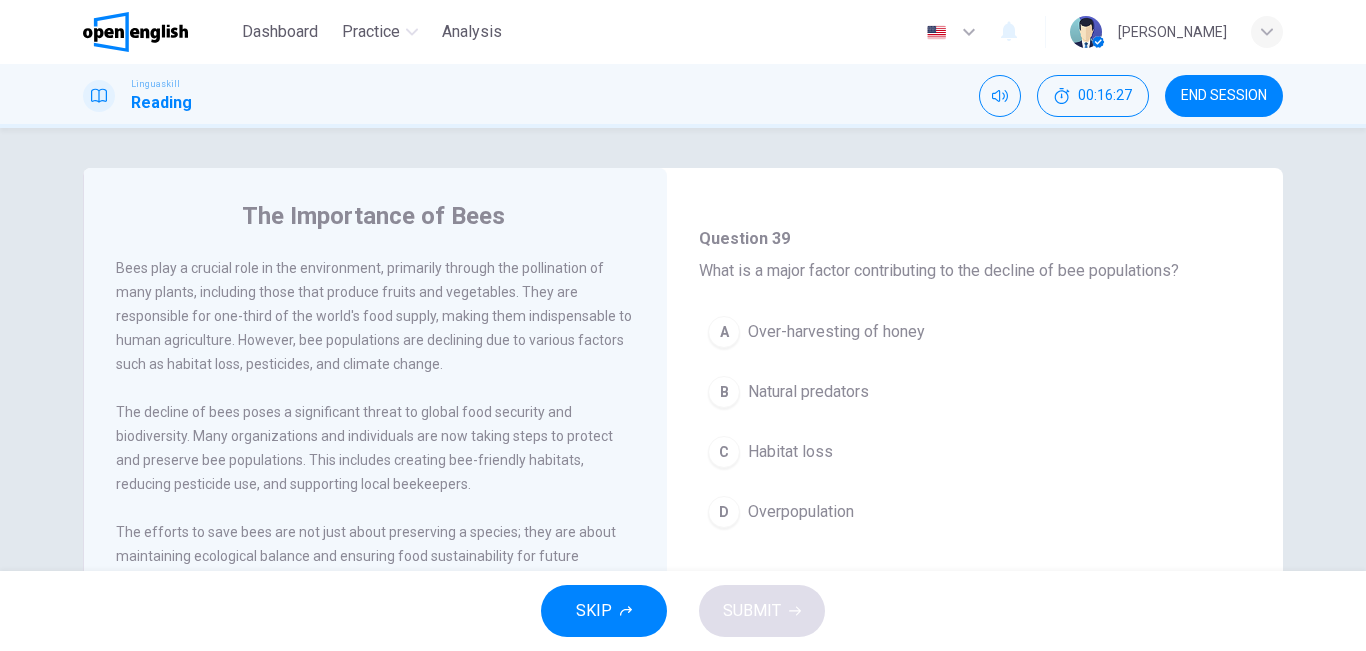 click on "Natural predators" at bounding box center [808, 392] 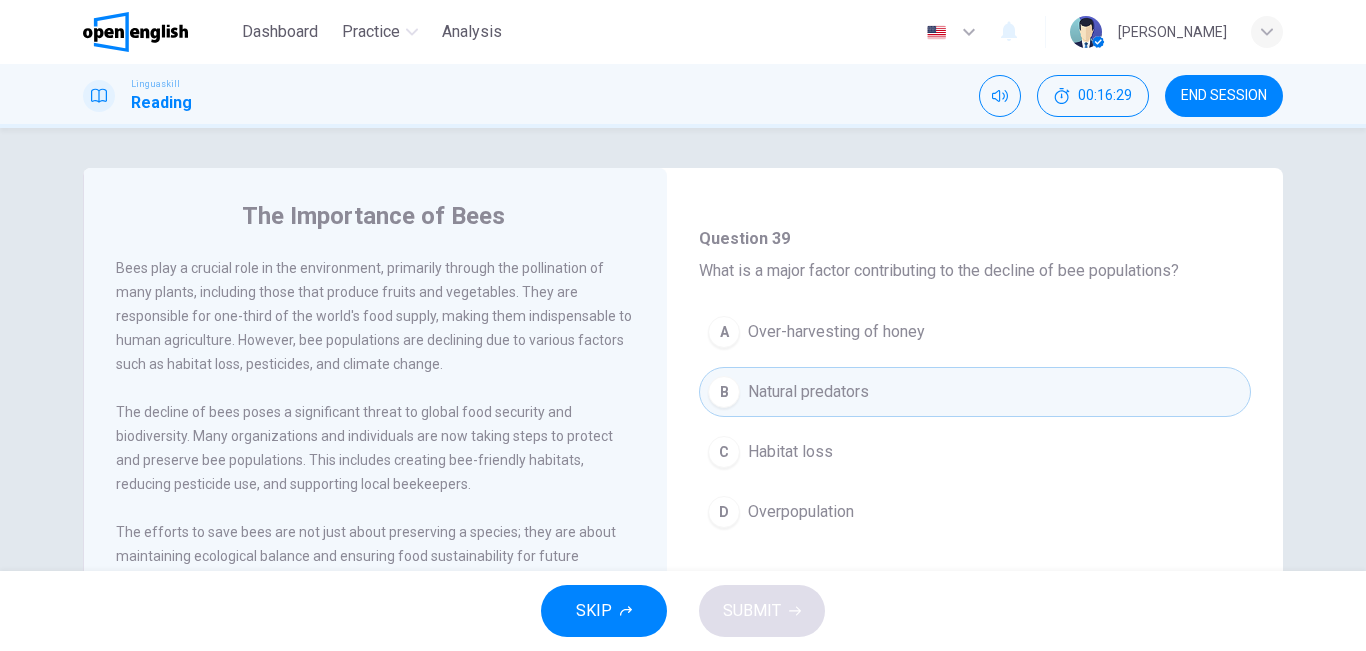 drag, startPoint x: 1279, startPoint y: 408, endPoint x: 1263, endPoint y: 426, distance: 24.083189 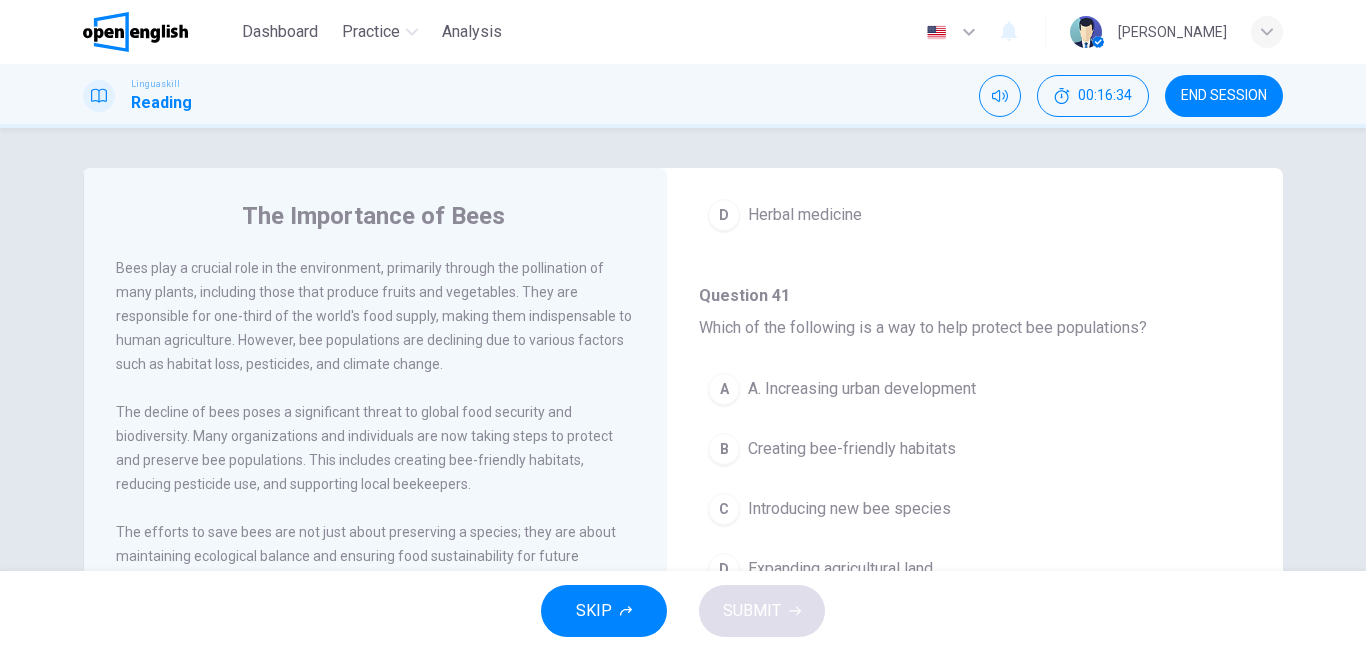 scroll, scrollTop: 1145, scrollLeft: 0, axis: vertical 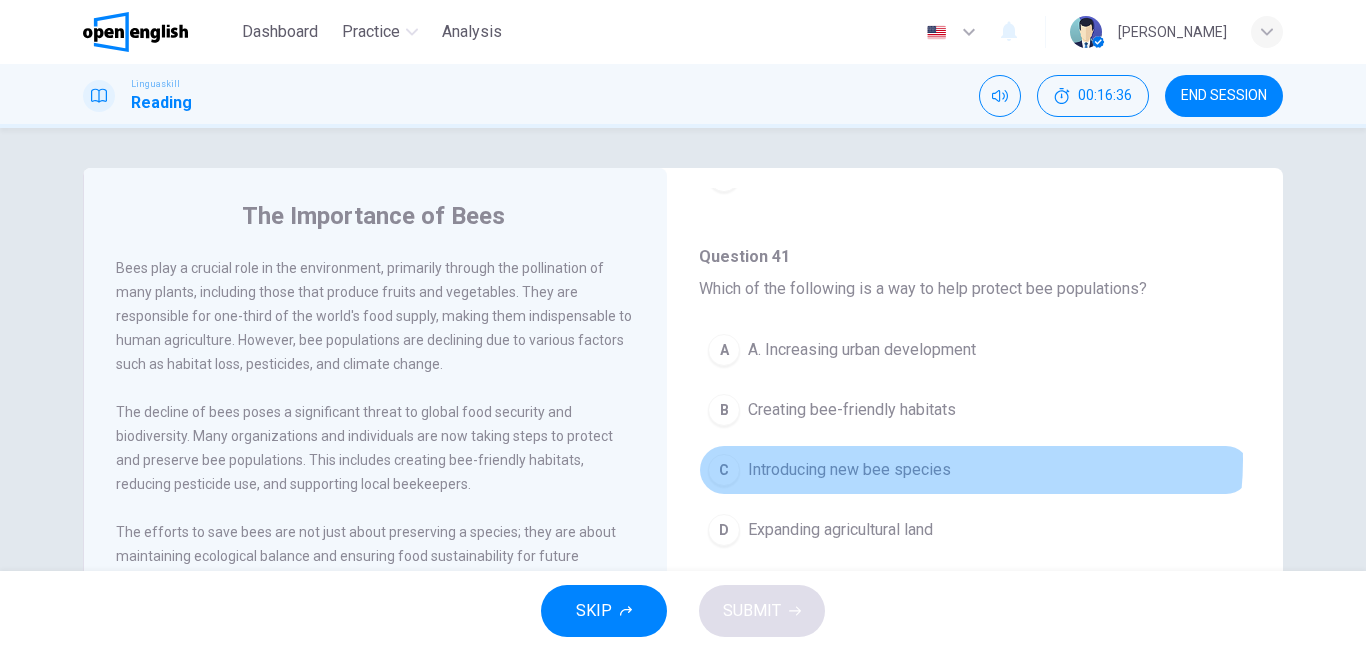 click on "Introducing new bee species" at bounding box center [849, 470] 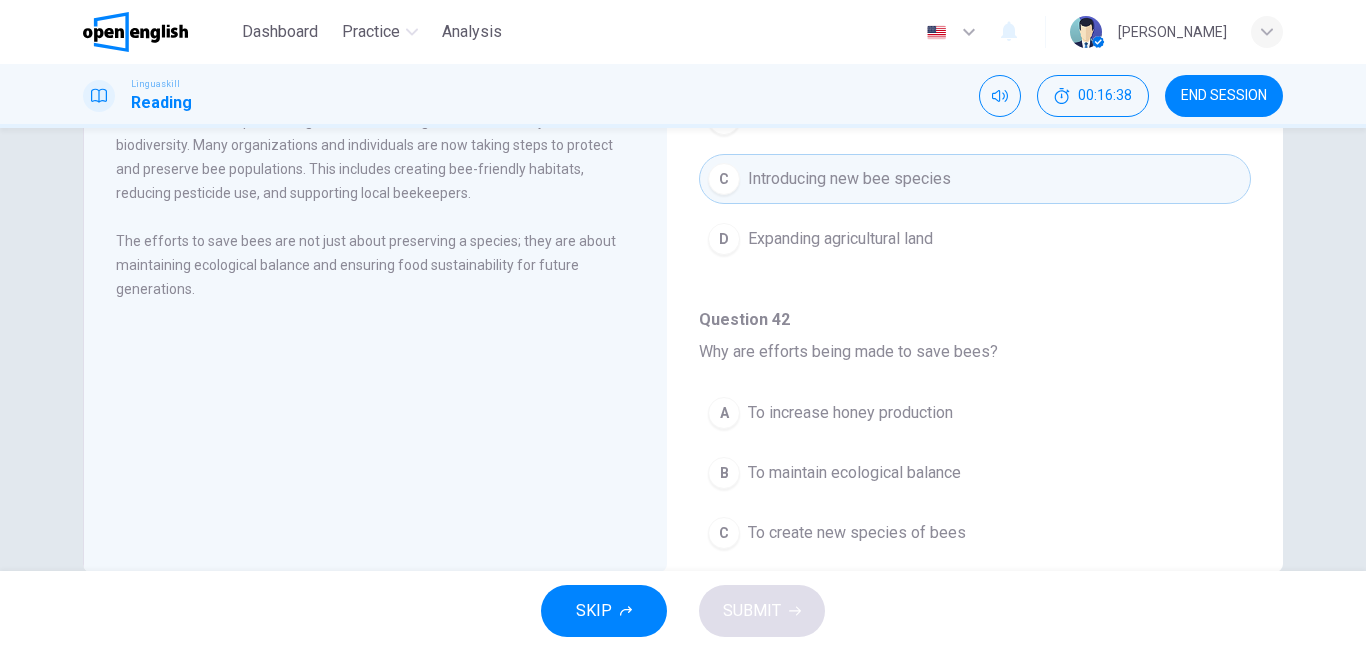 scroll, scrollTop: 332, scrollLeft: 0, axis: vertical 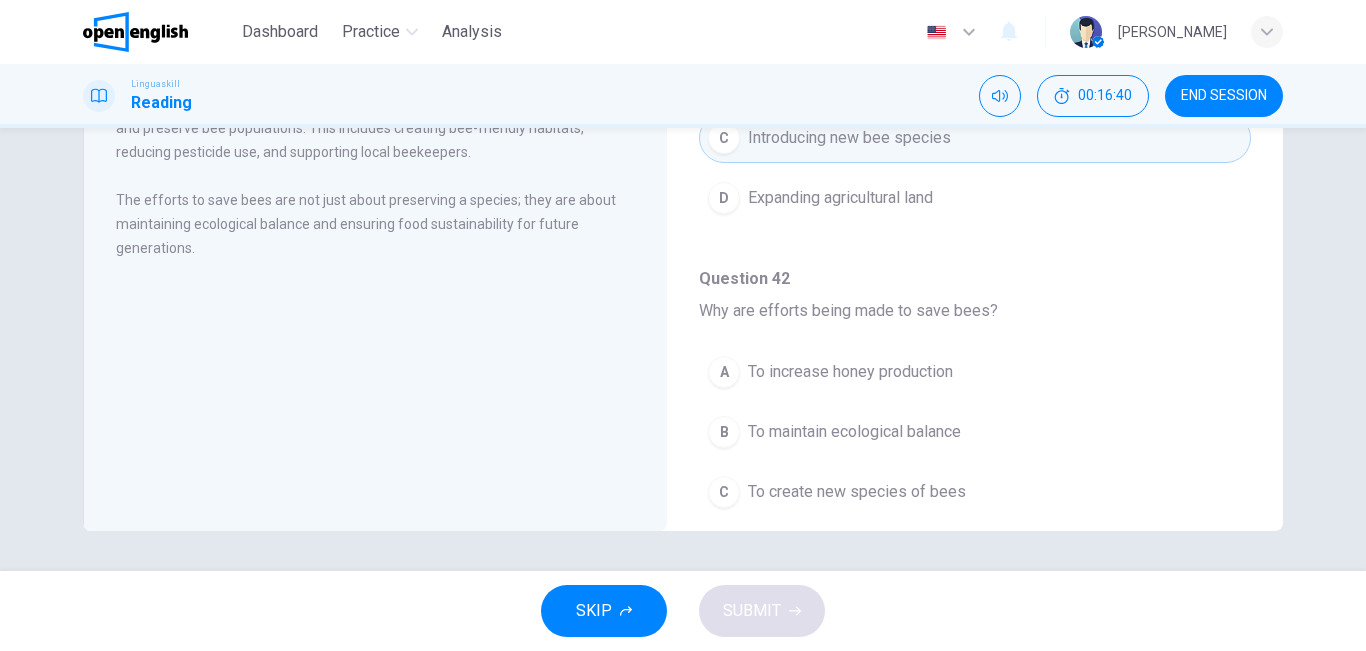 click on "To maintain ecological balance" at bounding box center [854, 432] 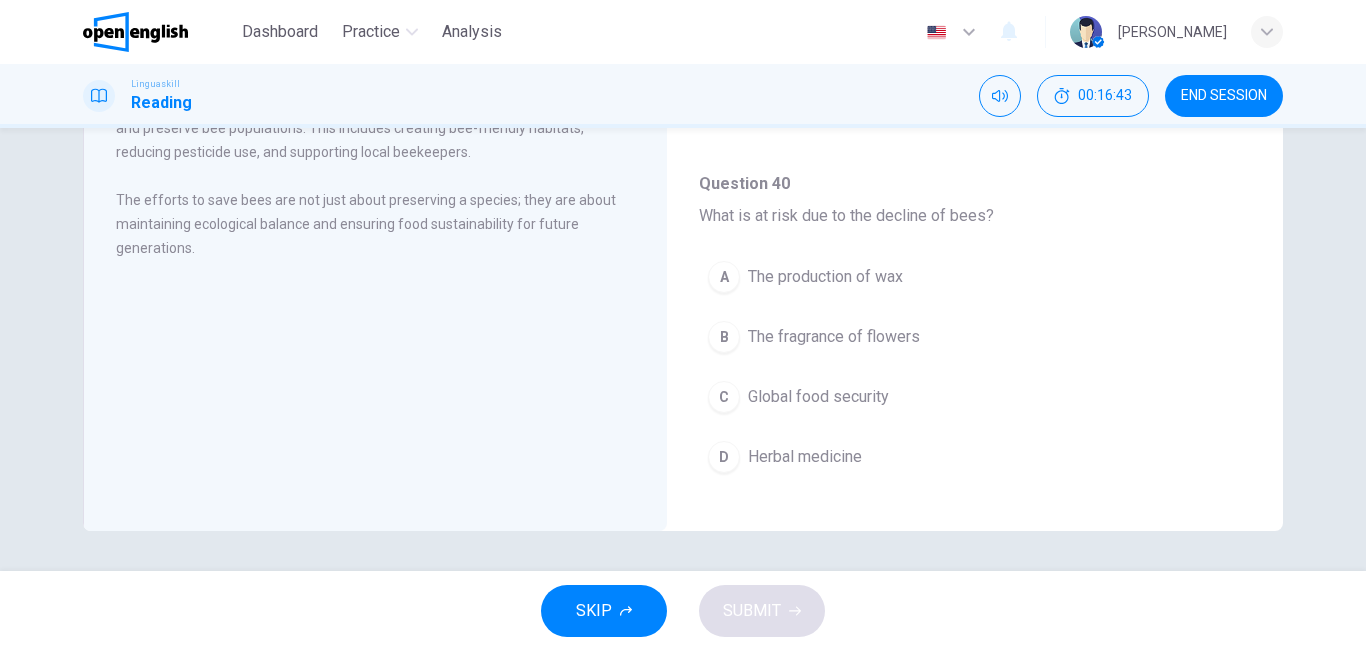 scroll, scrollTop: 535, scrollLeft: 0, axis: vertical 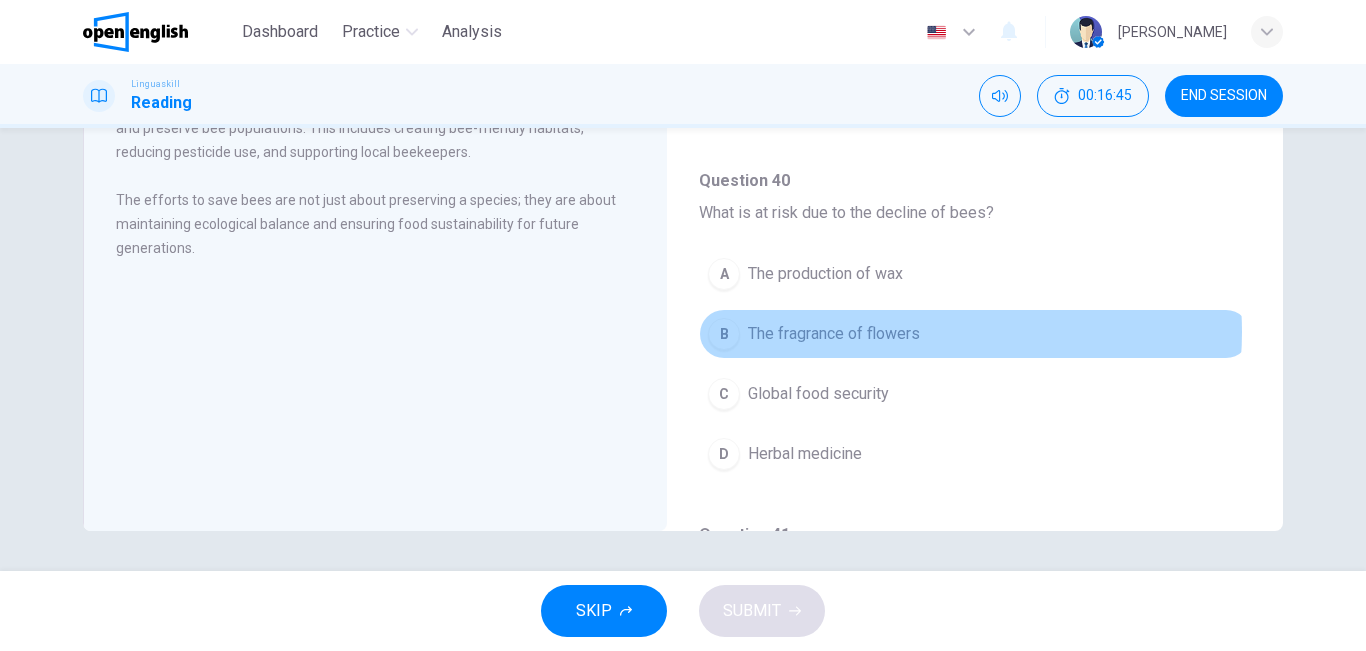 click on "The fragrance of flowers" at bounding box center [834, 334] 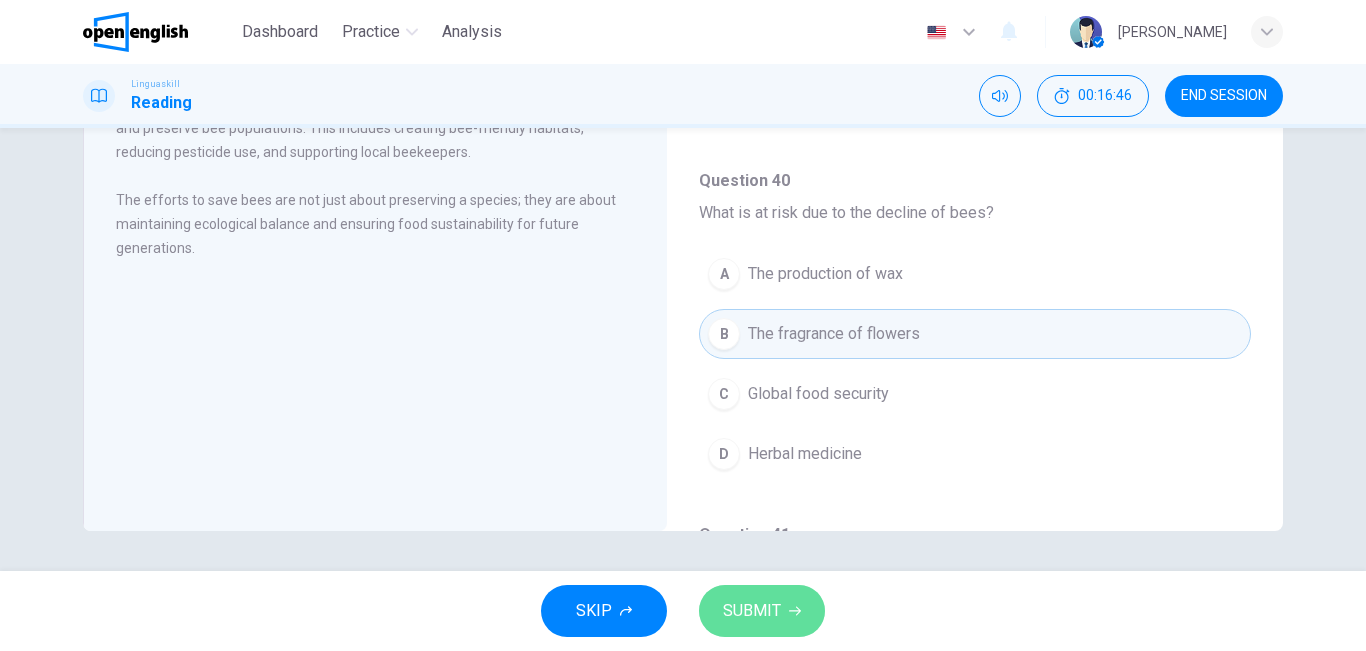 click on "SUBMIT" at bounding box center [752, 611] 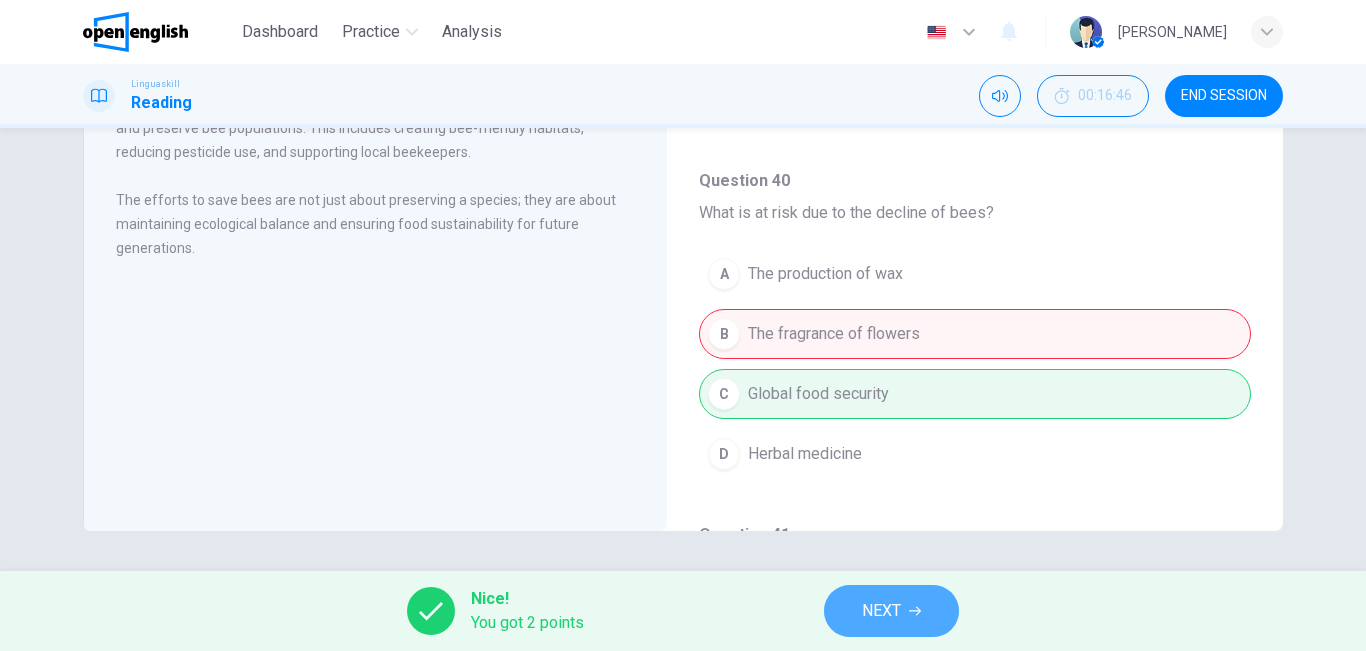 click on "NEXT" at bounding box center (891, 611) 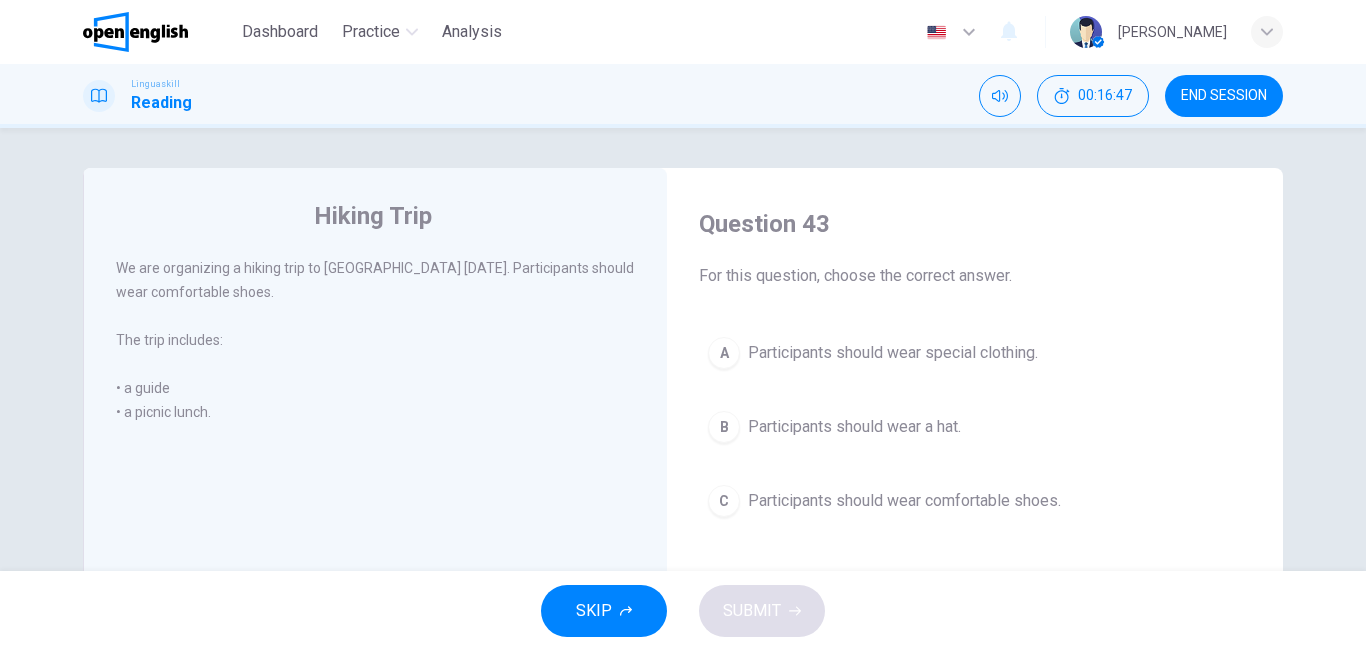 click on "B Participants should wear a hat." at bounding box center (975, 427) 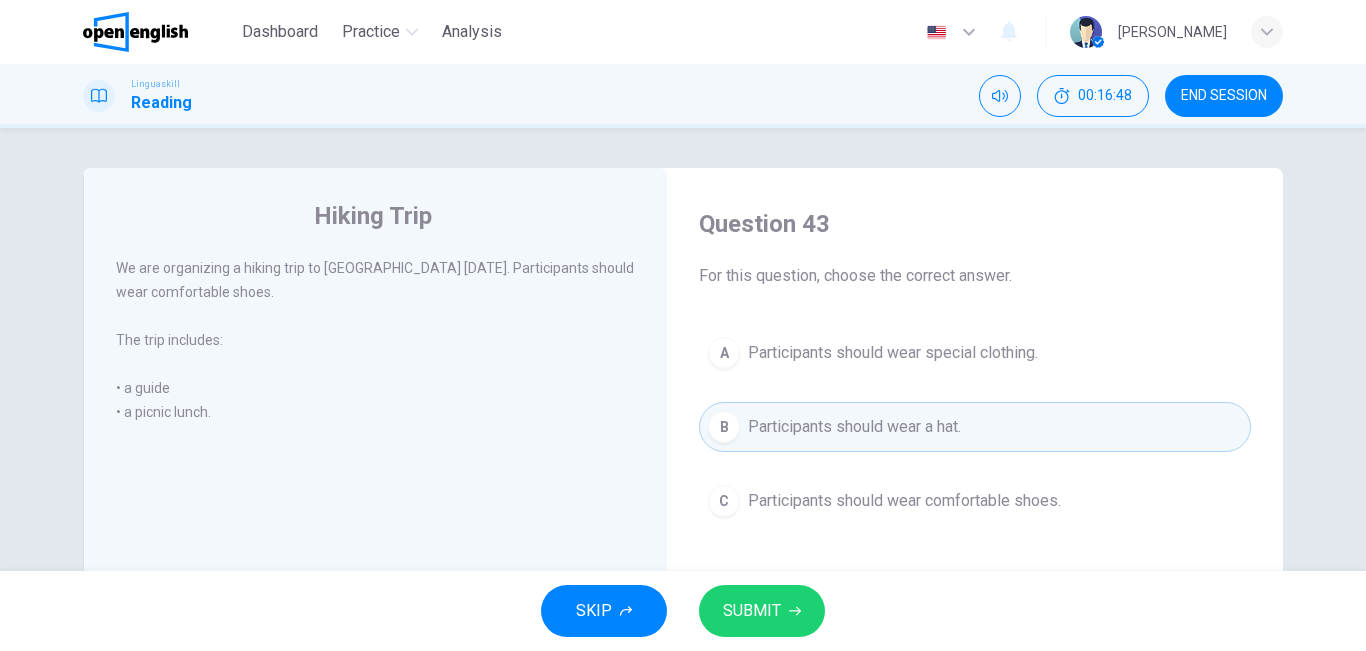 click on "SUBMIT" at bounding box center [762, 611] 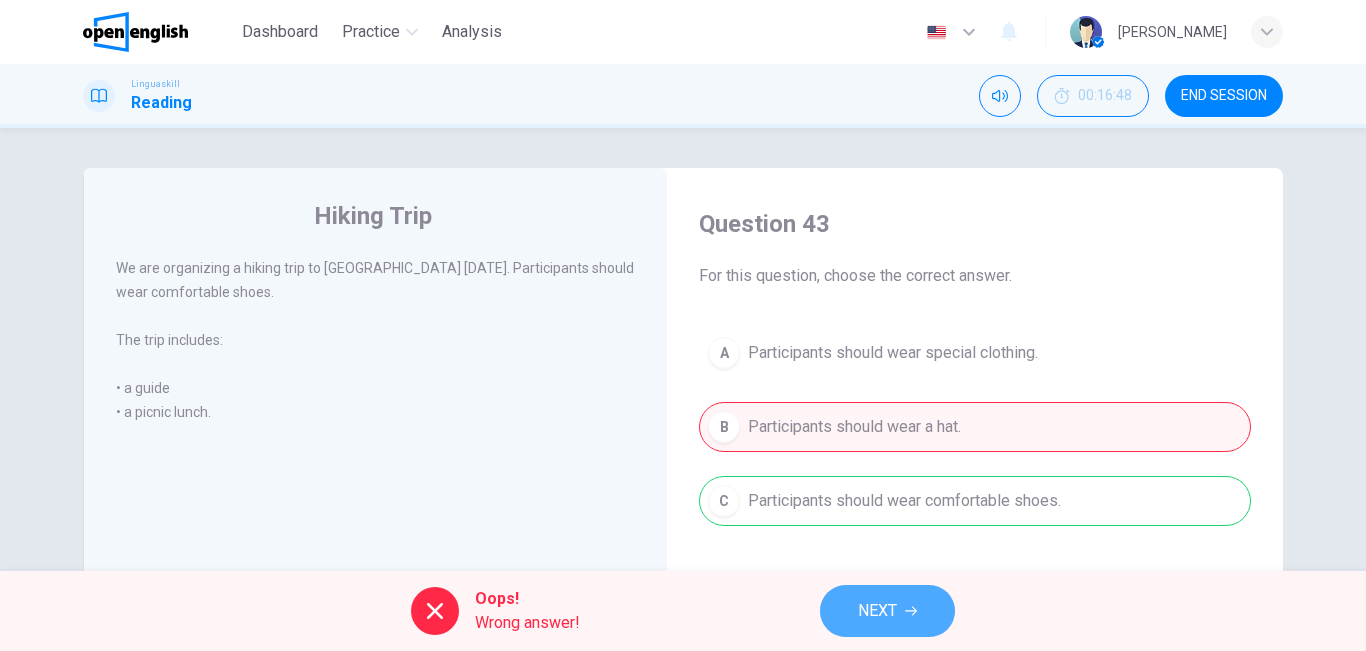 click on "NEXT" at bounding box center [877, 611] 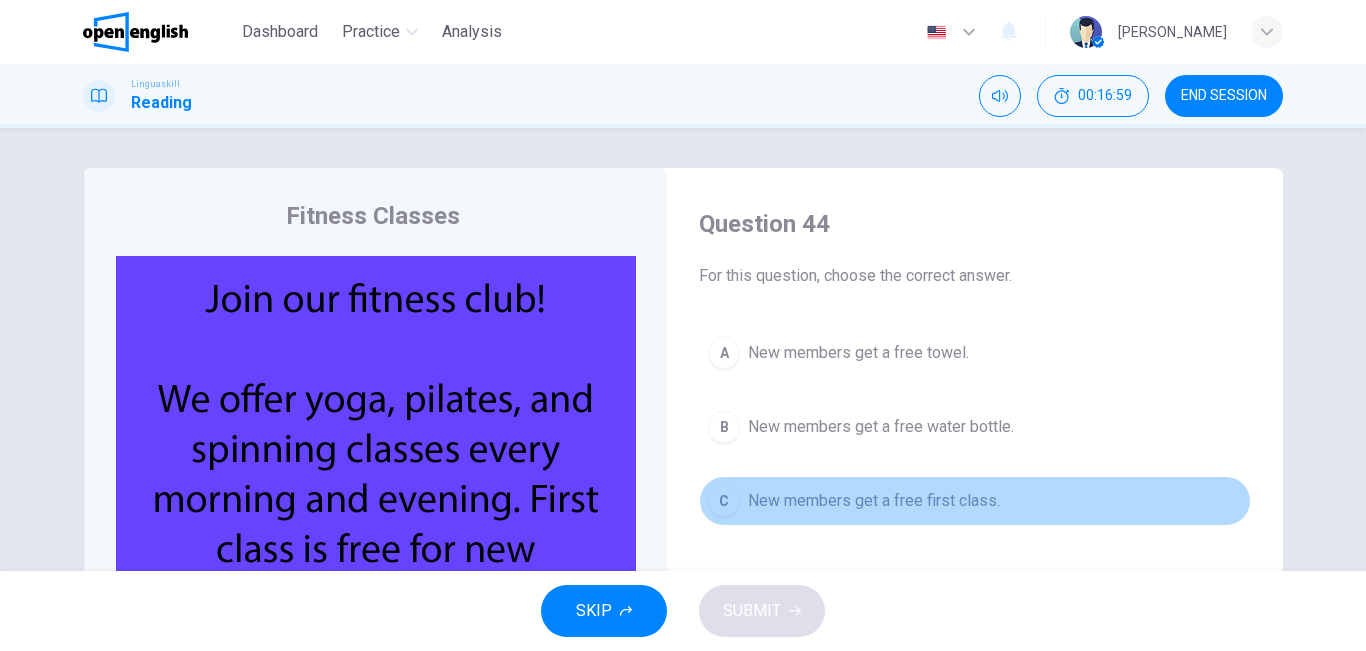 click on "New members get a free first class." at bounding box center (874, 501) 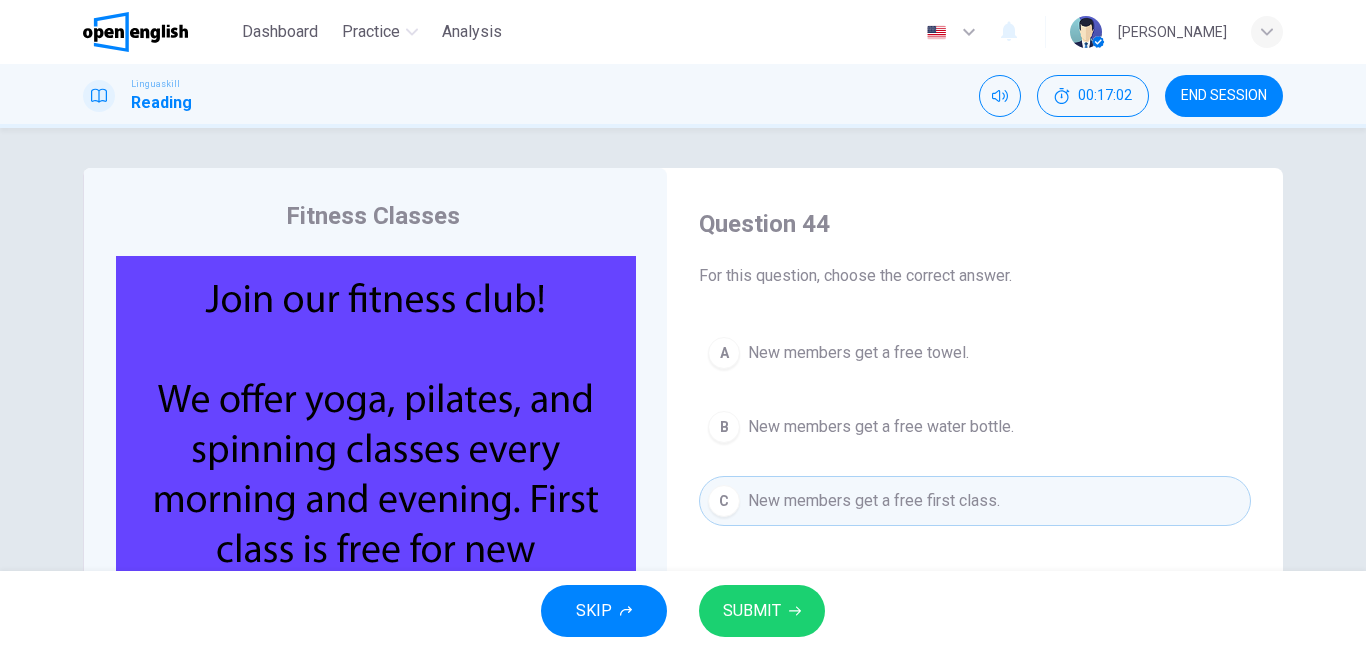 click on "SKIP SUBMIT" at bounding box center [683, 611] 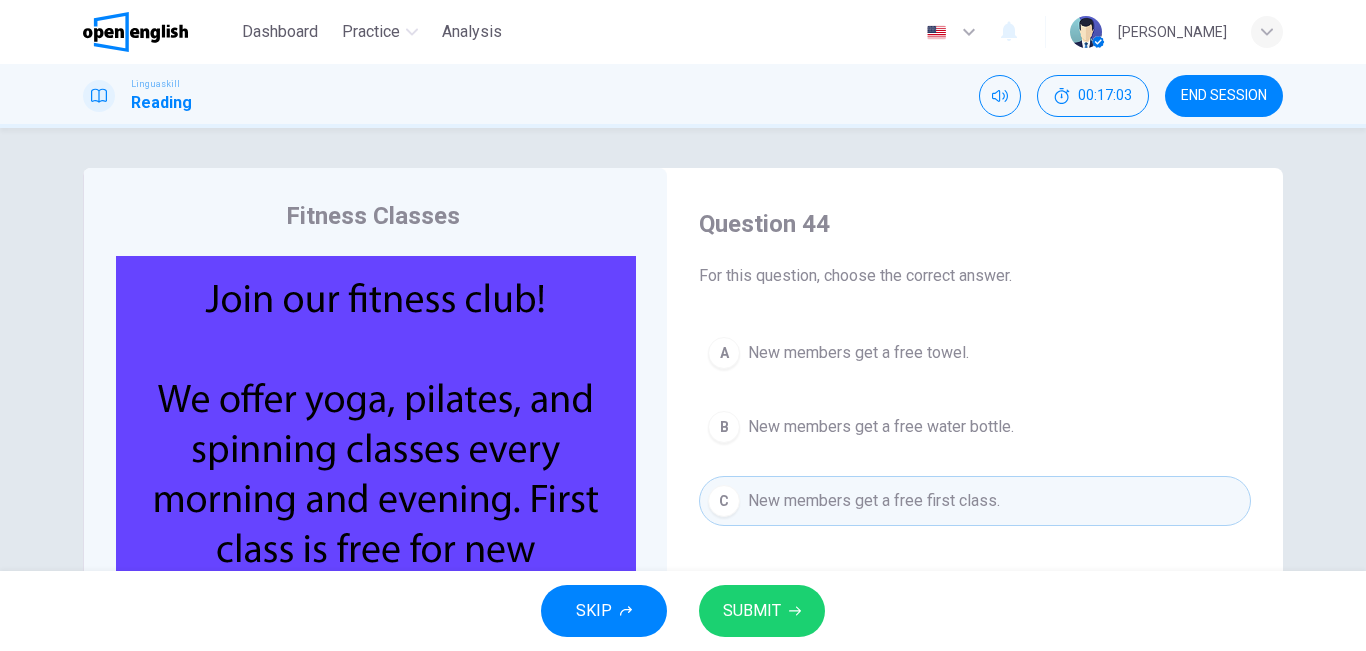 click on "SUBMIT" at bounding box center [752, 611] 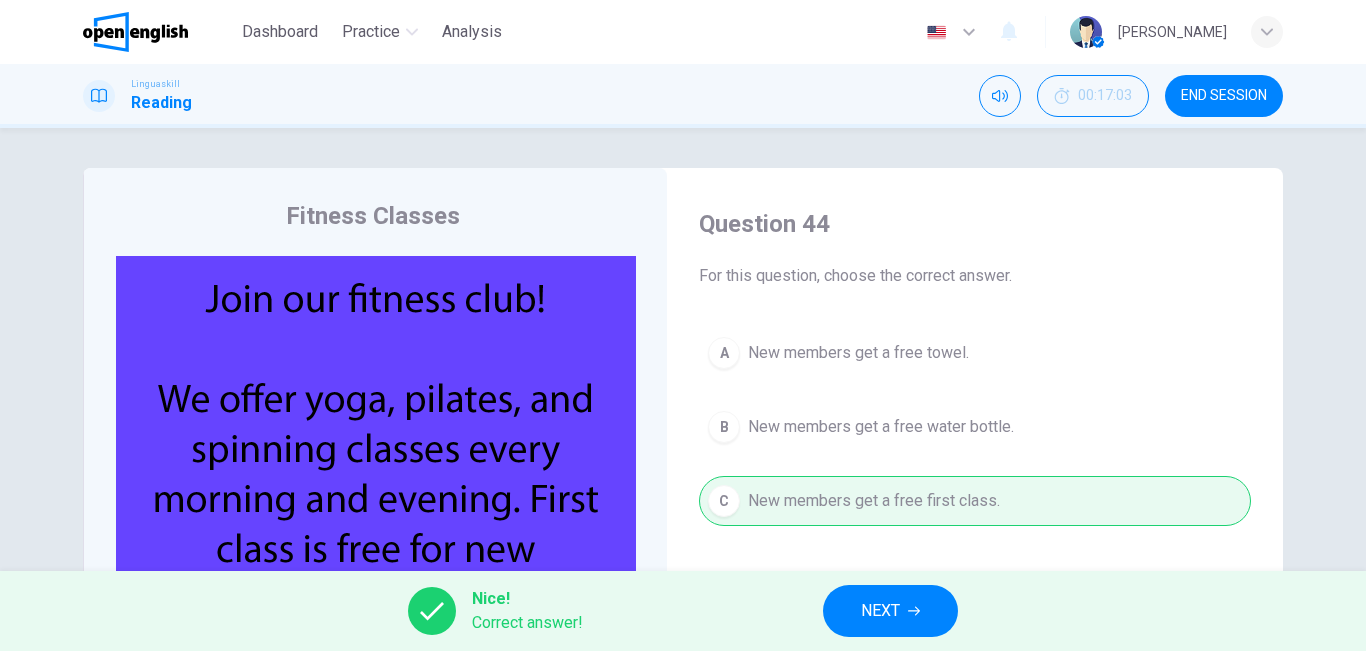 click on "NEXT" at bounding box center (890, 611) 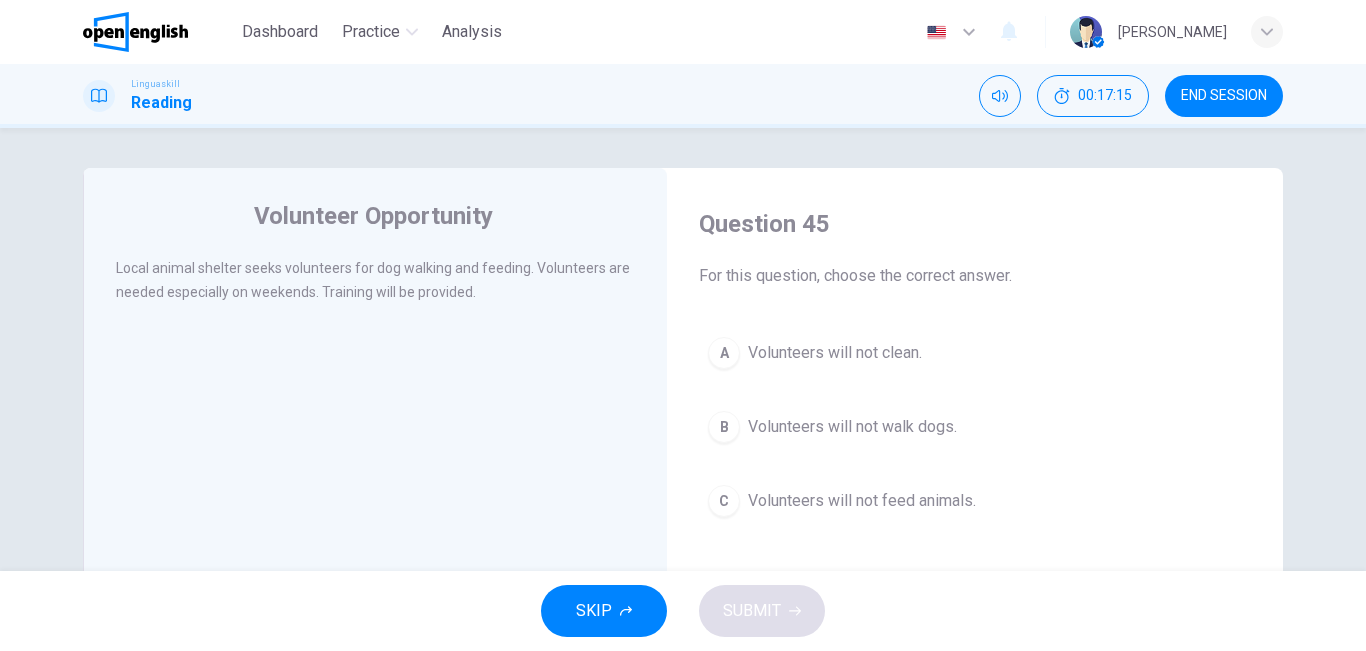click on "Volunteers will not feed animals." at bounding box center (862, 501) 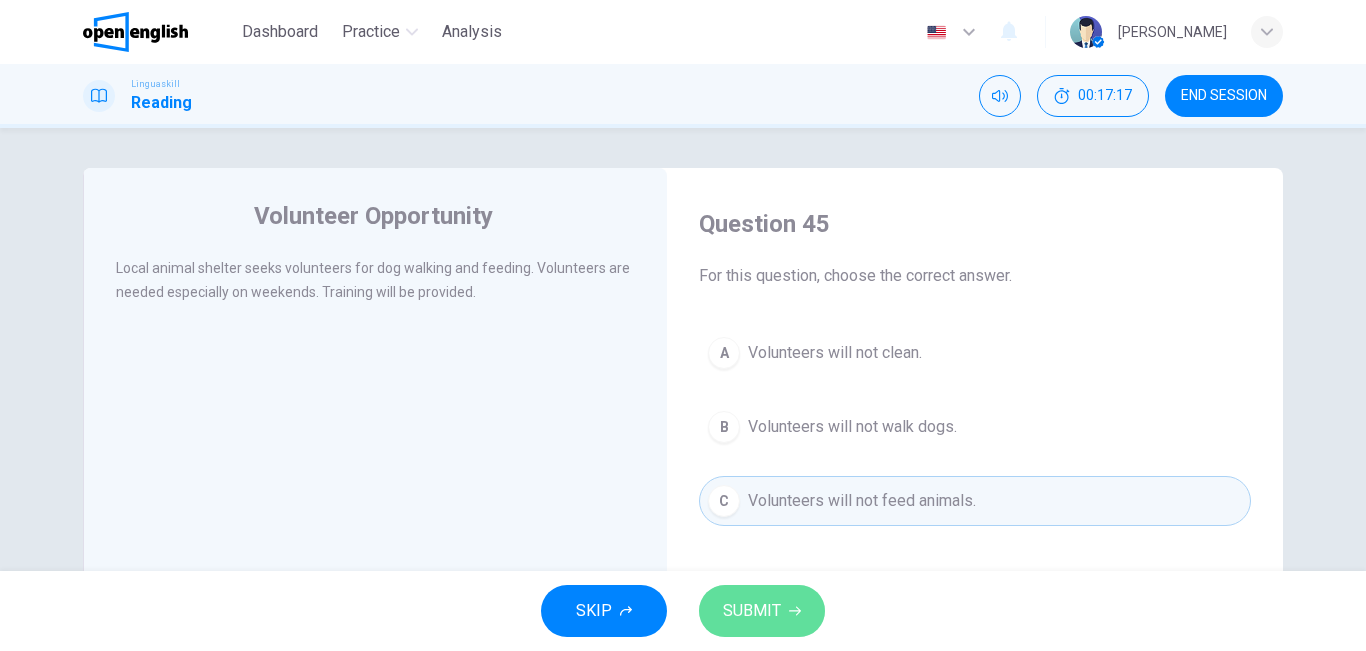 click on "SUBMIT" at bounding box center (752, 611) 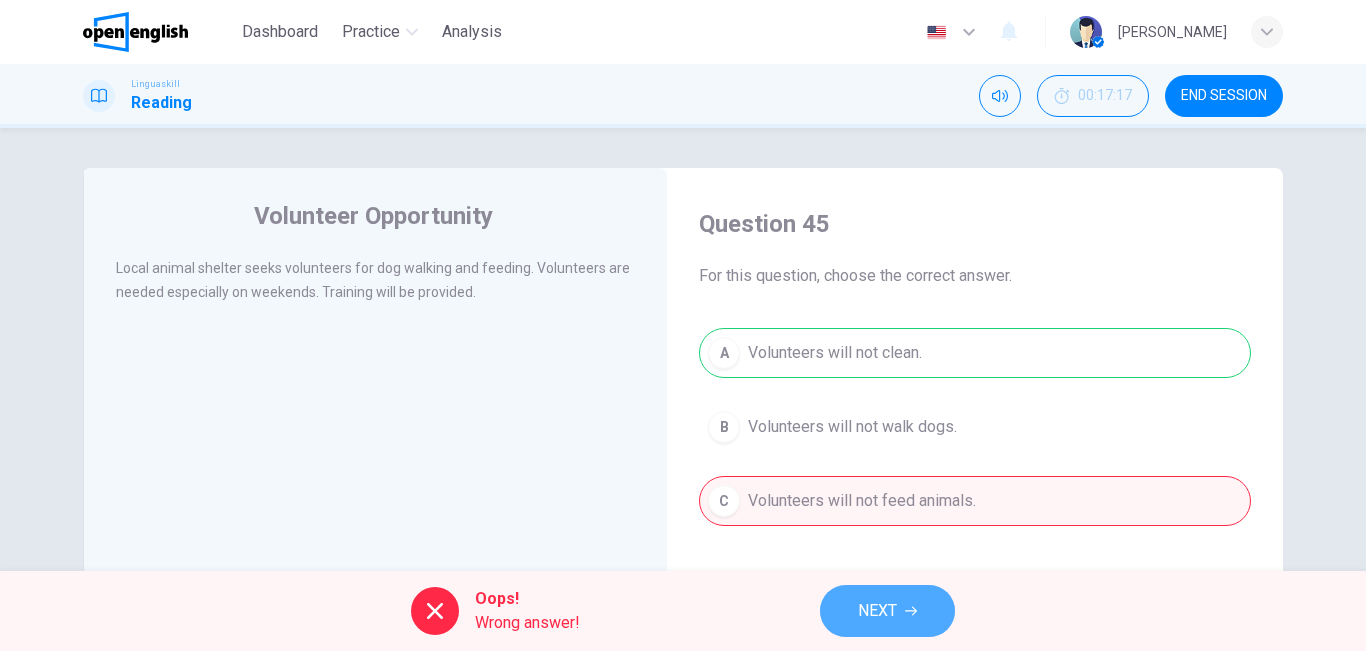 click on "NEXT" at bounding box center (887, 611) 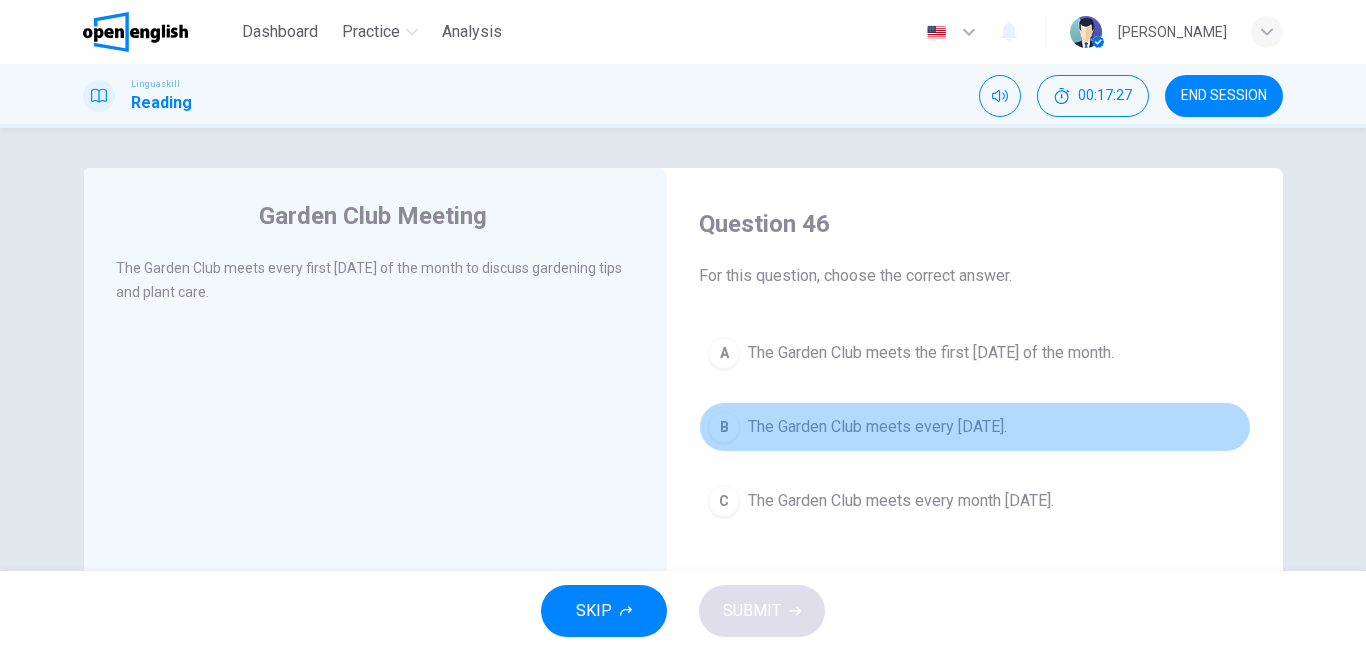 click on "The Garden Club meets every [DATE]." at bounding box center [877, 427] 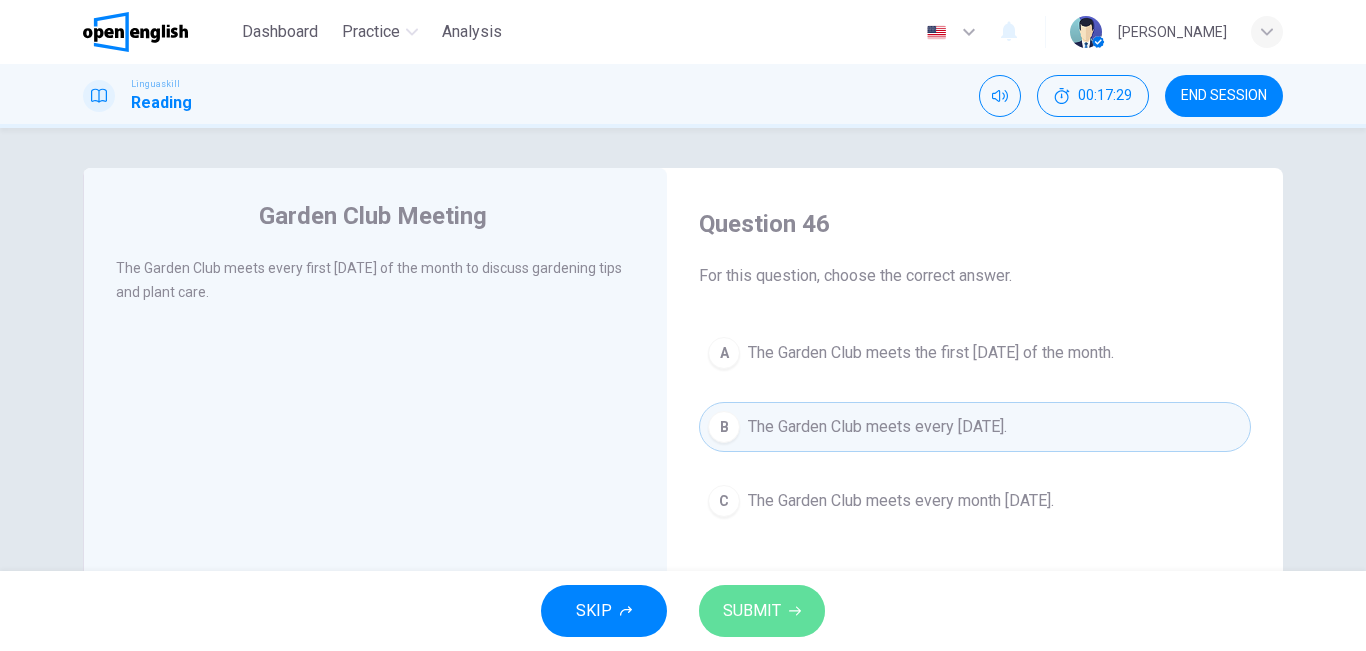 click on "SUBMIT" at bounding box center (752, 611) 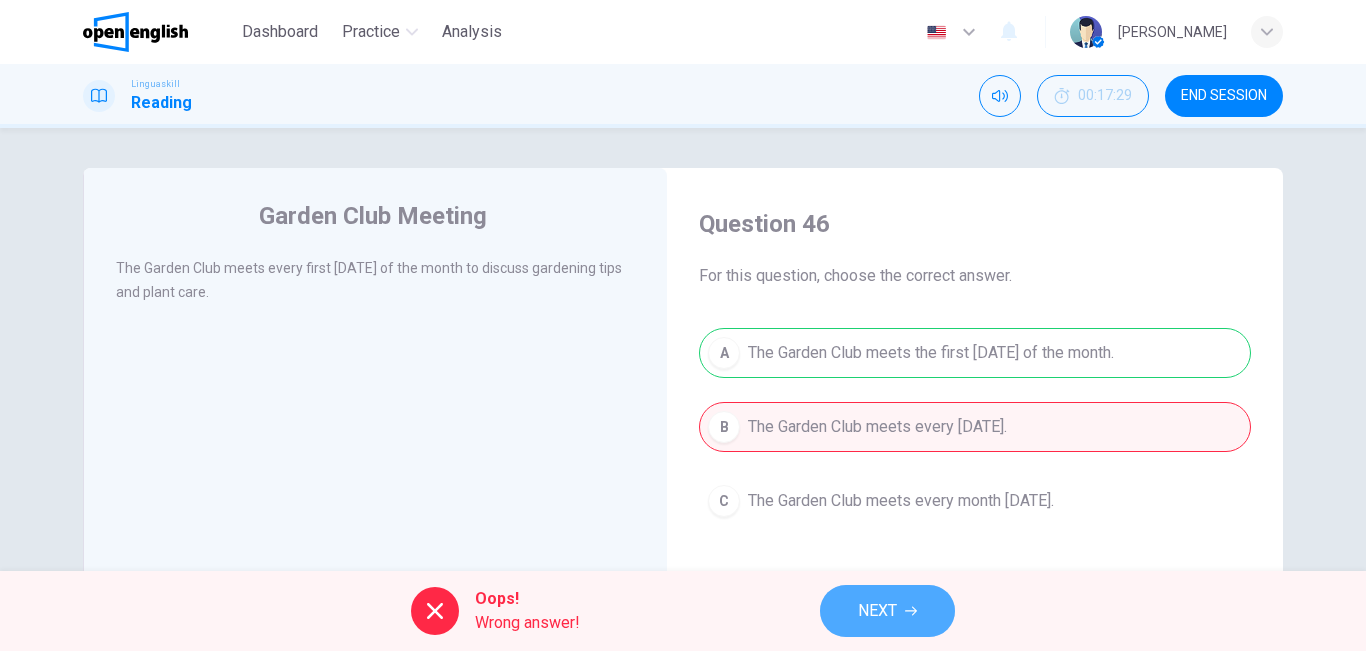 click on "NEXT" at bounding box center [877, 611] 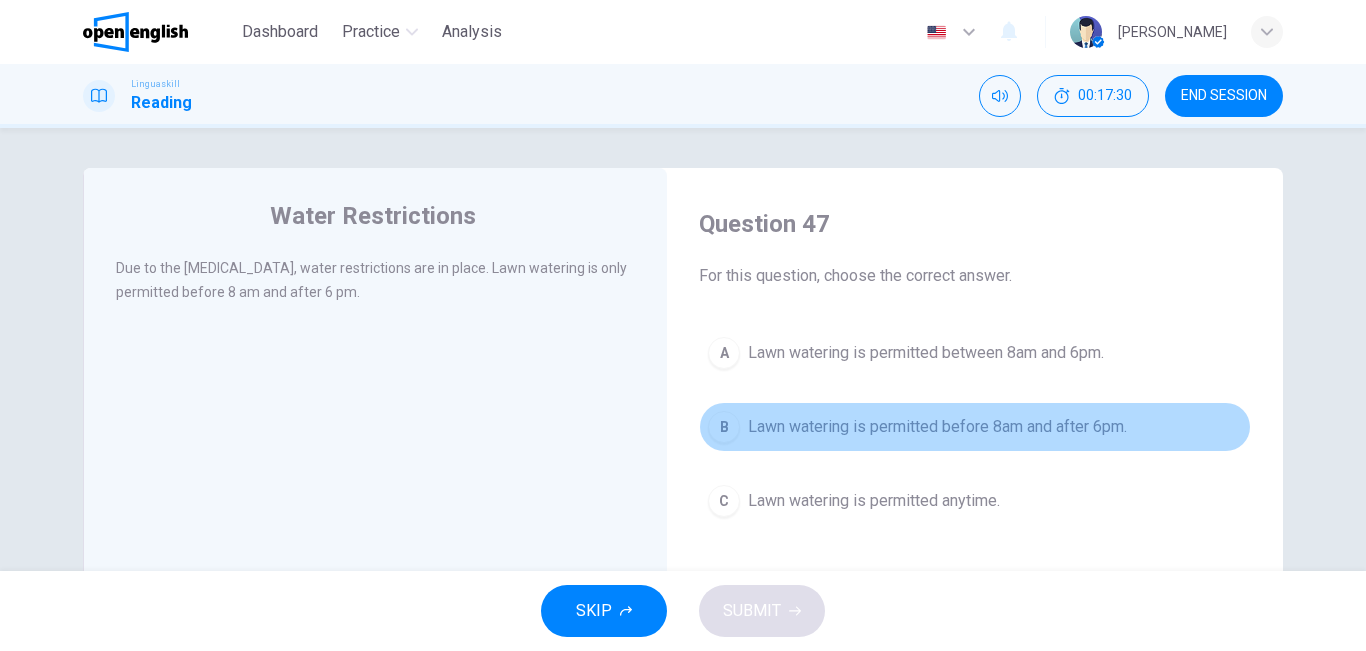 click on "B Lawn watering is permitted before 8am and after 6pm." at bounding box center [975, 427] 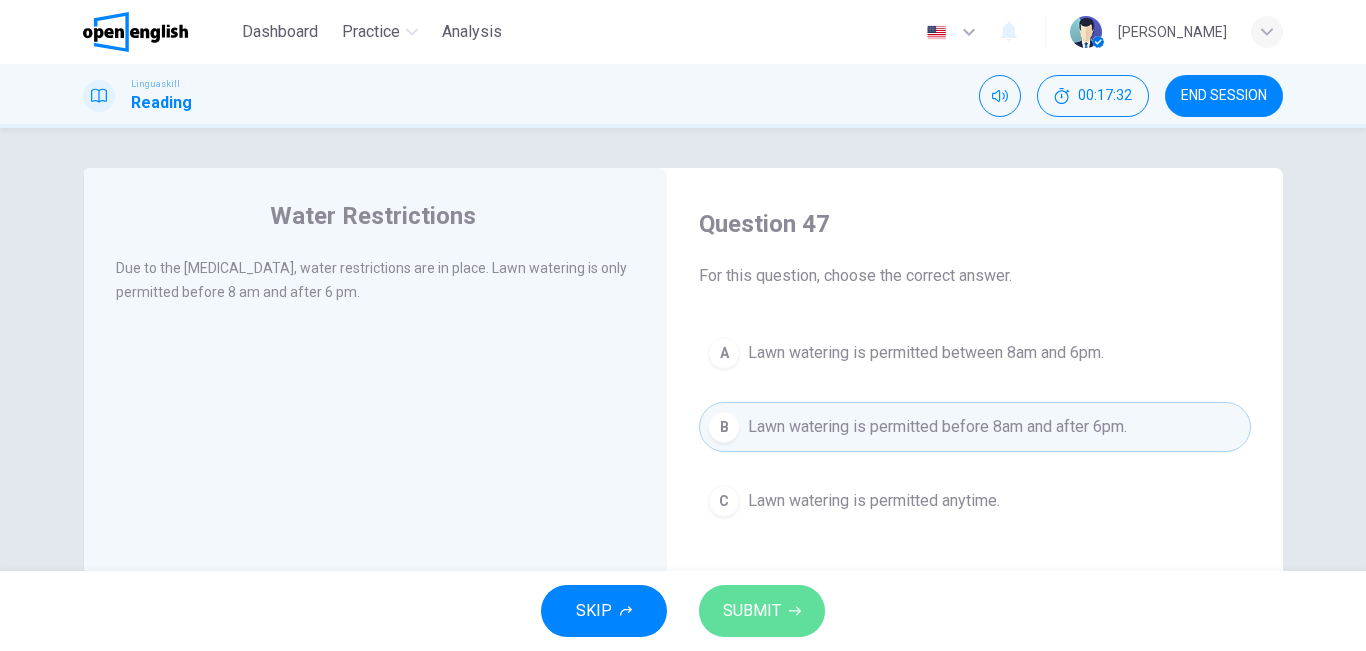 click on "SUBMIT" at bounding box center (752, 611) 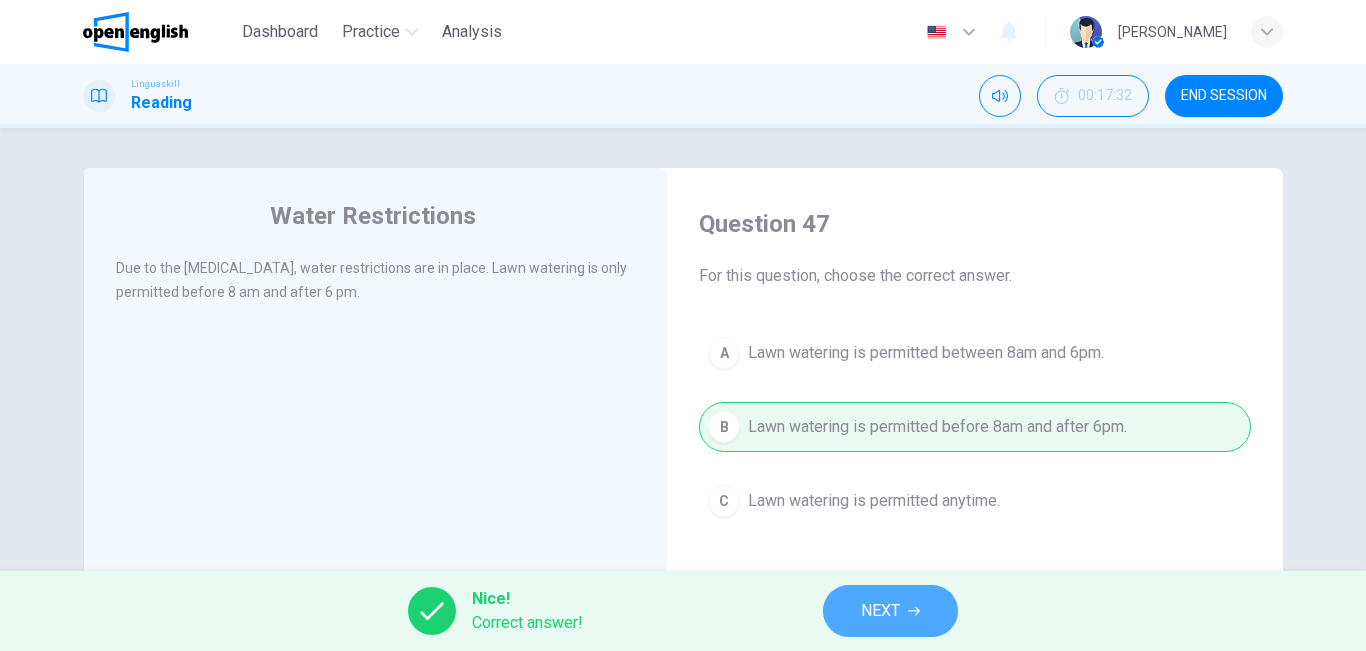 click on "NEXT" at bounding box center [880, 611] 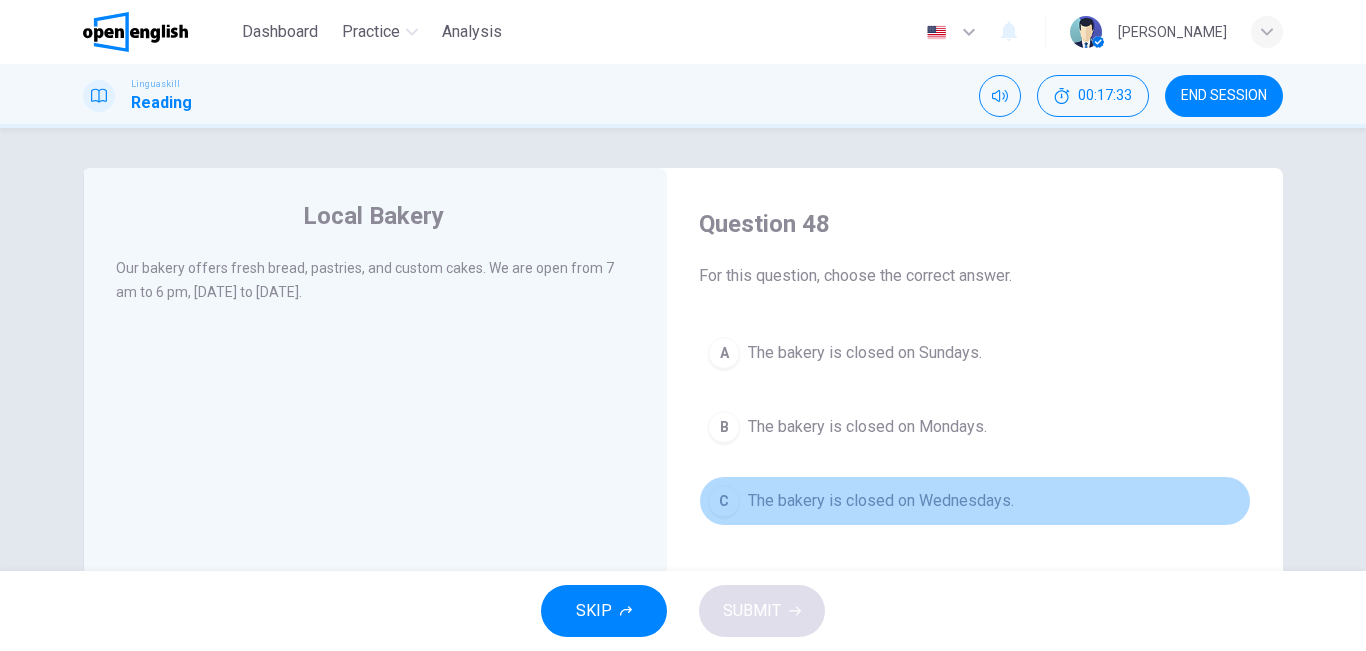 click on "C The bakery is closed on Wednesdays." at bounding box center [975, 501] 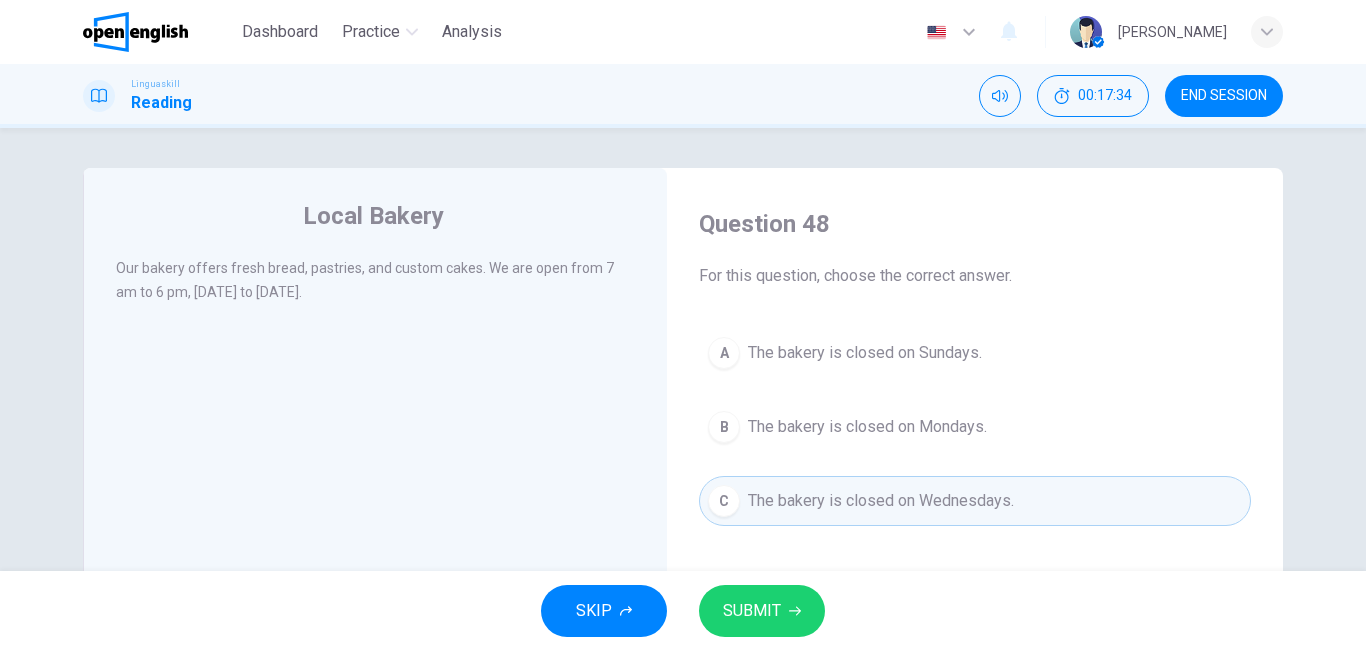 click on "SUBMIT" at bounding box center (762, 611) 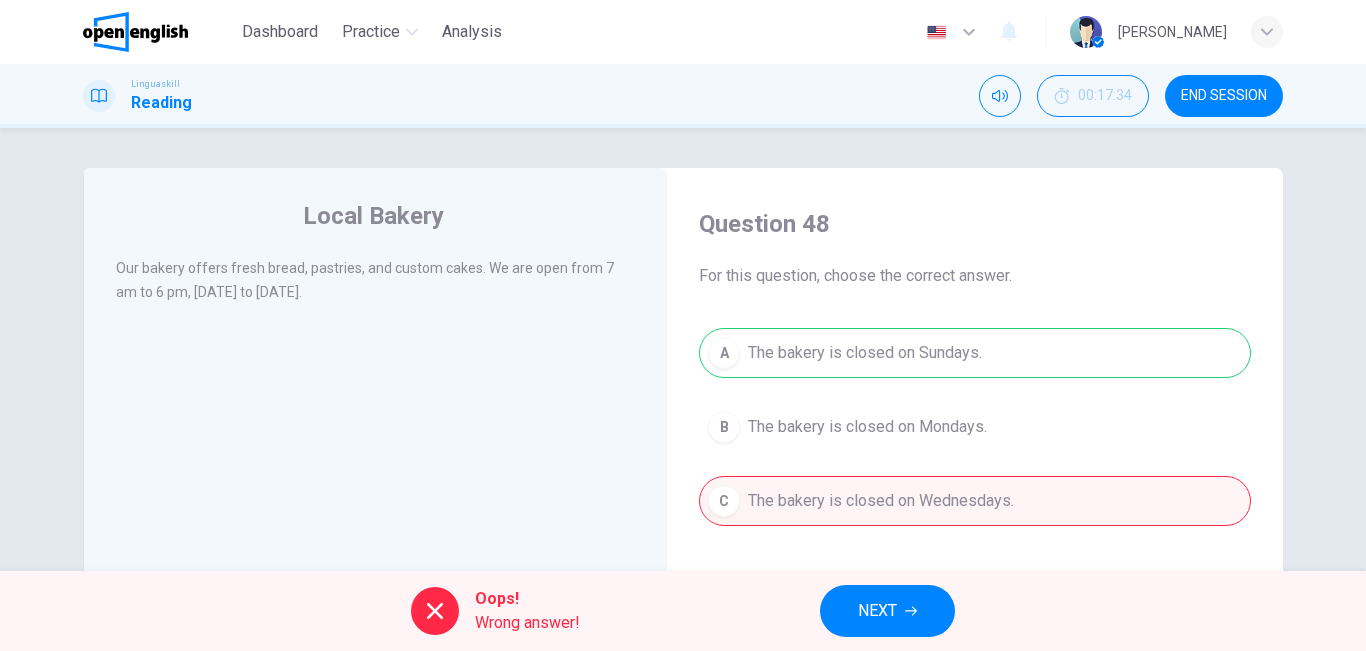 click on "NEXT" at bounding box center [887, 611] 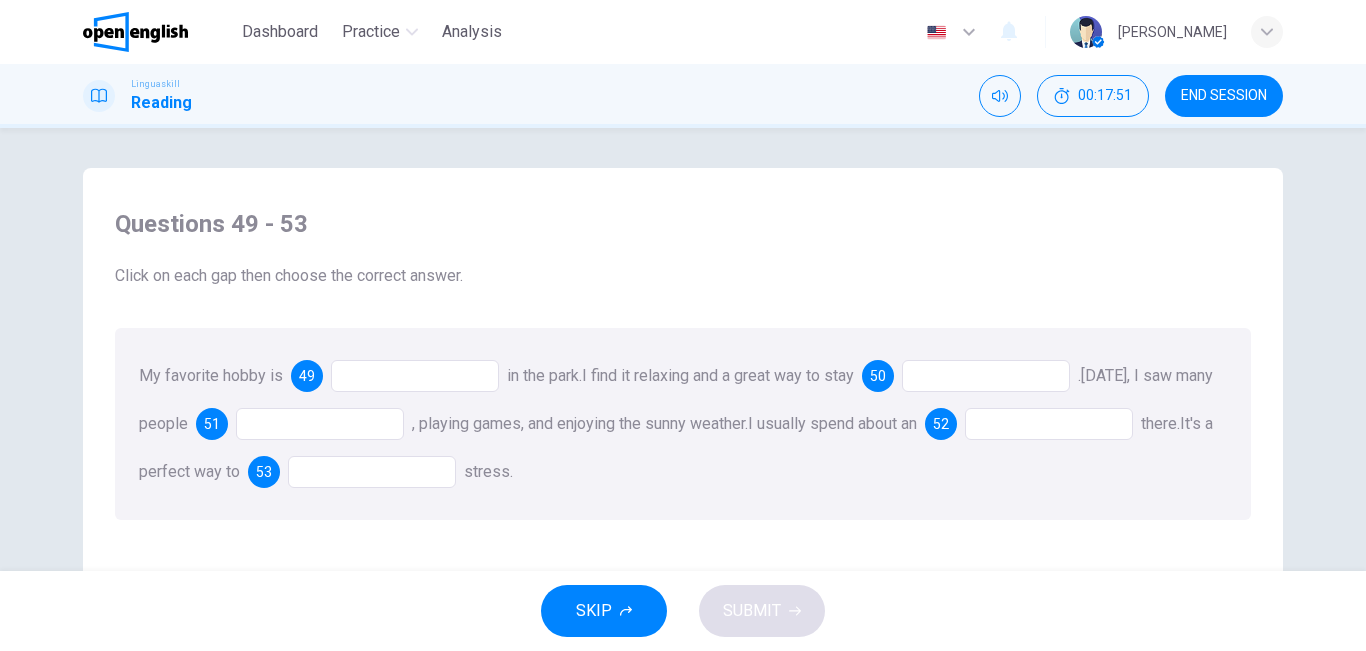 click at bounding box center (415, 376) 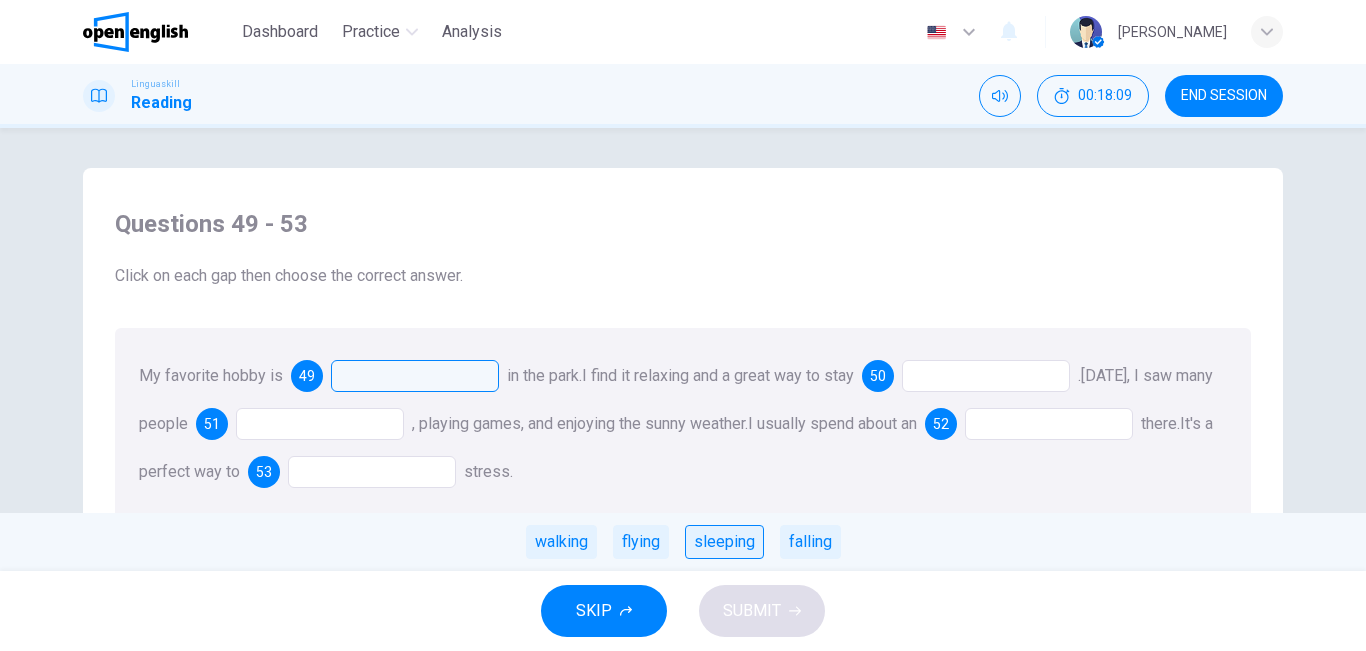 click on "sleeping" at bounding box center [724, 542] 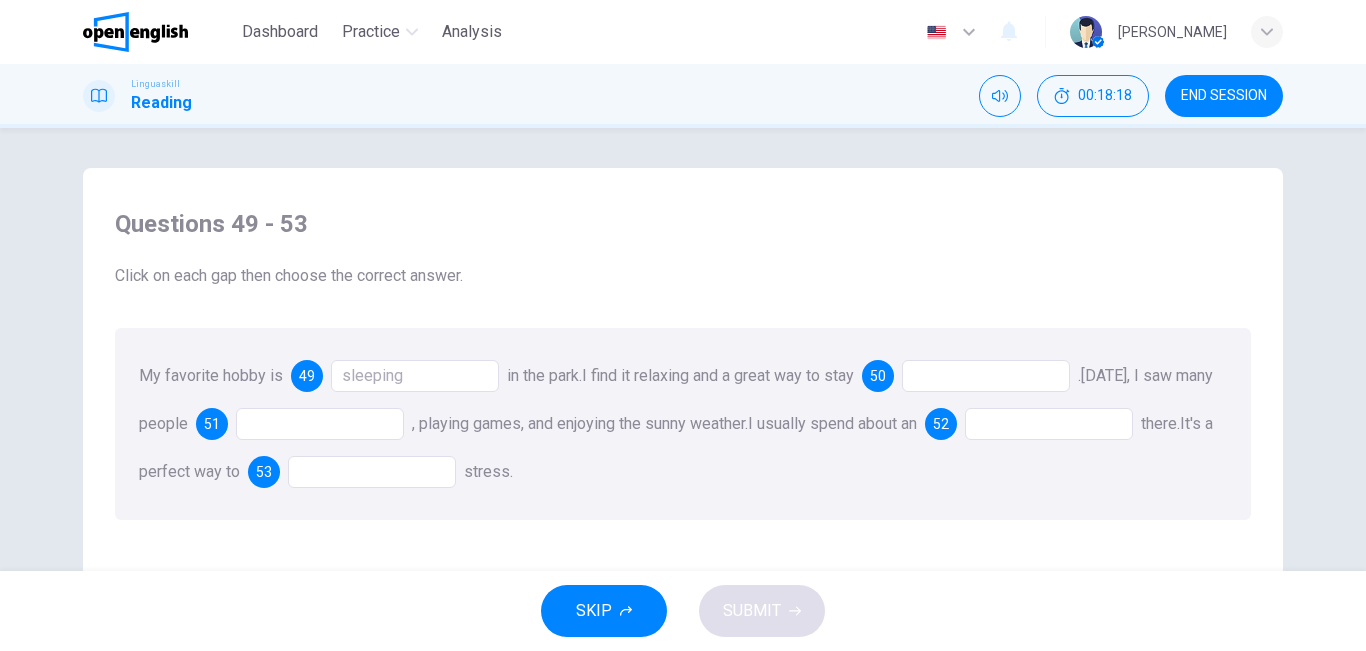 click at bounding box center (986, 376) 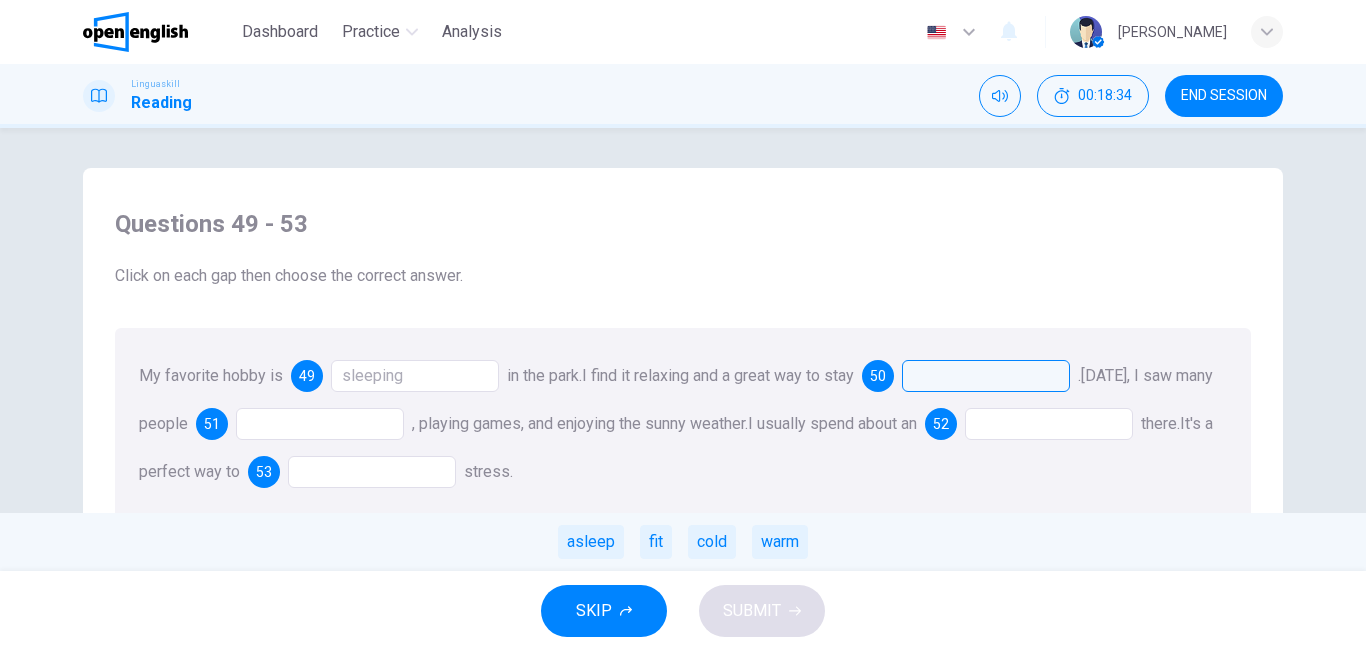 click on "My favorite hobby is  49 sleeping  in the park. I find it relaxing and a great way to stay  50 . asleep fit cold warm [DATE], I saw many people  51 , playing games, and enjoying the sunny weather. I usually spend about an  52  there. It's a perfect way to  53  stress." at bounding box center [683, 424] 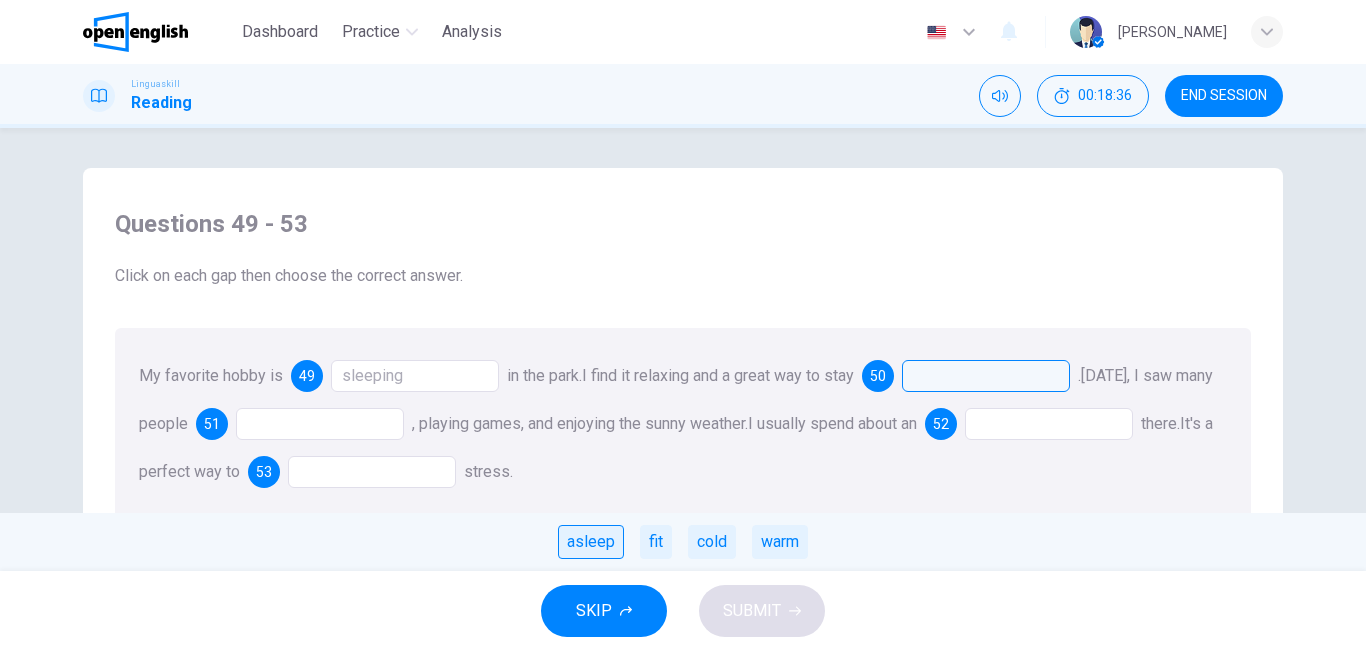 click on "asleep" at bounding box center (591, 542) 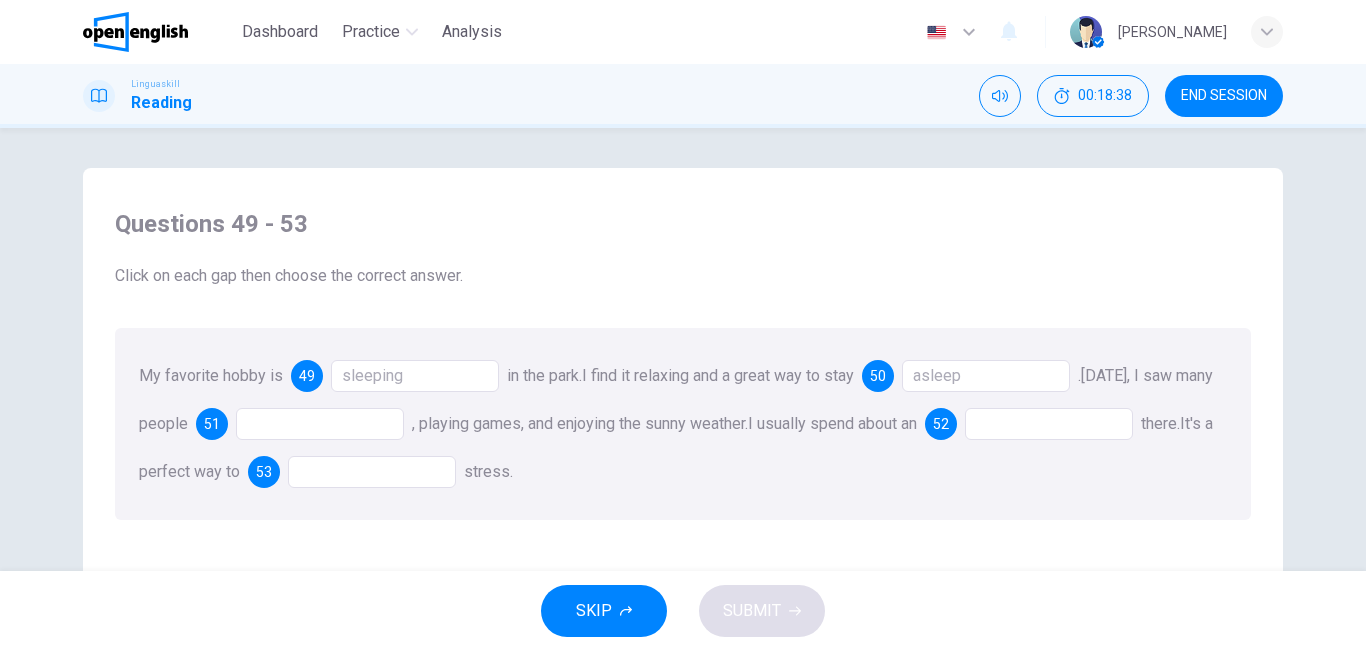 click at bounding box center (320, 424) 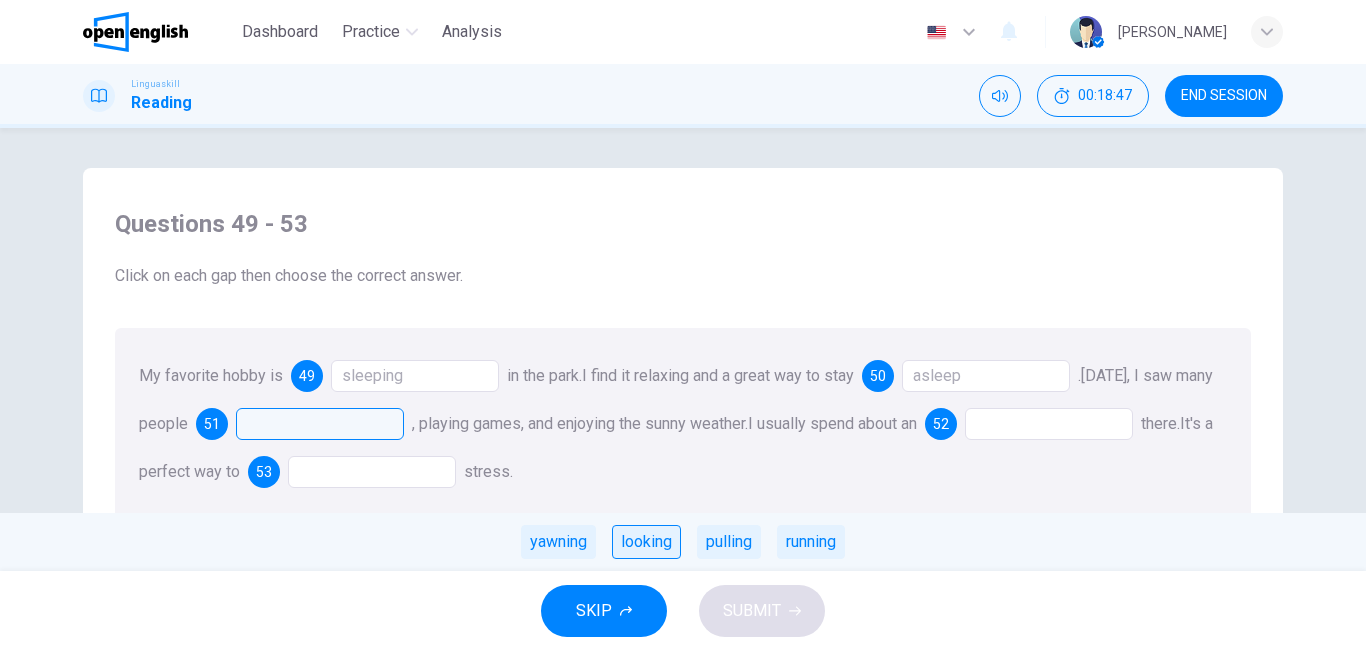 click on "looking" at bounding box center (646, 542) 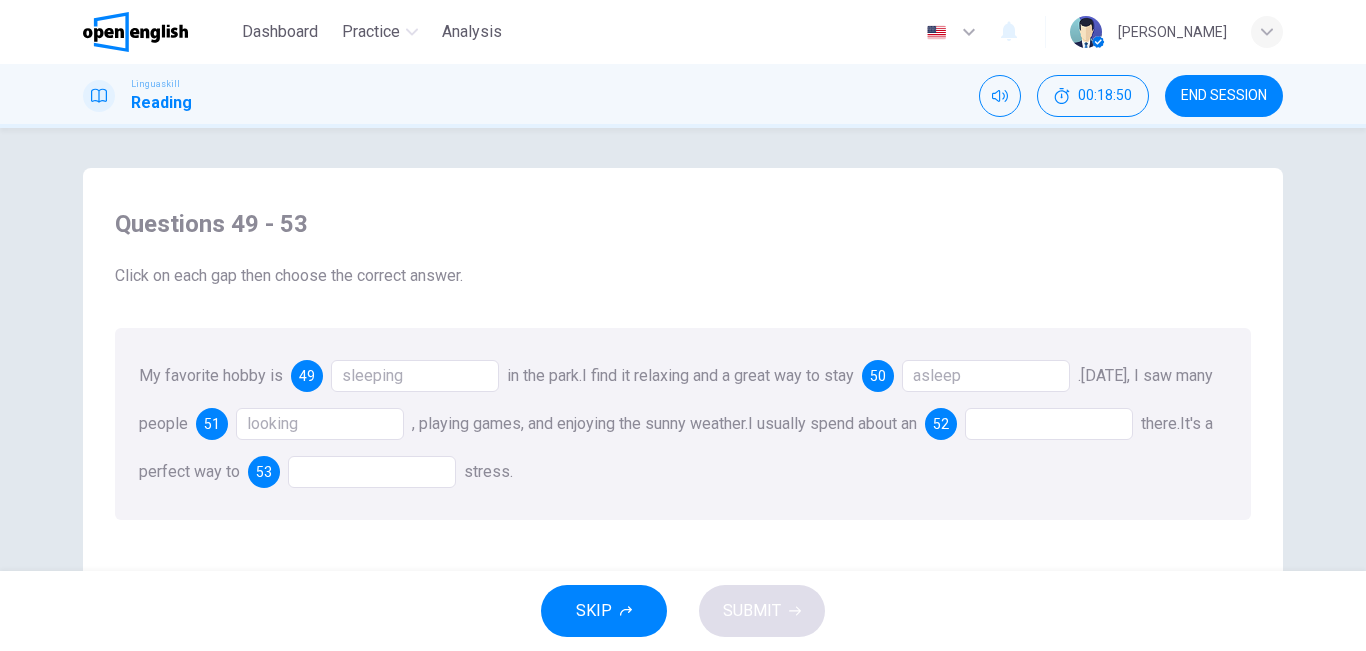 click at bounding box center (1049, 424) 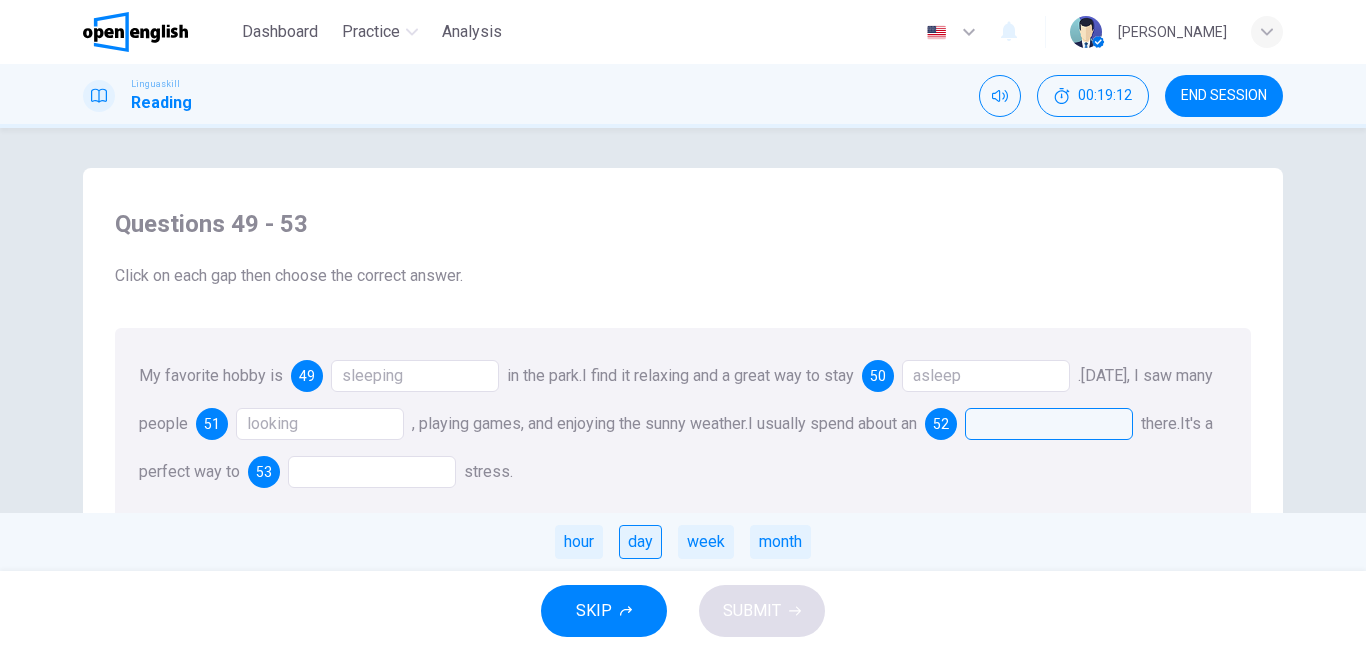 click on "day" at bounding box center (640, 542) 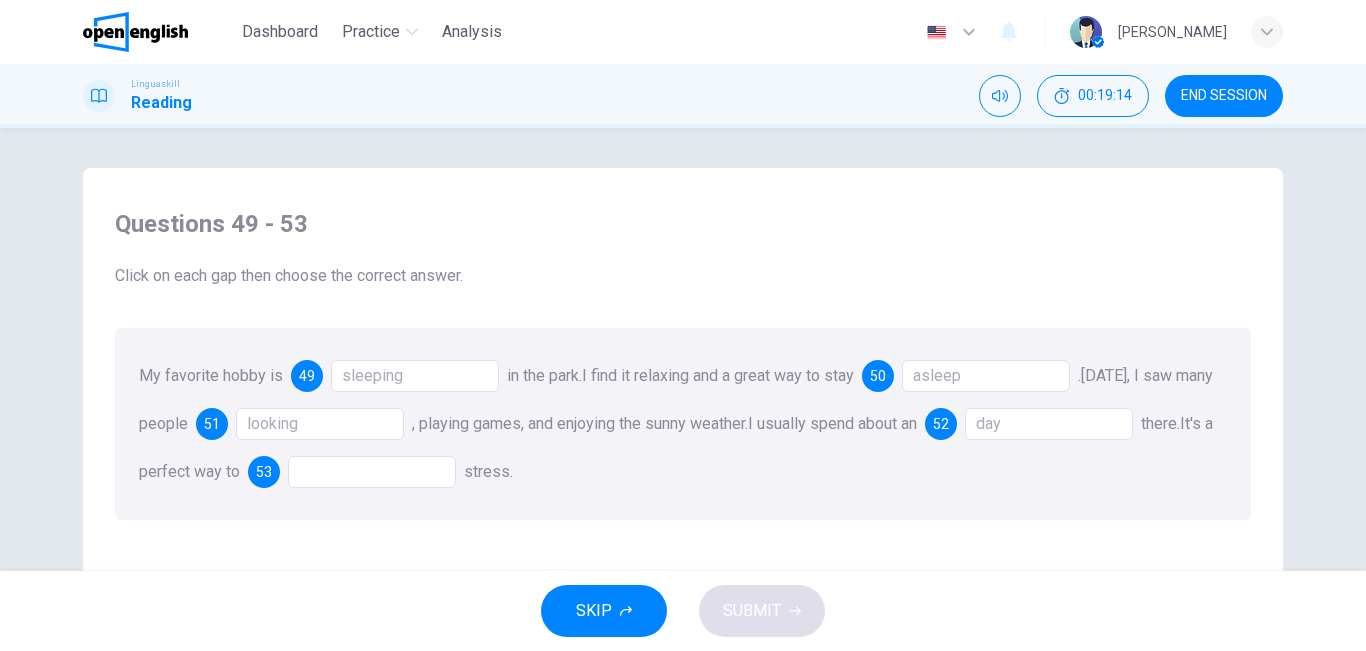 click at bounding box center (372, 472) 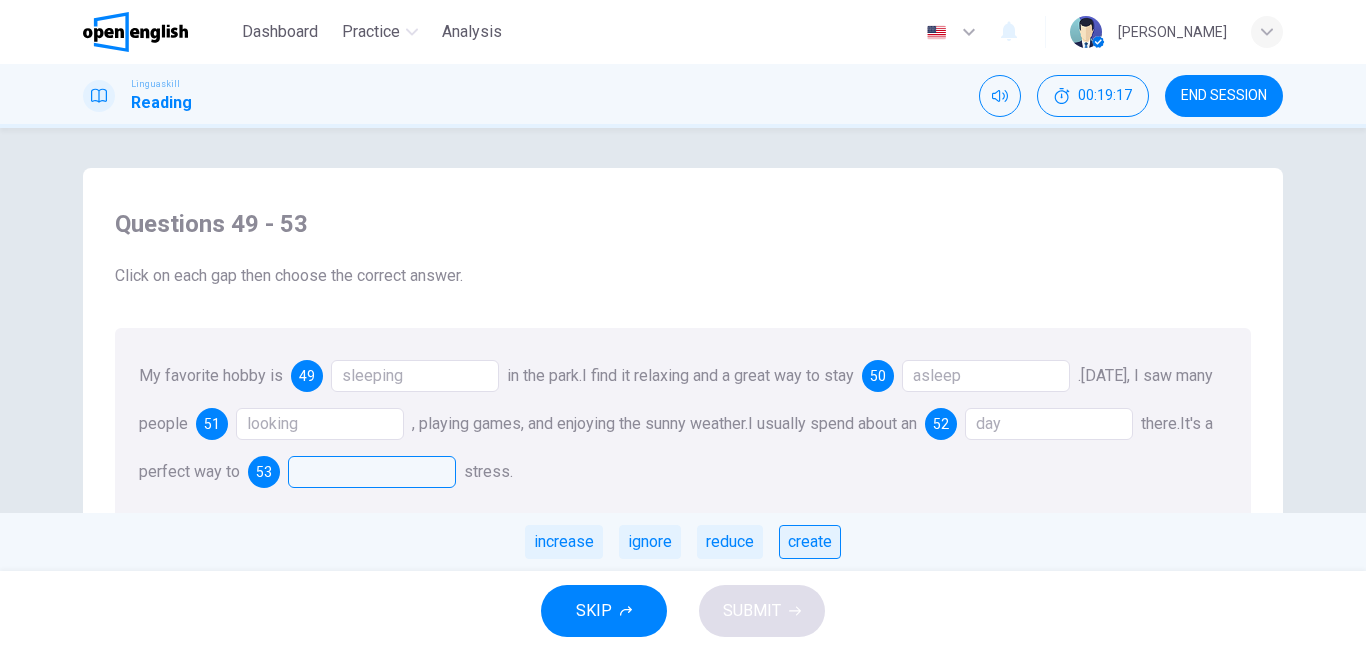 click on "create" at bounding box center (810, 542) 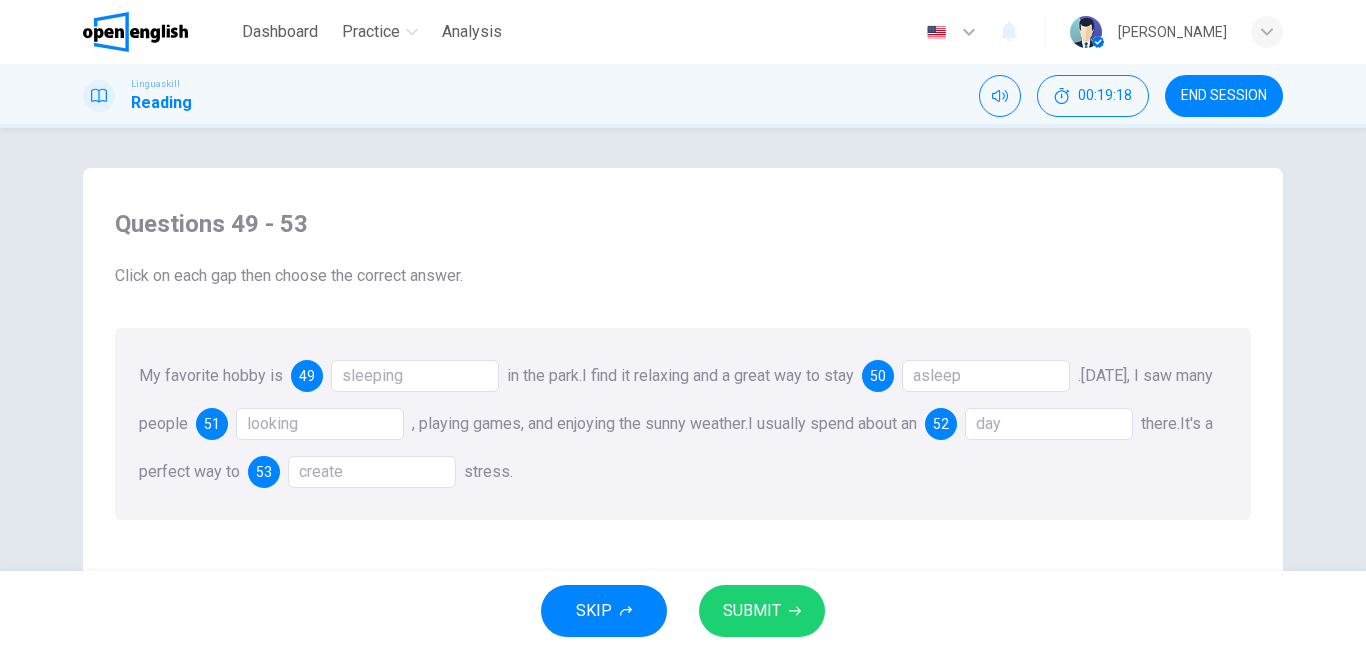 click on "SUBMIT" at bounding box center (752, 611) 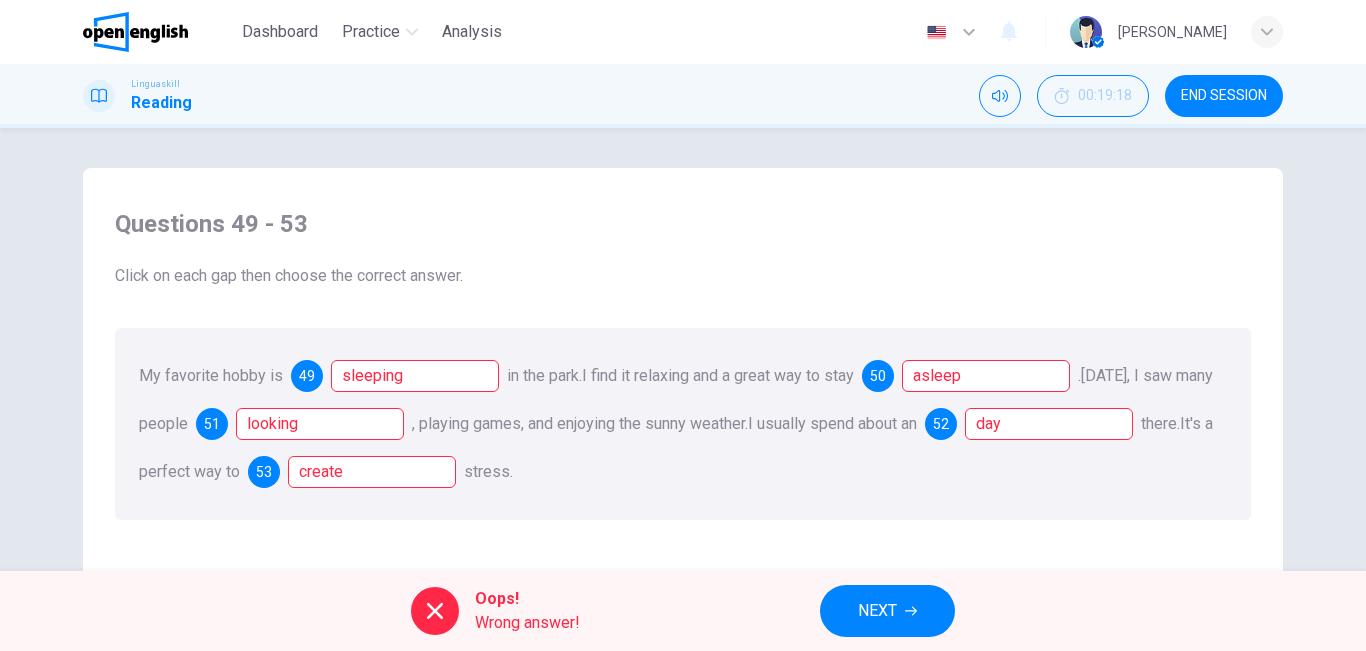 click 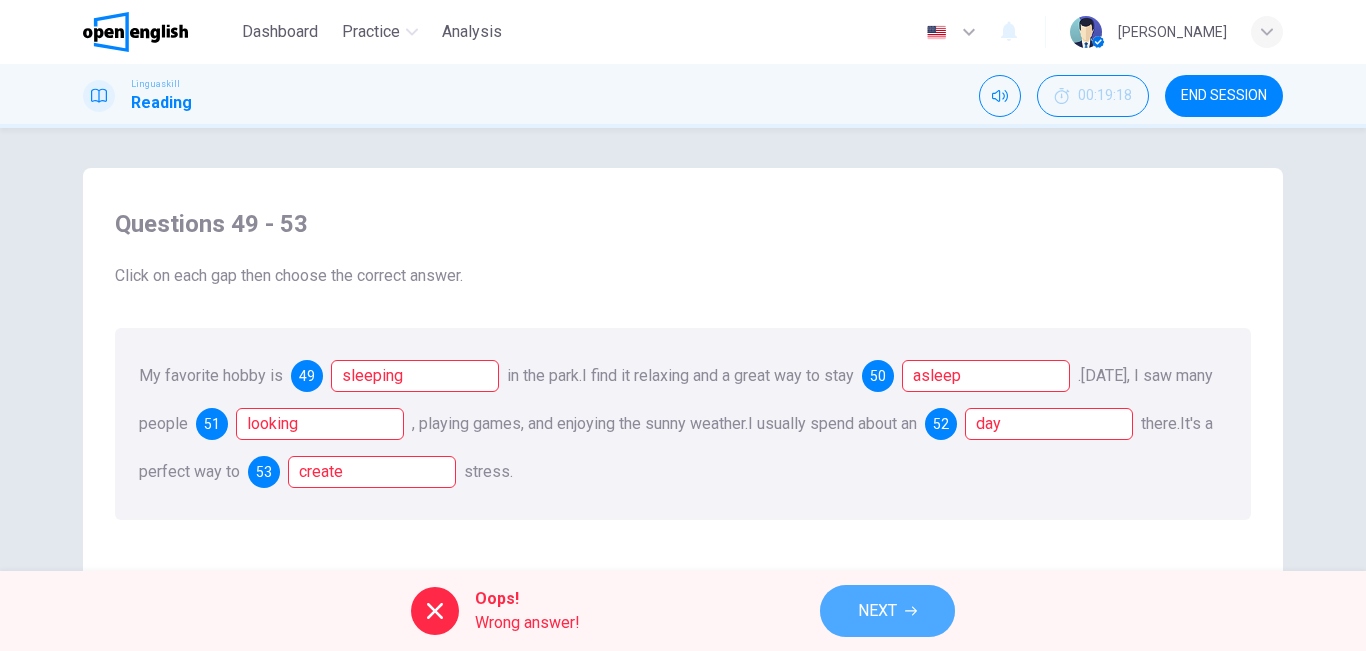 click on "NEXT" at bounding box center (877, 611) 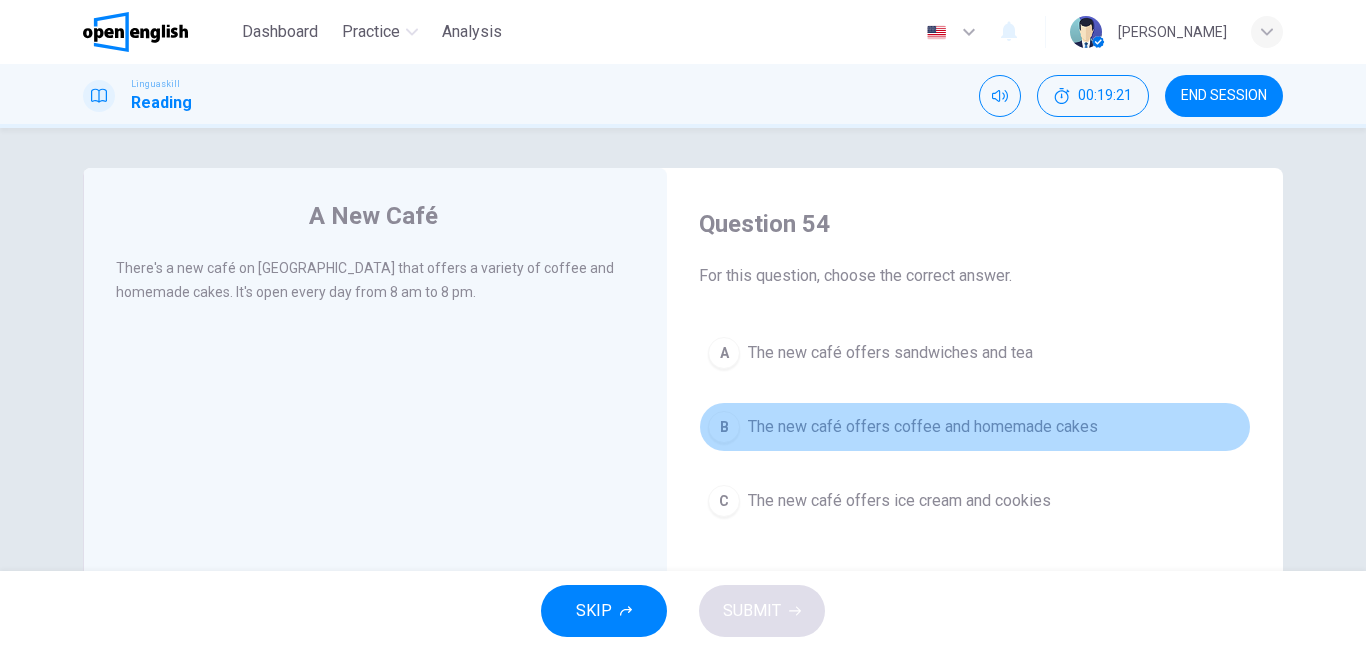 click on "The new café offers coffee and homemade cakes" at bounding box center [923, 427] 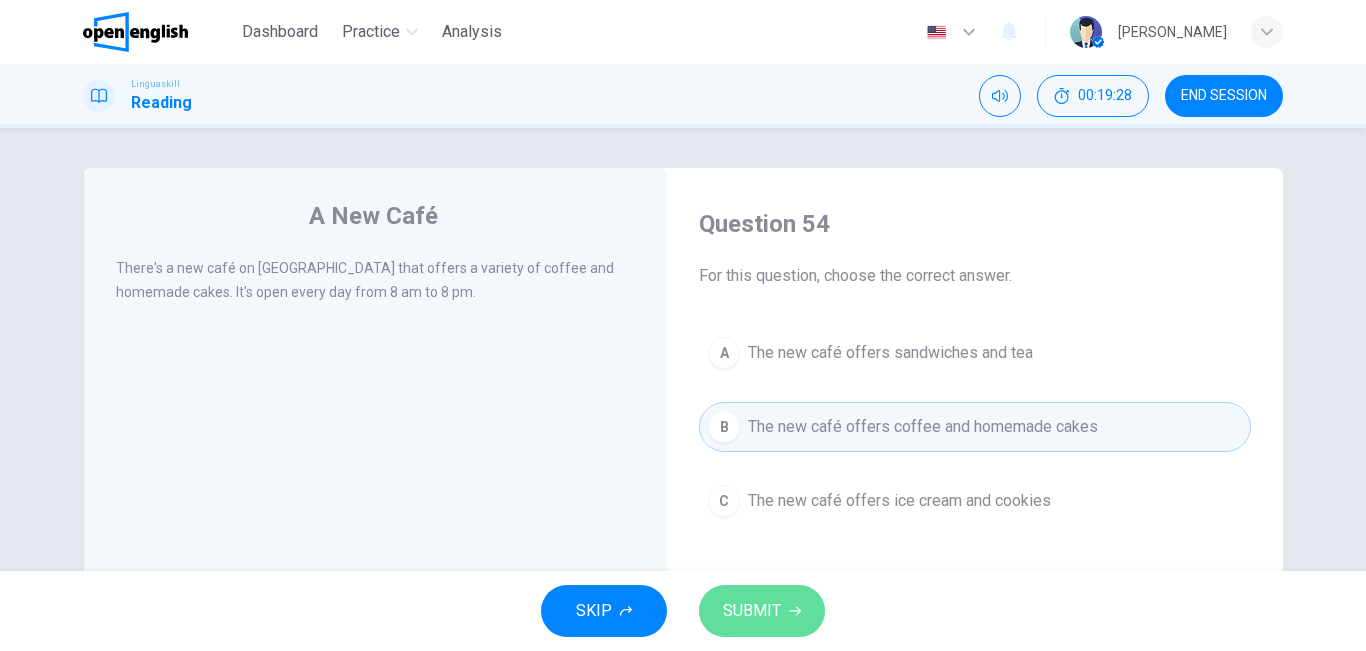click on "SUBMIT" at bounding box center [762, 611] 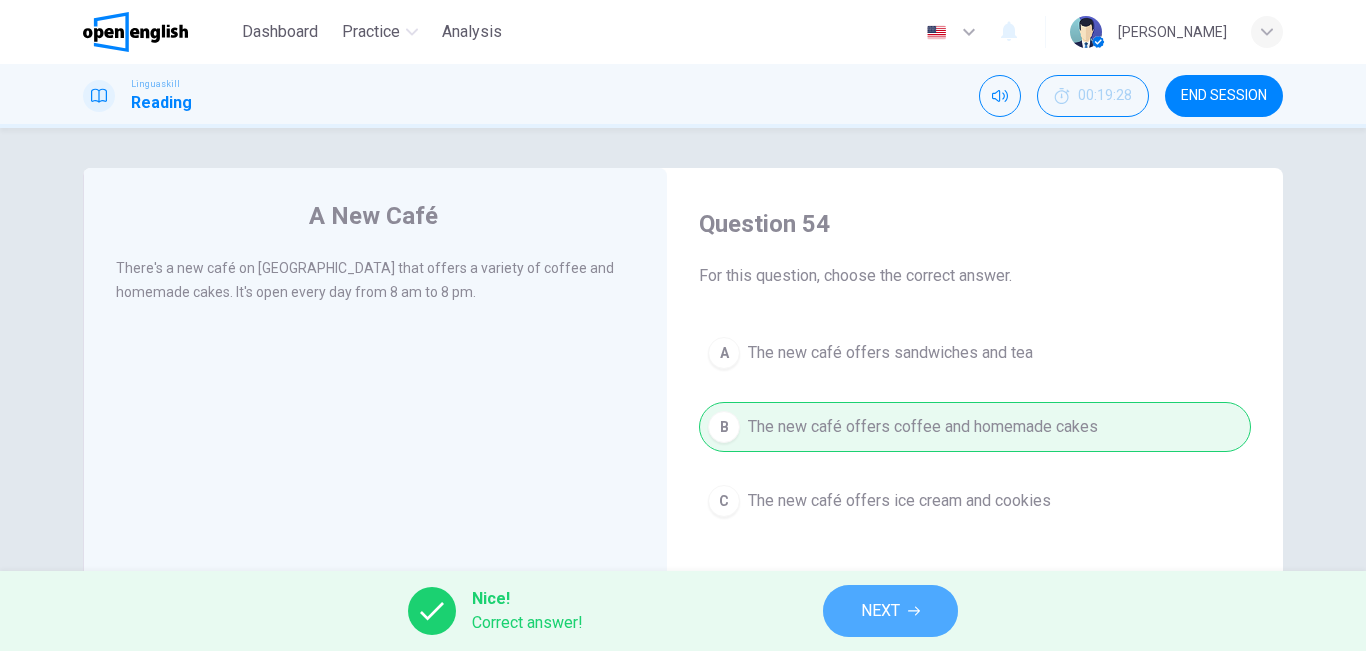 click on "NEXT" at bounding box center [880, 611] 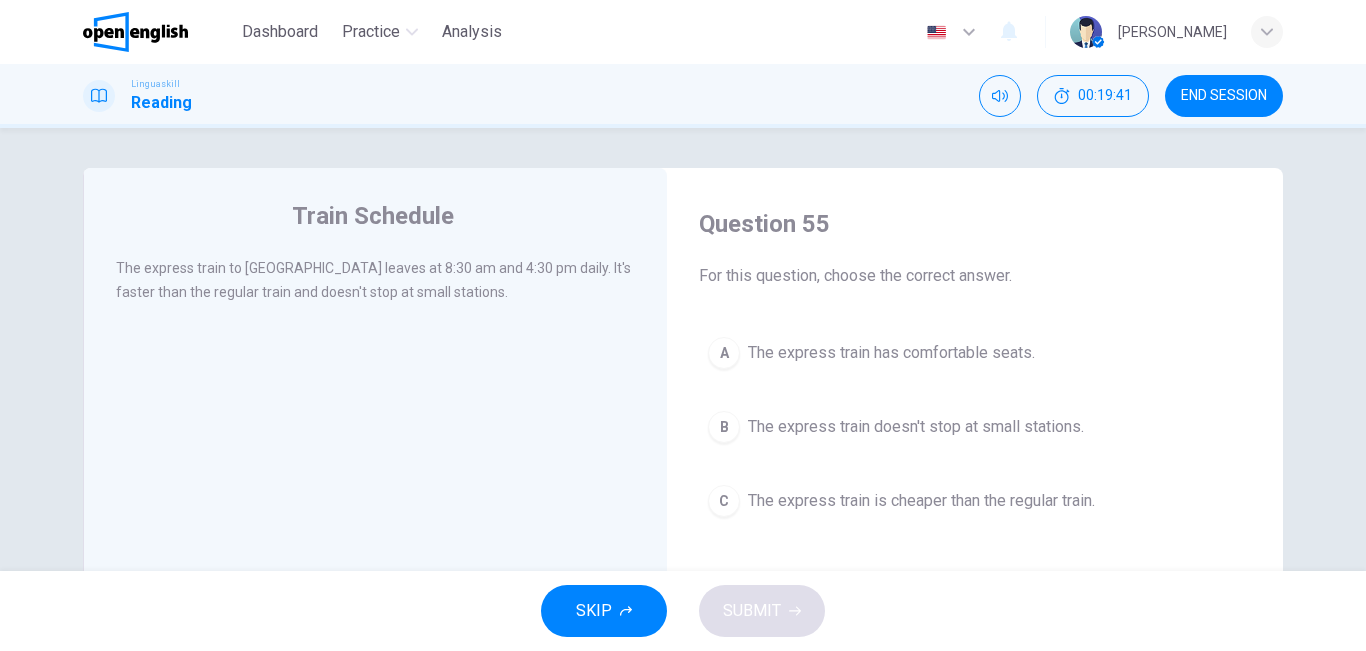 click on "B The express train doesn't stop at small stations." at bounding box center (975, 427) 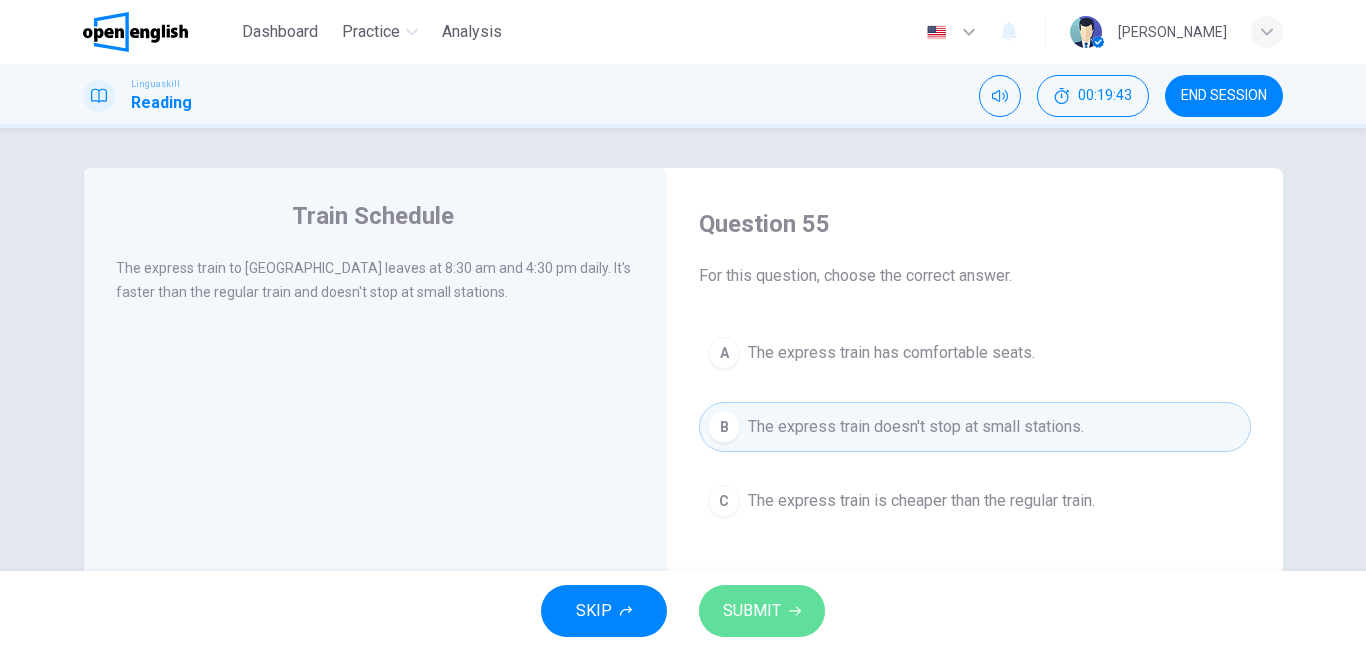 click on "SUBMIT" at bounding box center [762, 611] 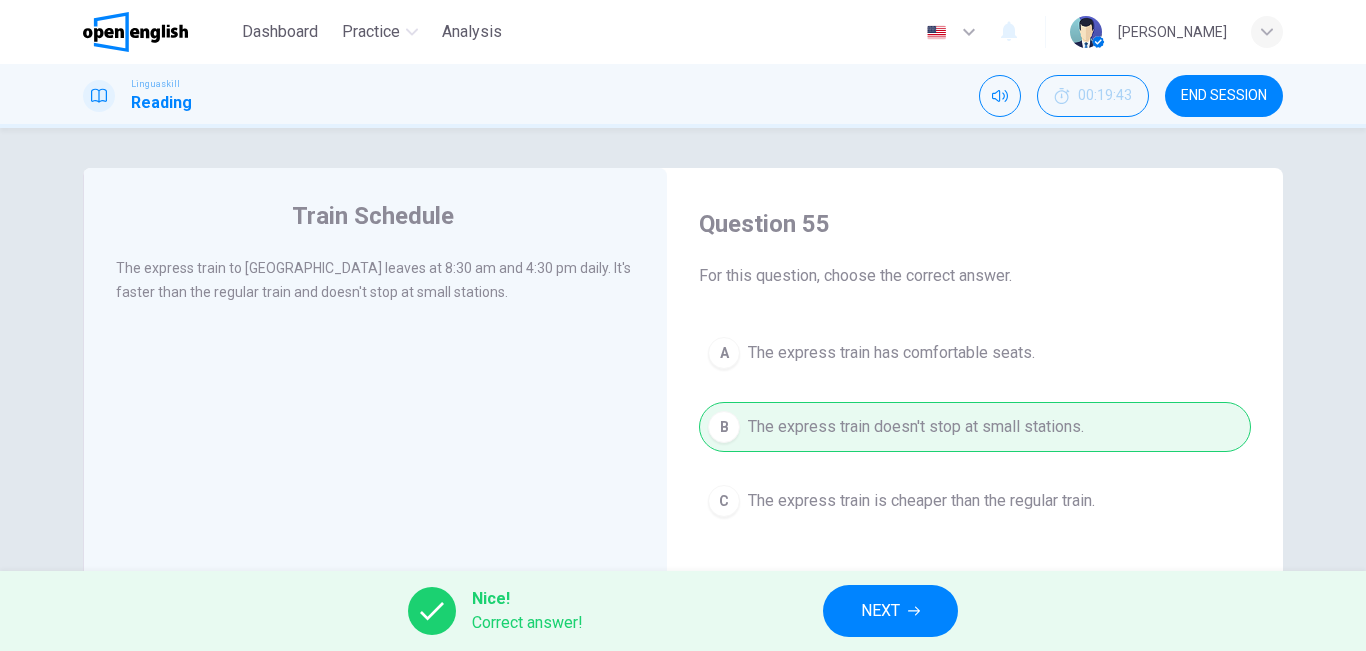 click on "NEXT" at bounding box center [890, 611] 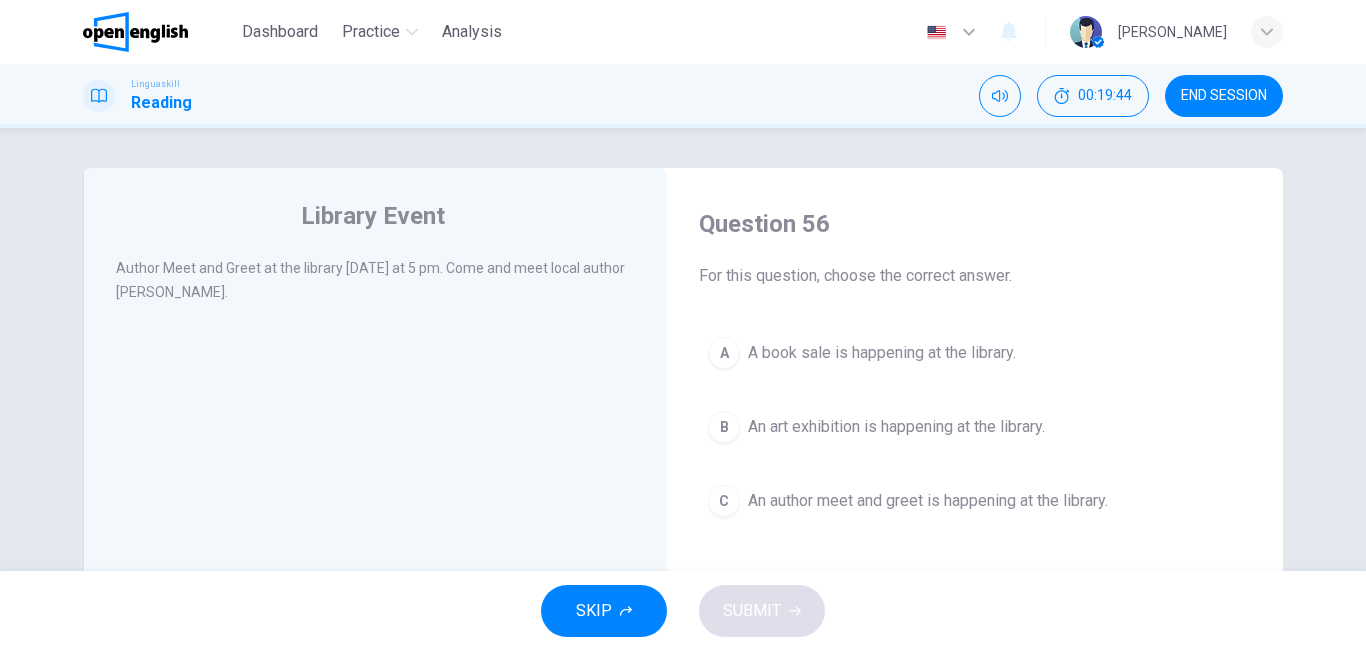 click on "A book sale is happening at the library." at bounding box center [882, 353] 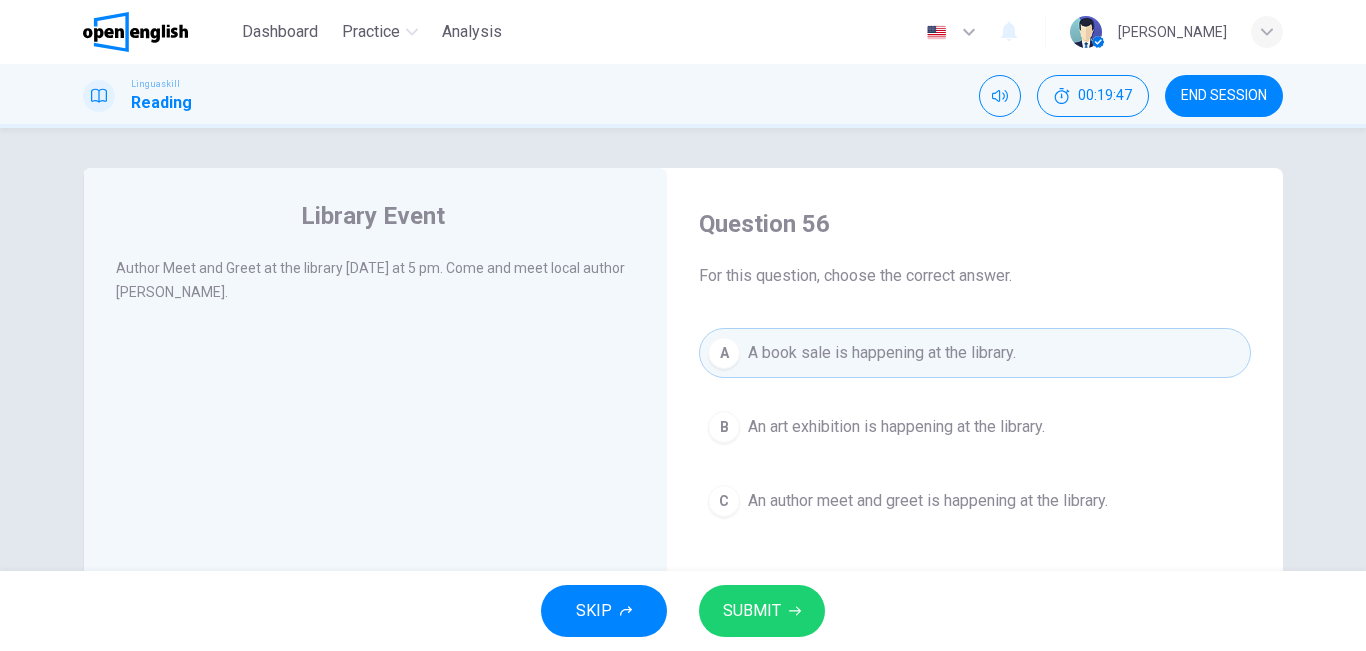click on "SUBMIT" at bounding box center [752, 611] 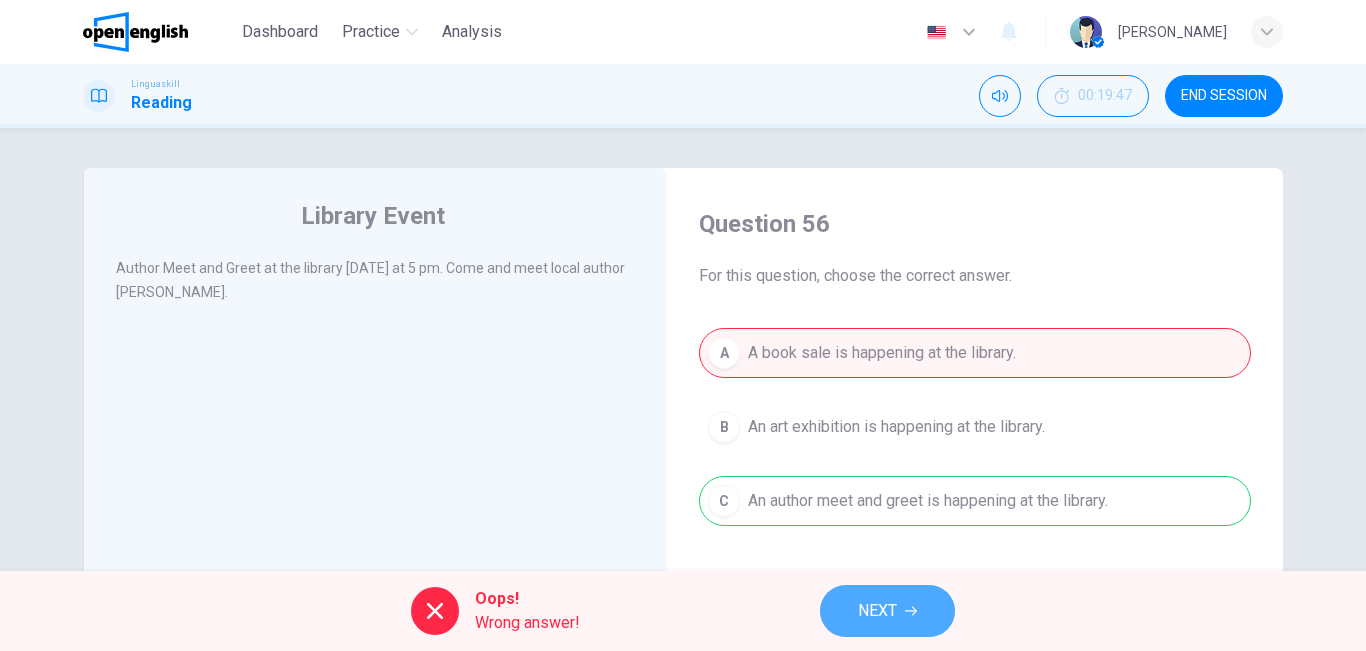 click on "NEXT" at bounding box center (877, 611) 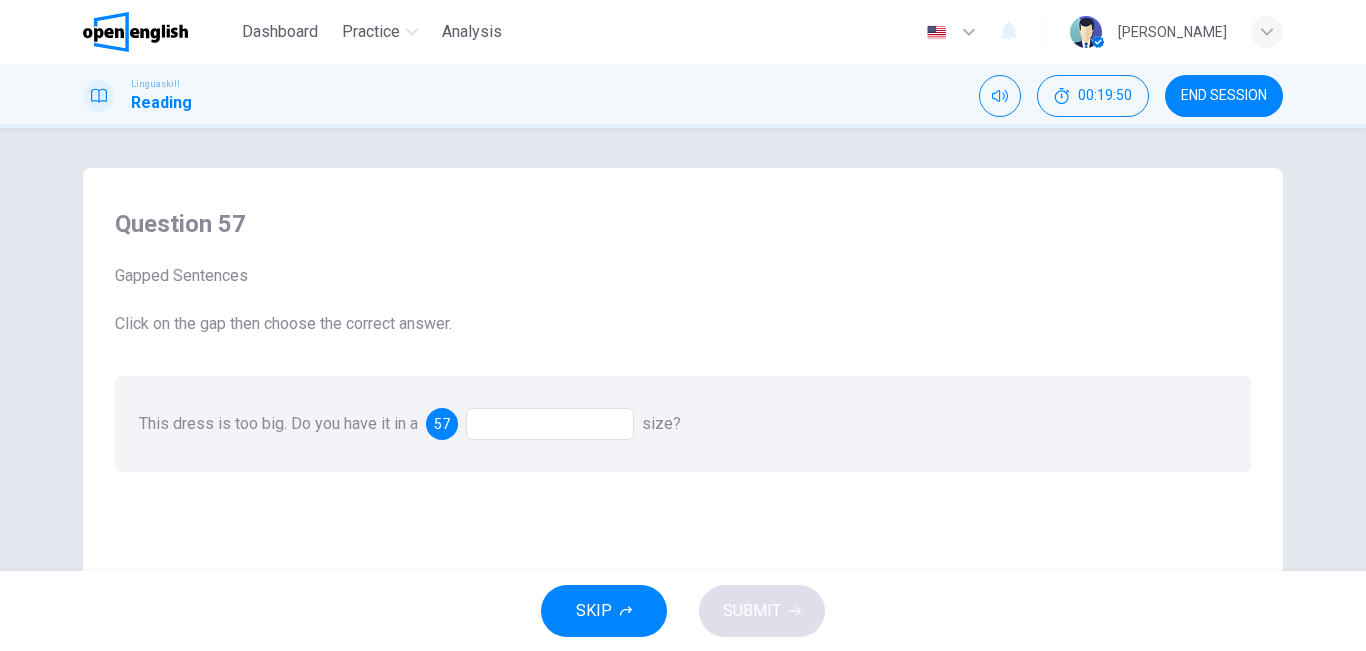 click at bounding box center (550, 424) 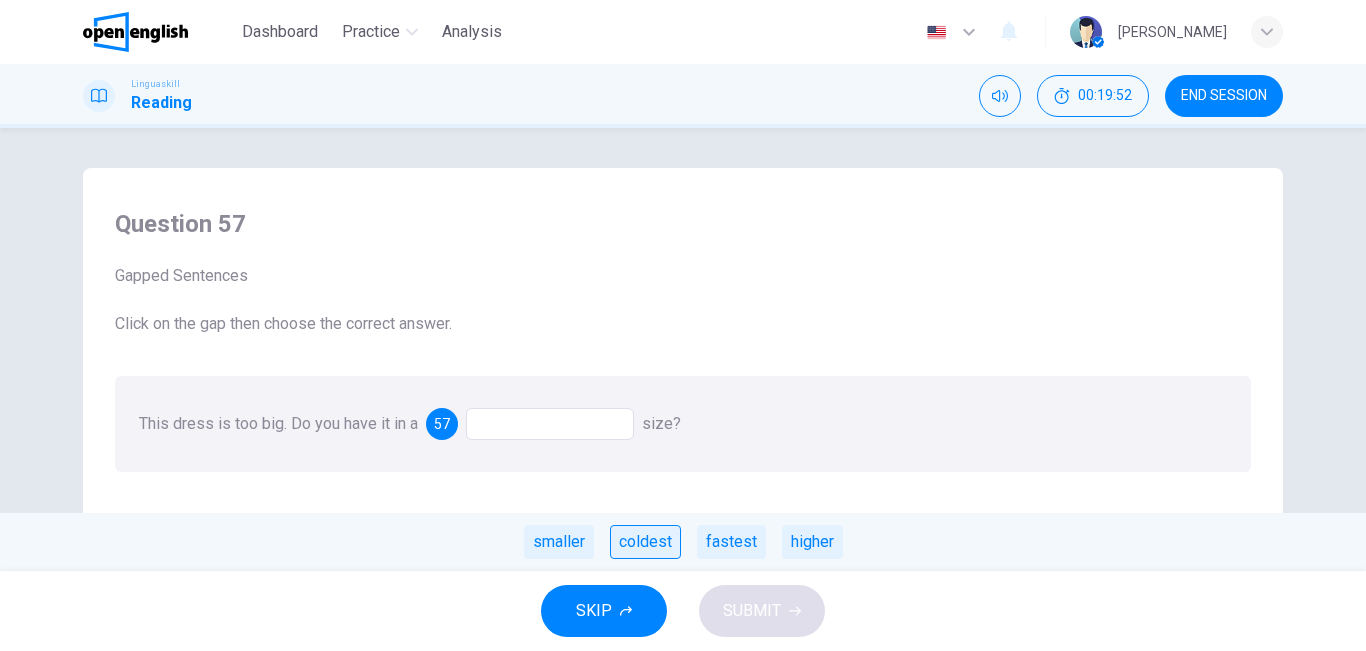 click on "coldest" at bounding box center (645, 542) 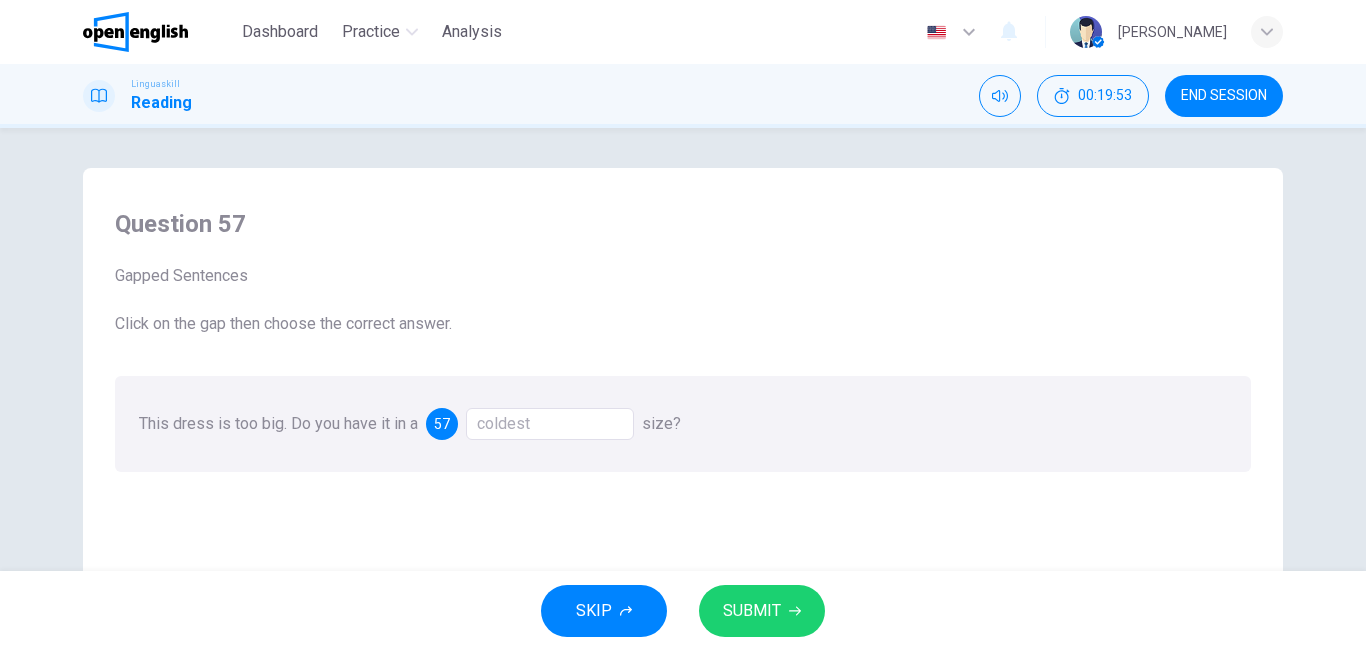 click on "SUBMIT" at bounding box center [762, 611] 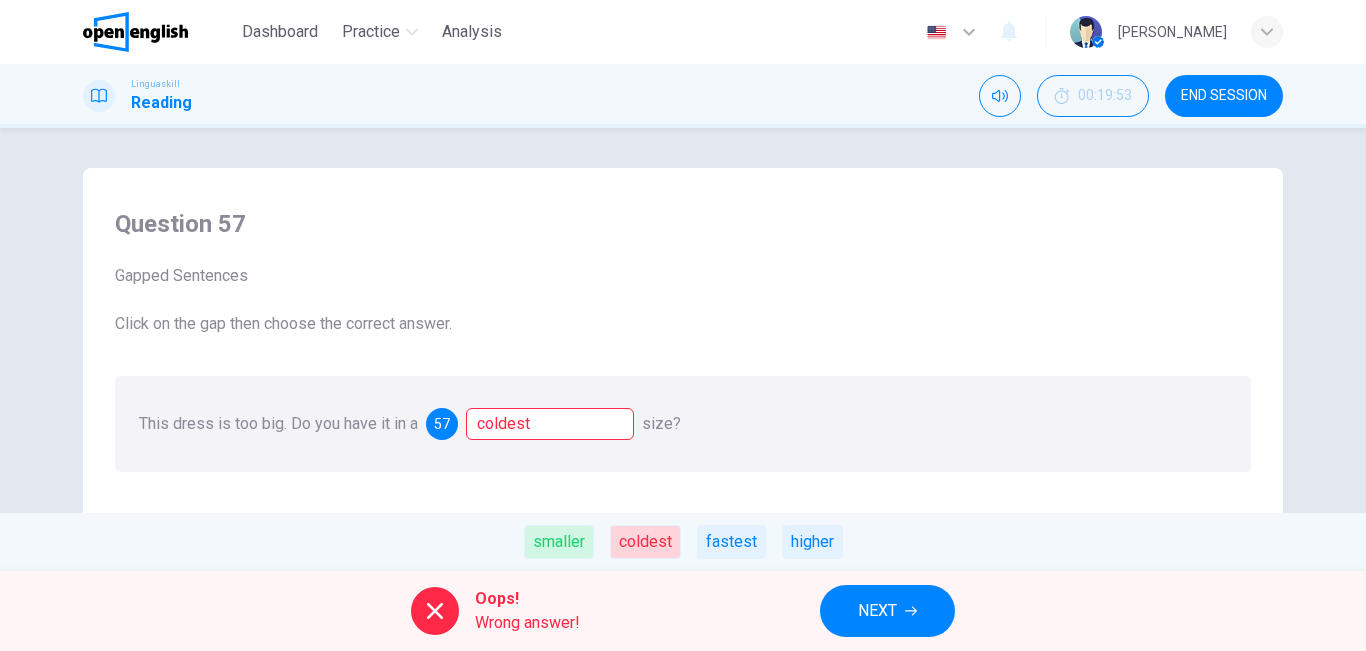click on "NEXT" at bounding box center [877, 611] 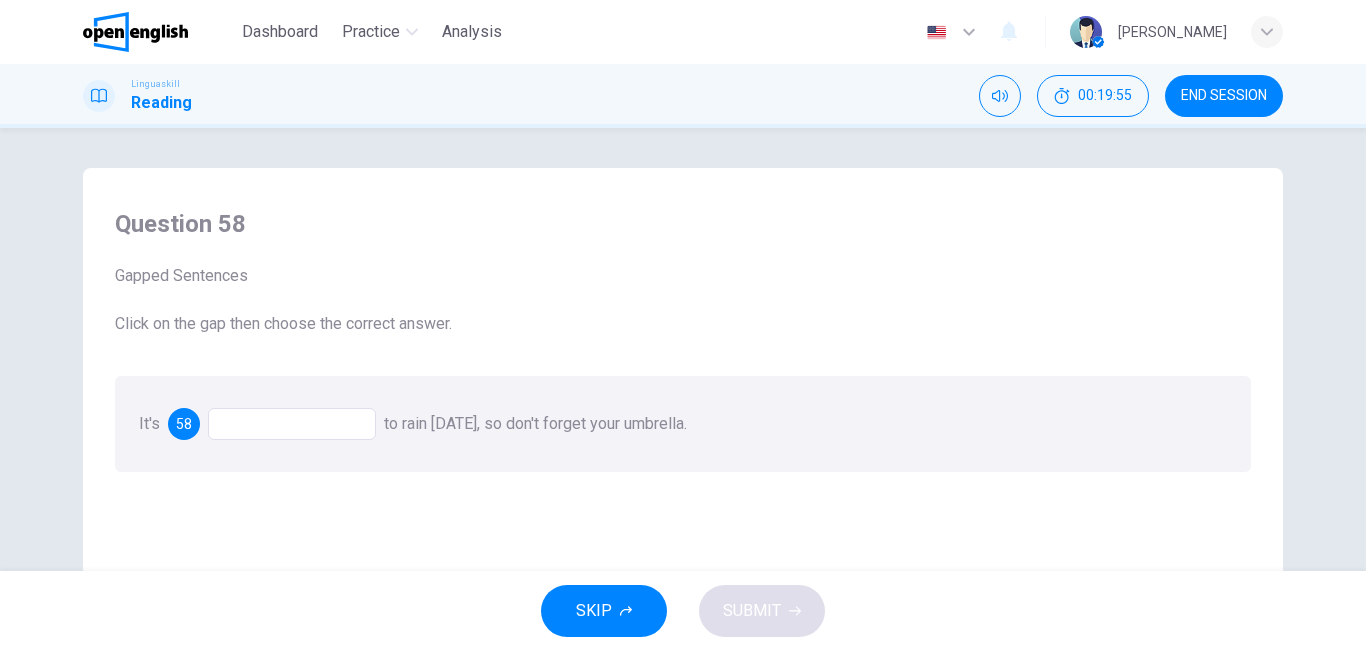 click at bounding box center (292, 424) 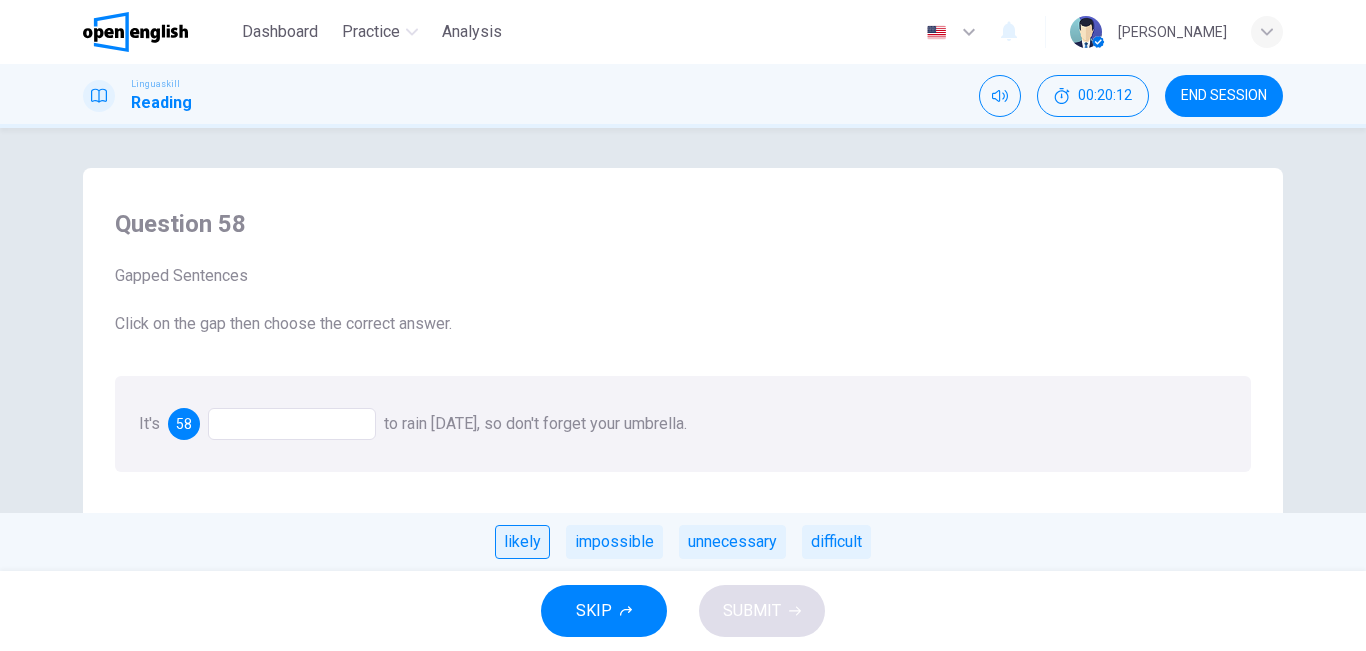 click on "likely" at bounding box center (522, 542) 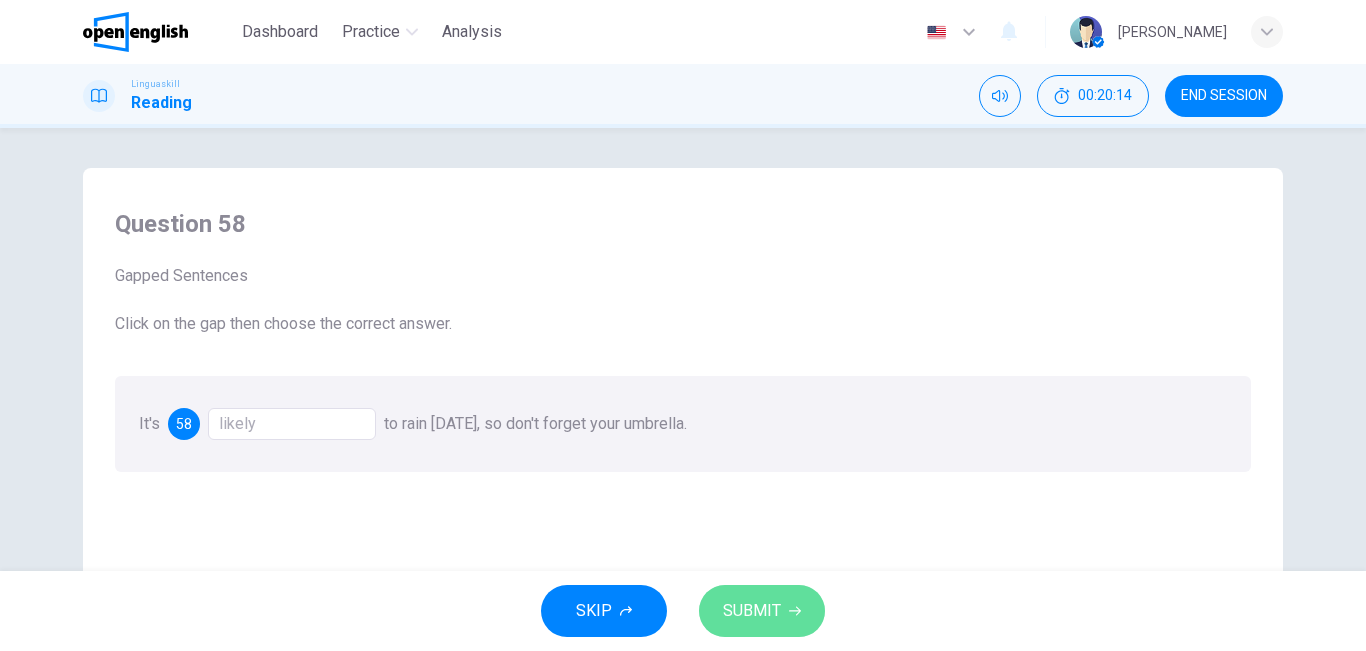 click on "SUBMIT" at bounding box center [752, 611] 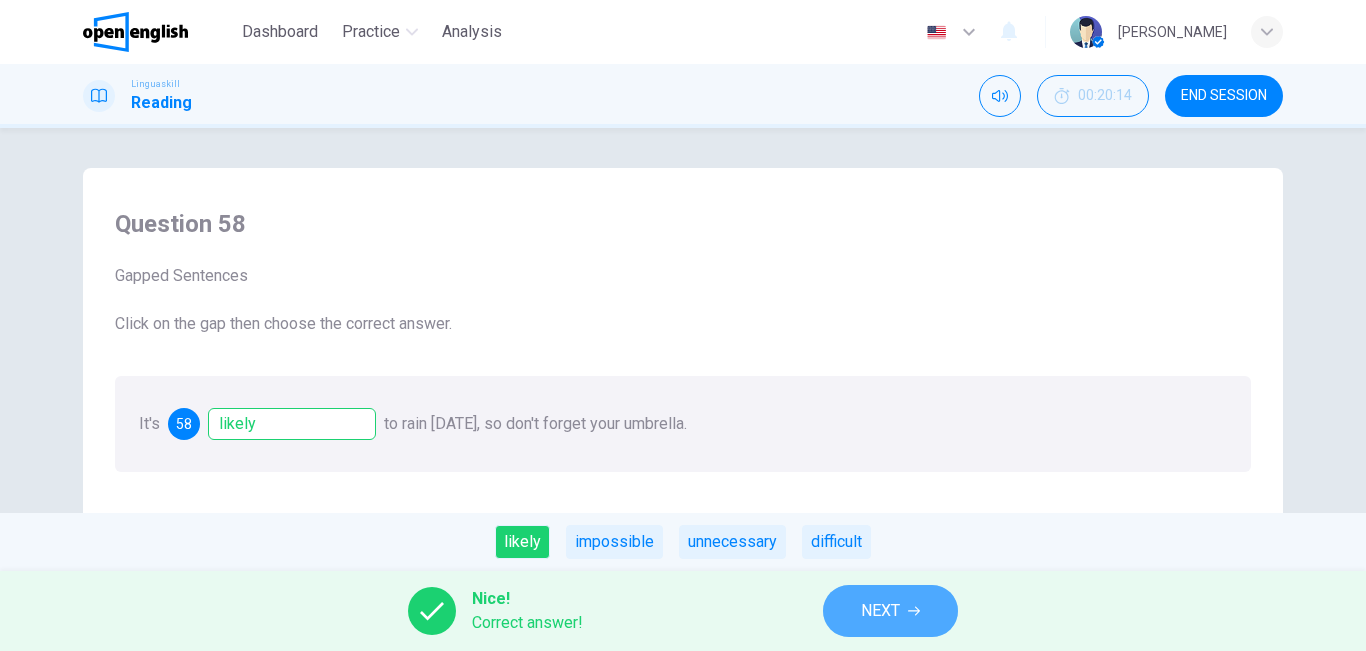 click on "NEXT" at bounding box center (880, 611) 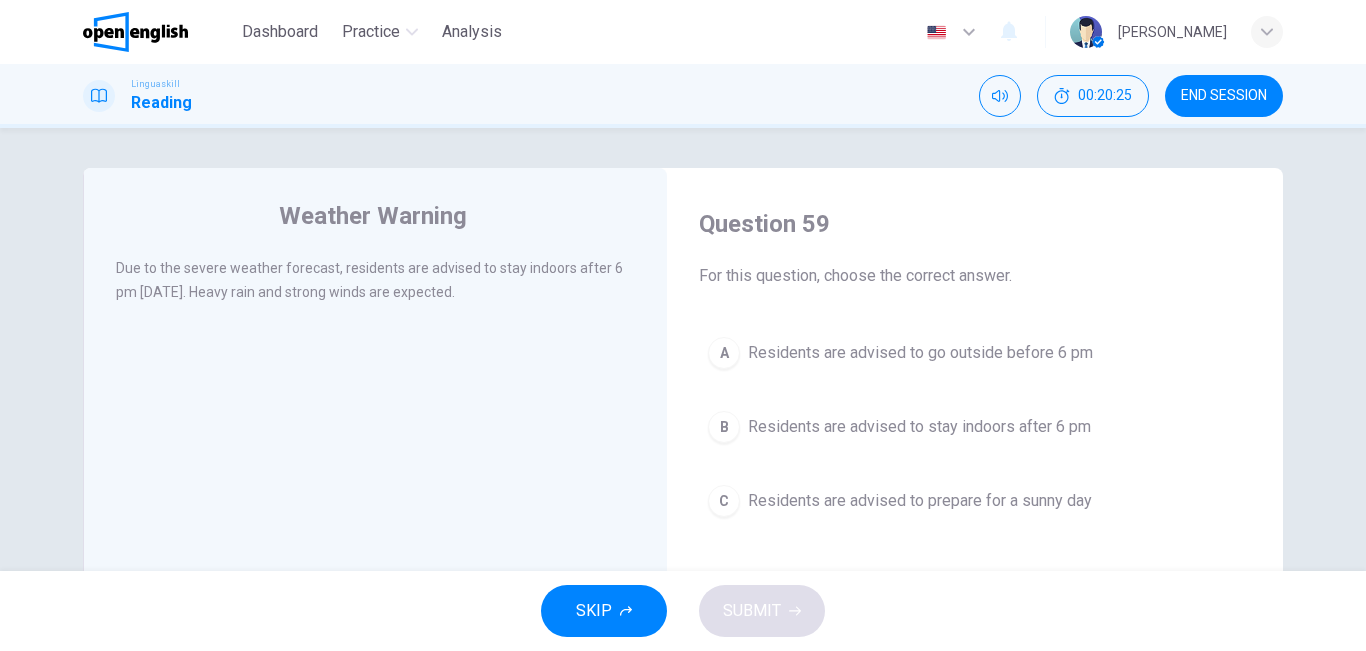 click on "B Residents are advised to stay indoors after 6 pm" at bounding box center (975, 427) 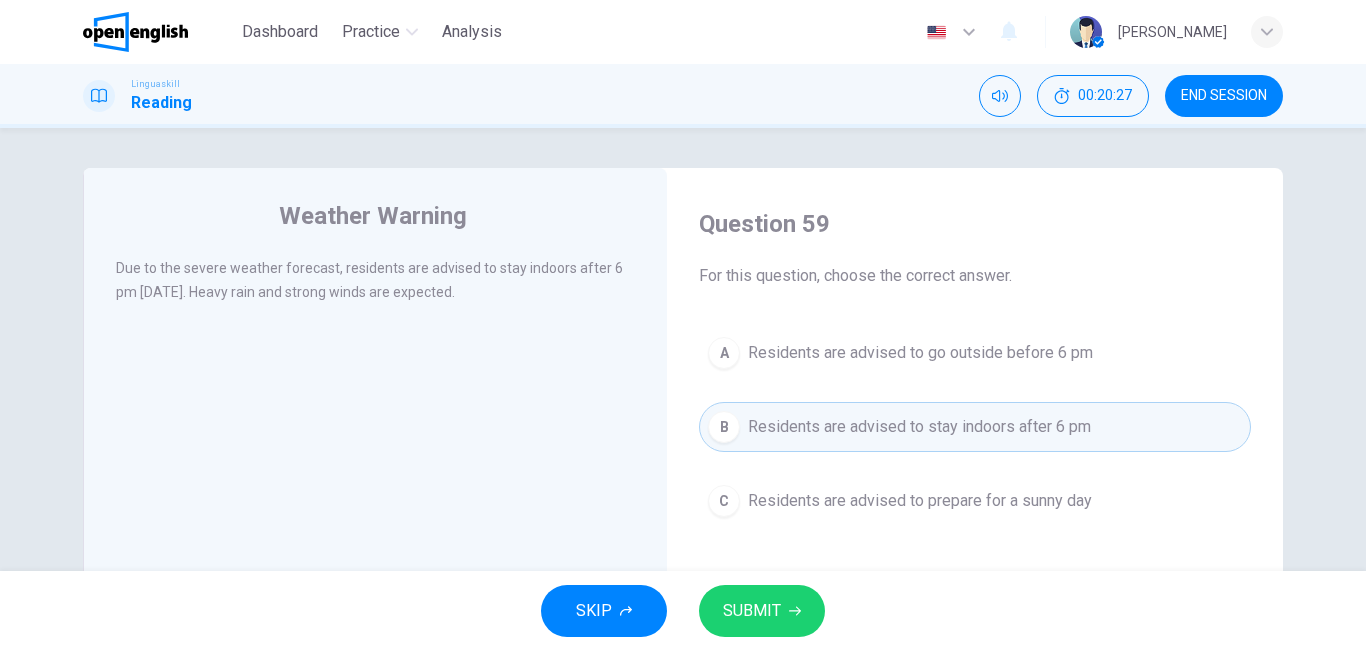 click on "SUBMIT" at bounding box center (762, 611) 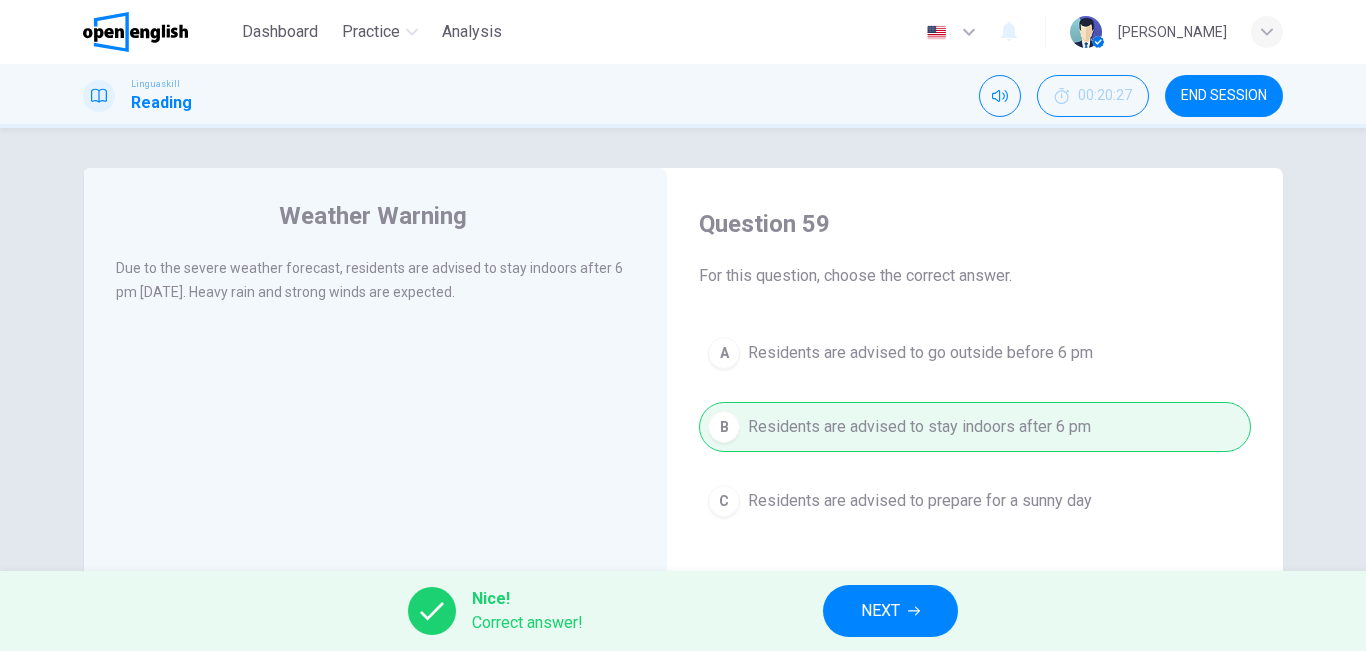 click on "NEXT" at bounding box center (890, 611) 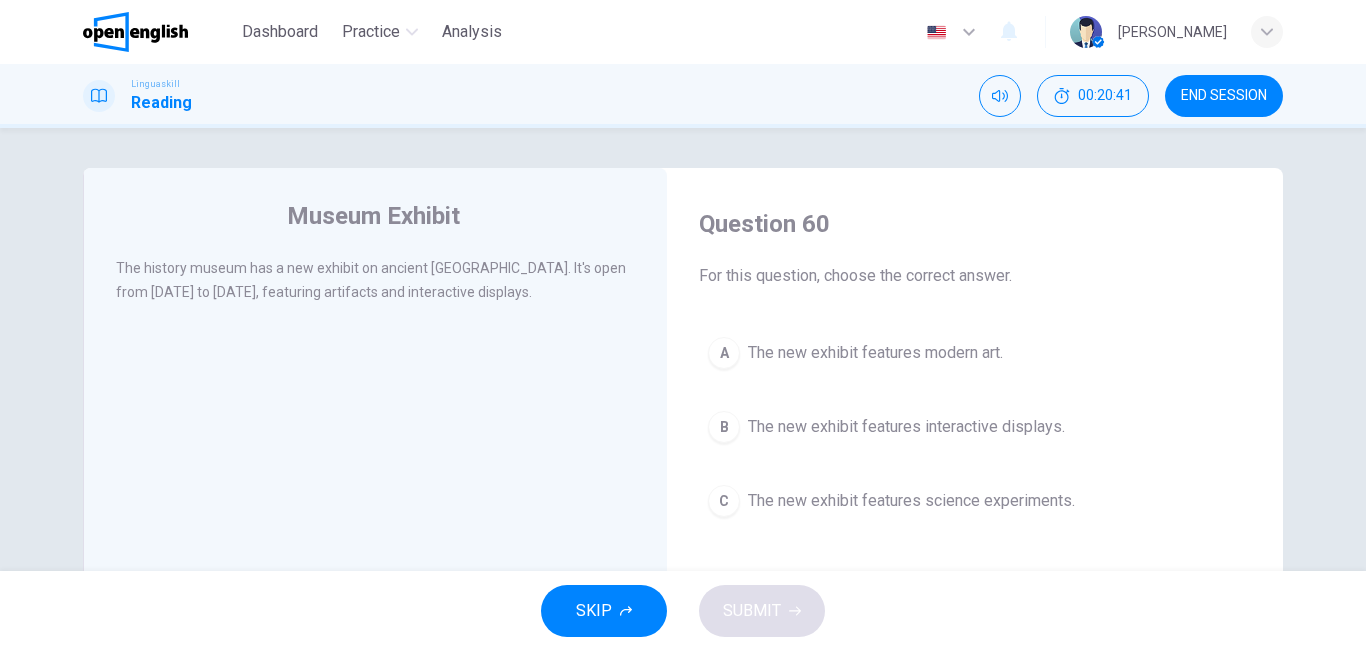 click on "The new exhibit features interactive displays." at bounding box center (906, 427) 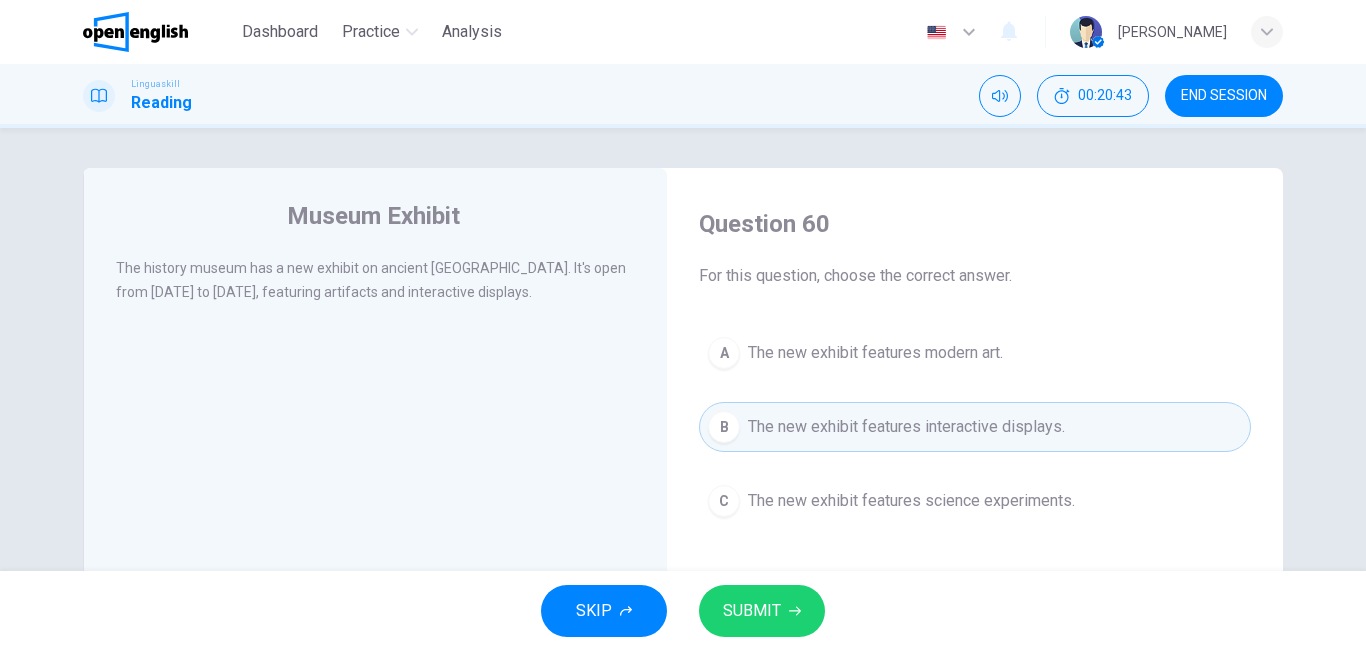click on "The new exhibit features science experiments." at bounding box center (911, 501) 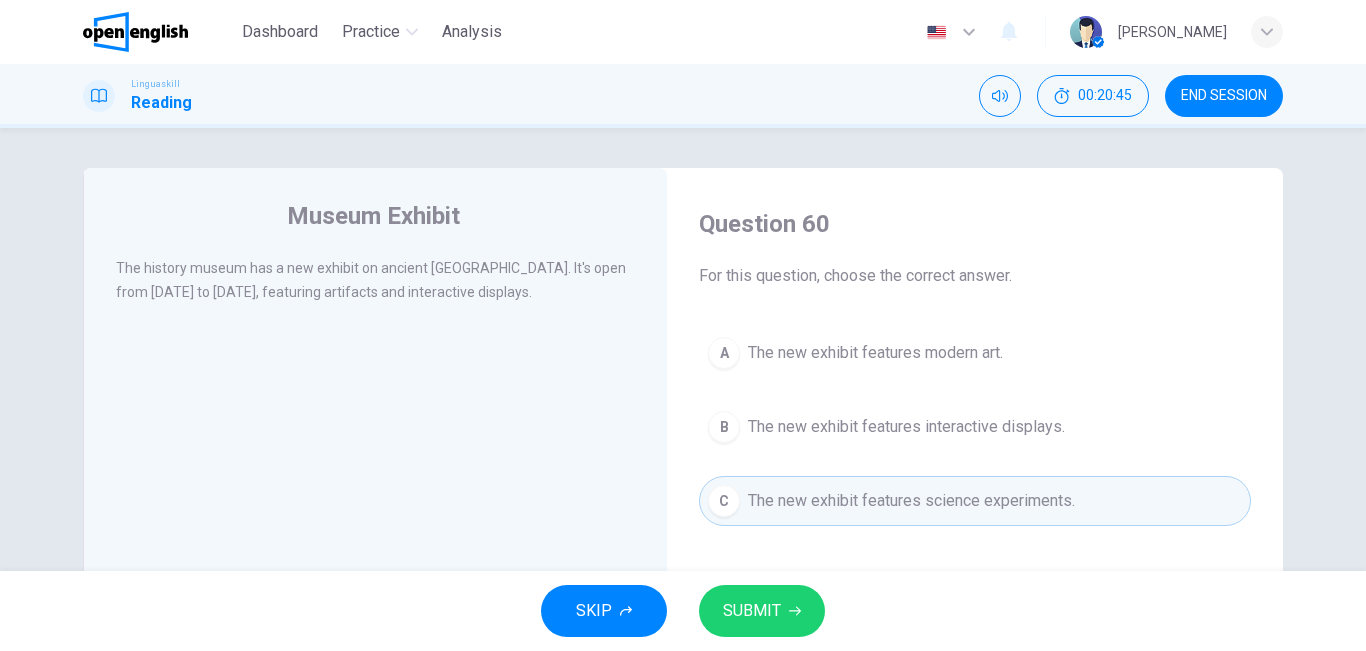 click on "SUBMIT" at bounding box center [762, 611] 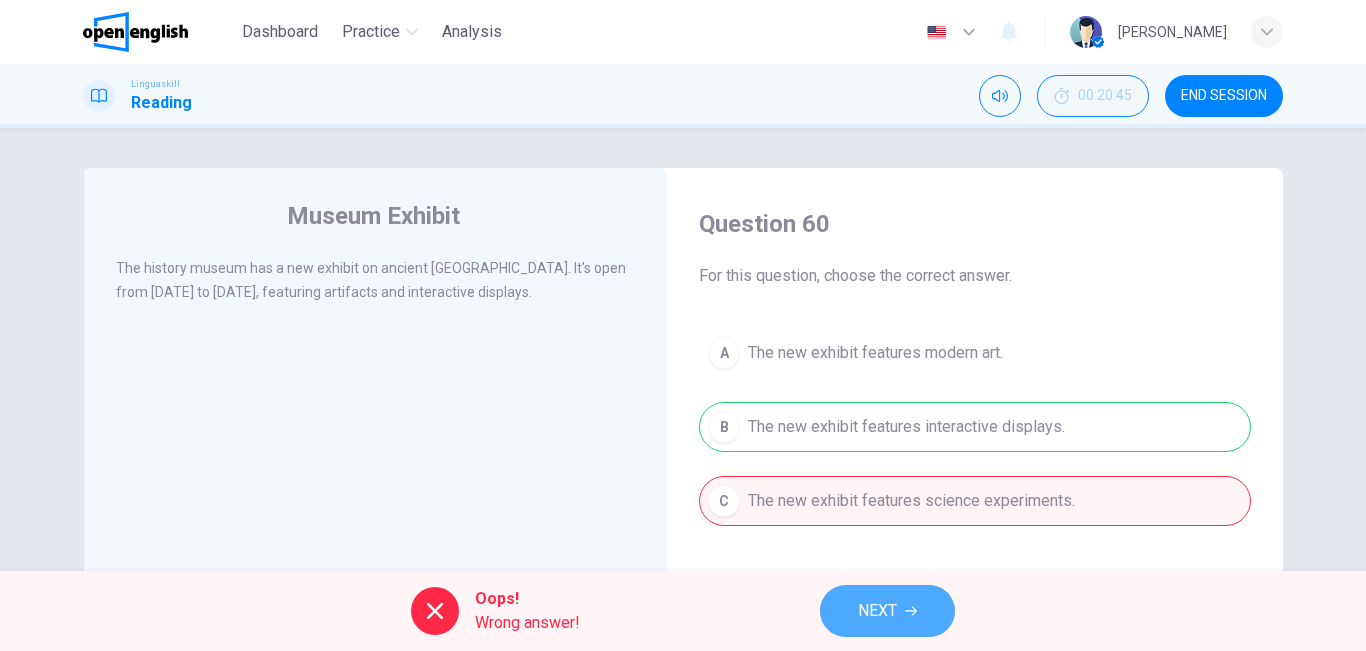 click on "NEXT" at bounding box center [877, 611] 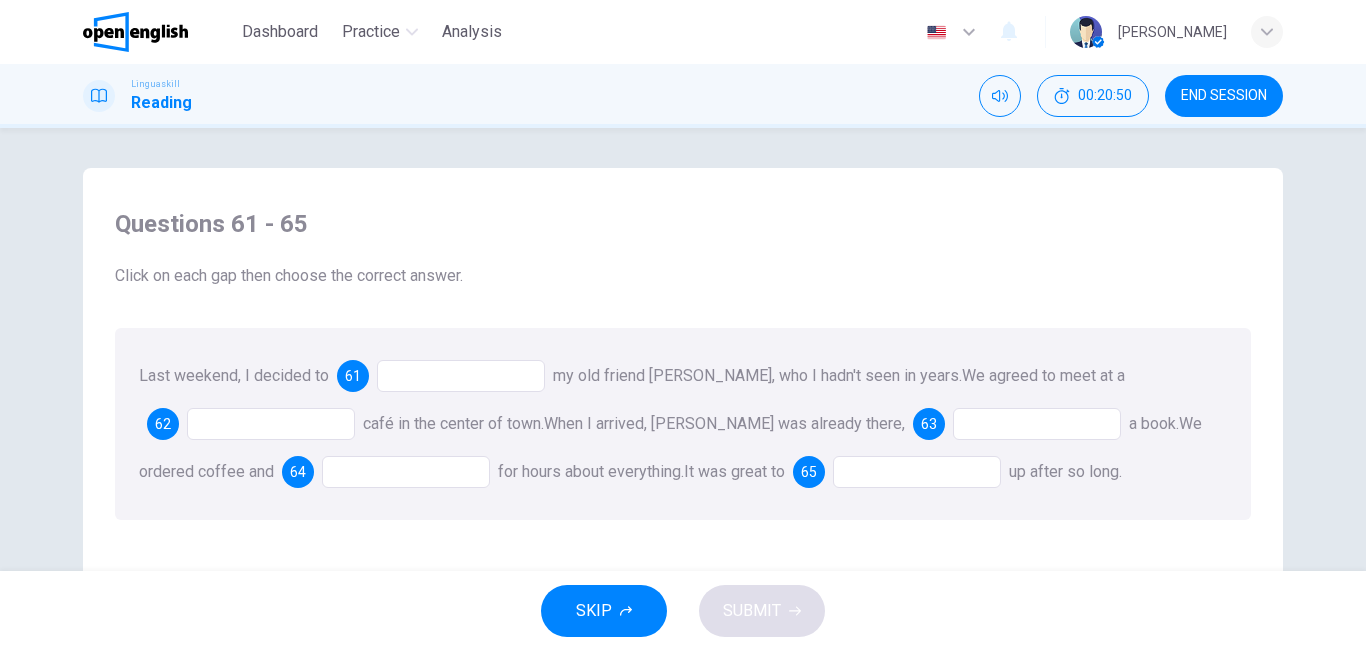 click on "END SESSION" at bounding box center (1224, 96) 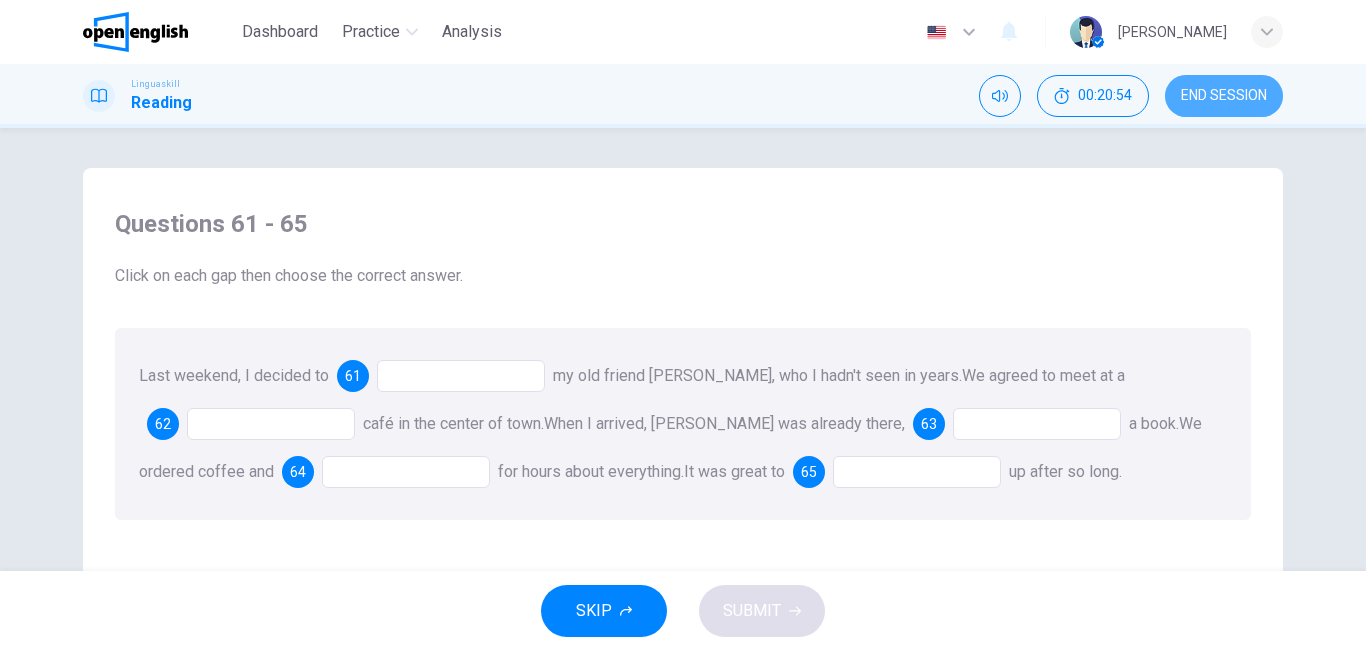 click on "END SESSION" at bounding box center (1224, 96) 